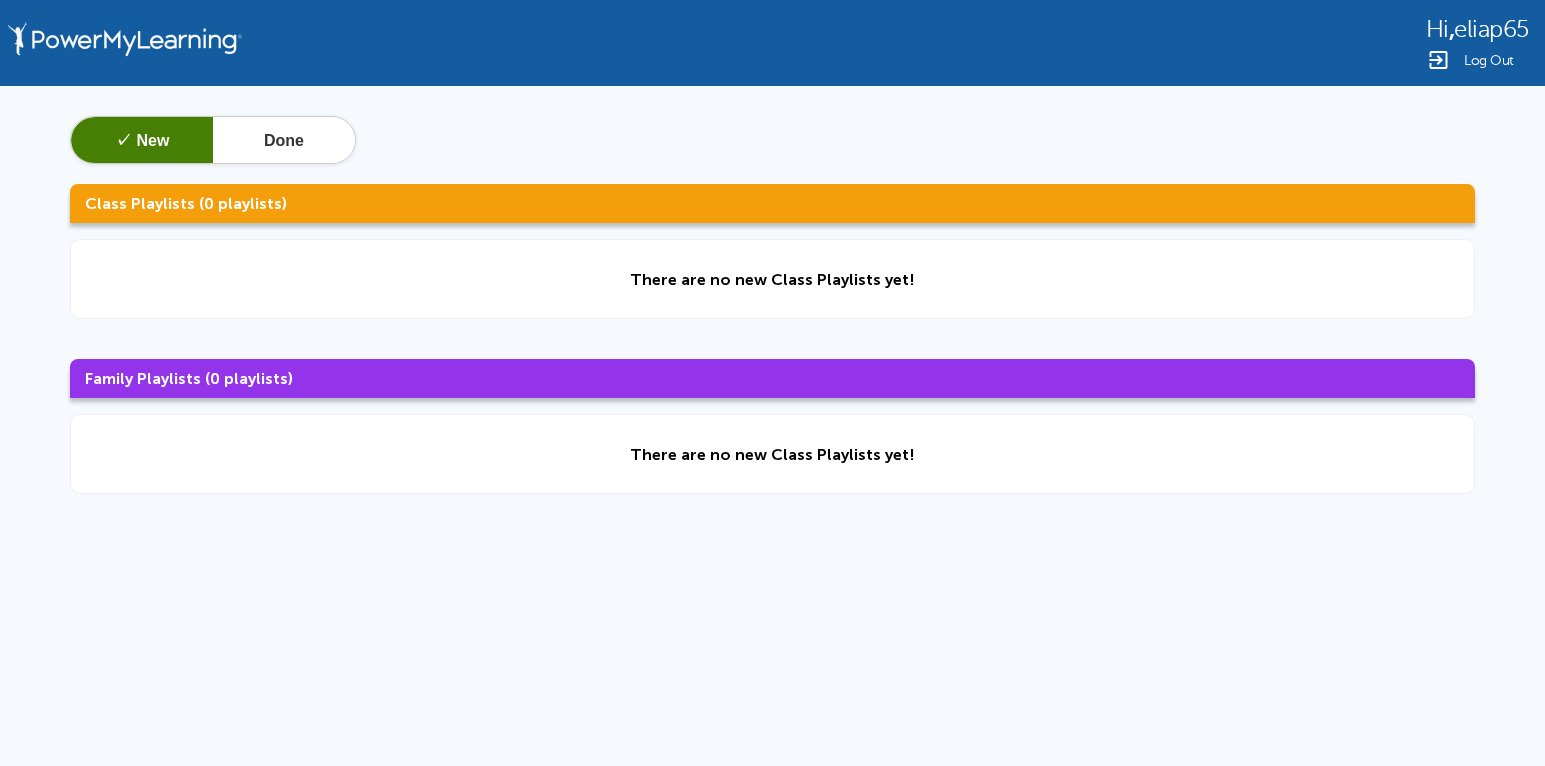 scroll, scrollTop: 0, scrollLeft: 0, axis: both 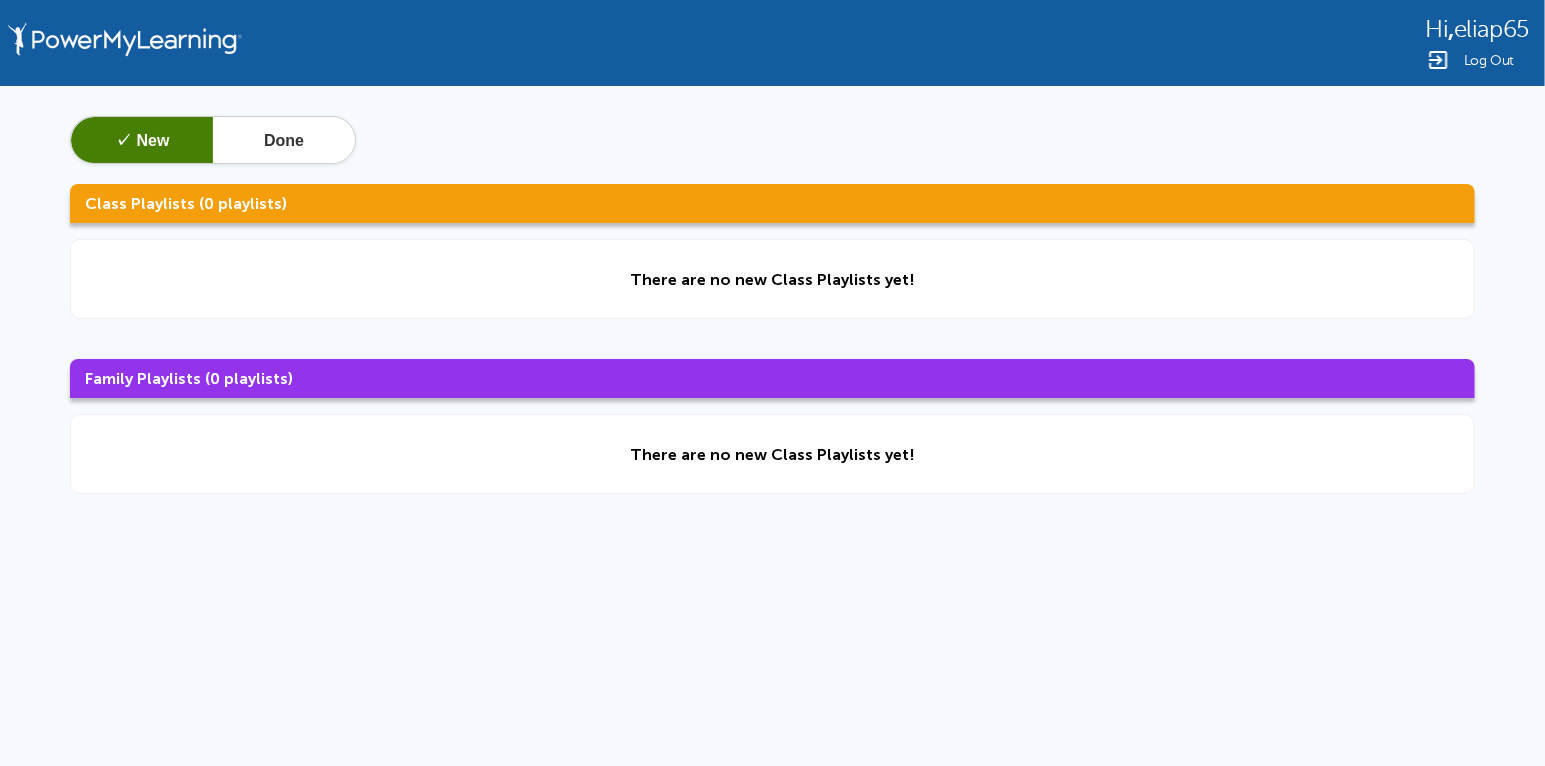 click on "Class Playlists (0 playlists)" 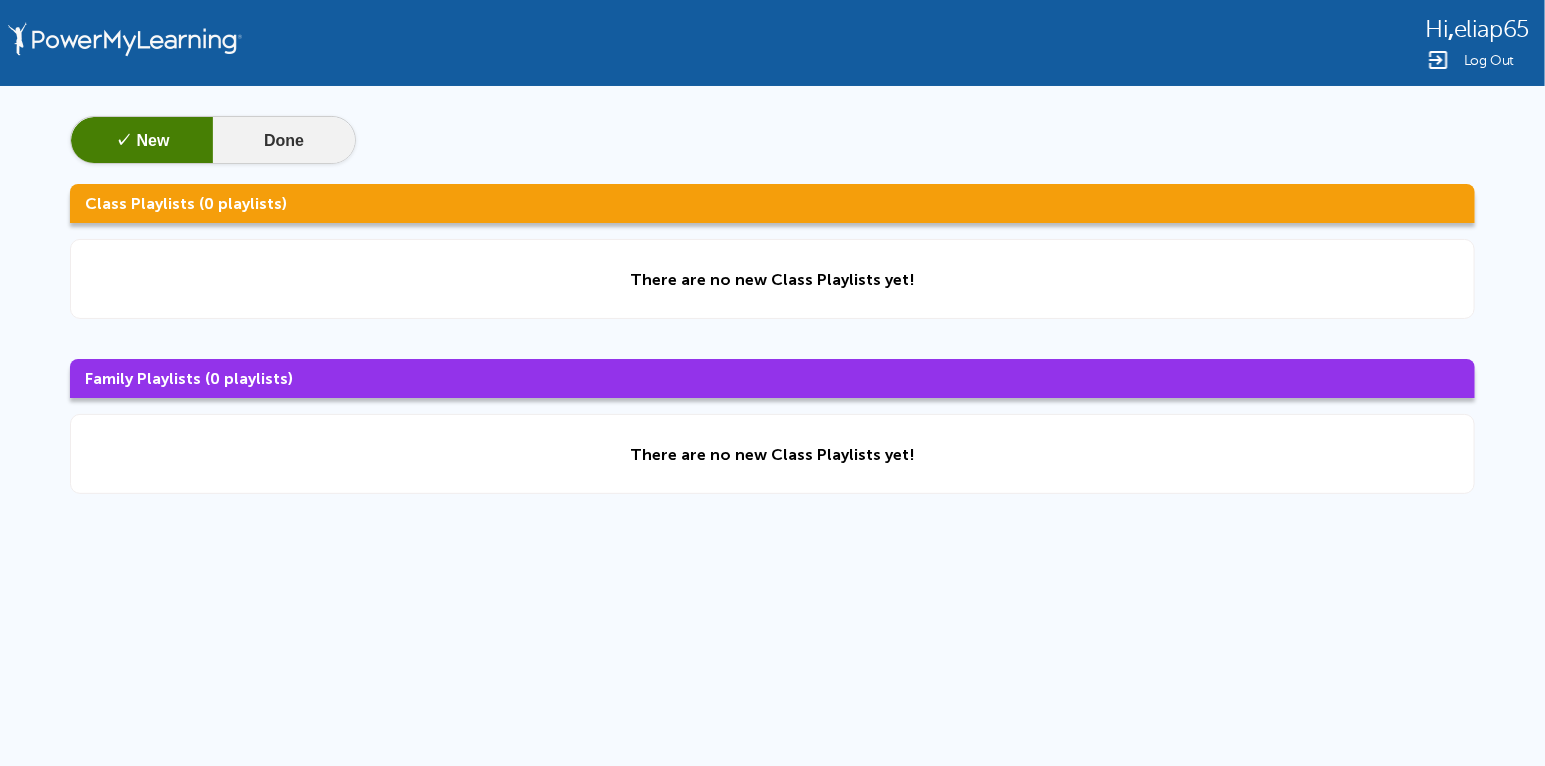 click on "Done" 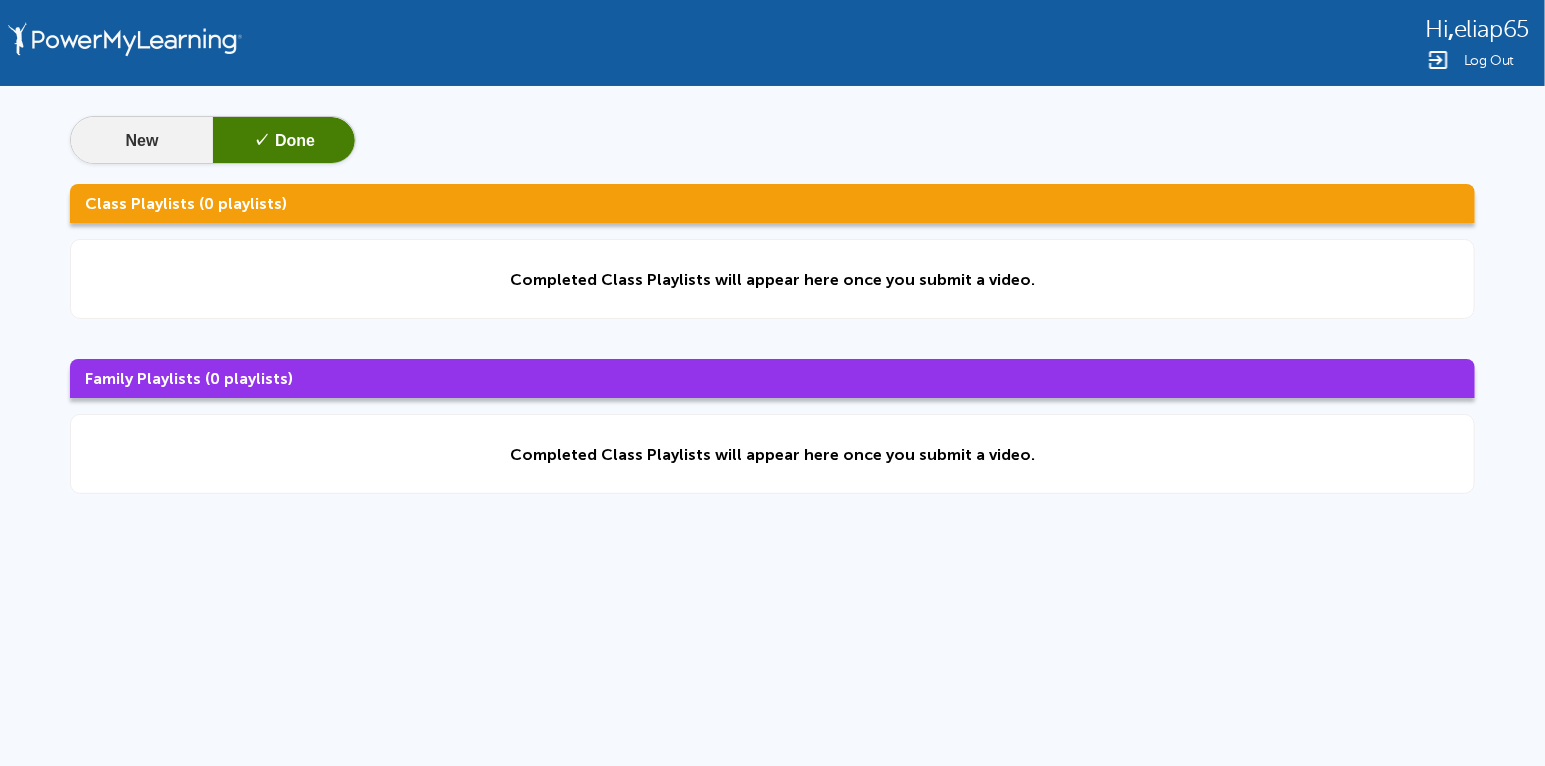 click on "New" 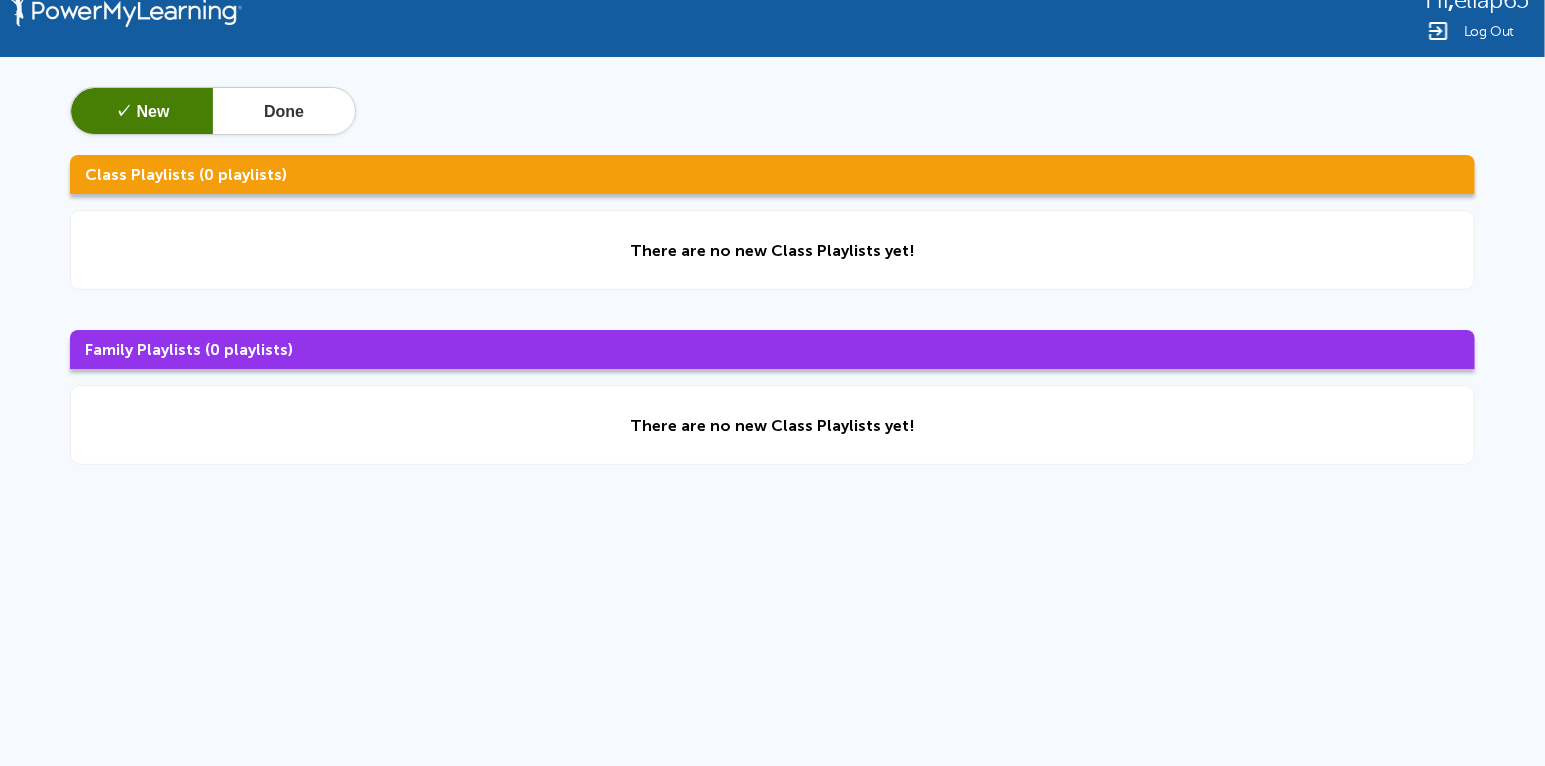 scroll, scrollTop: 0, scrollLeft: 0, axis: both 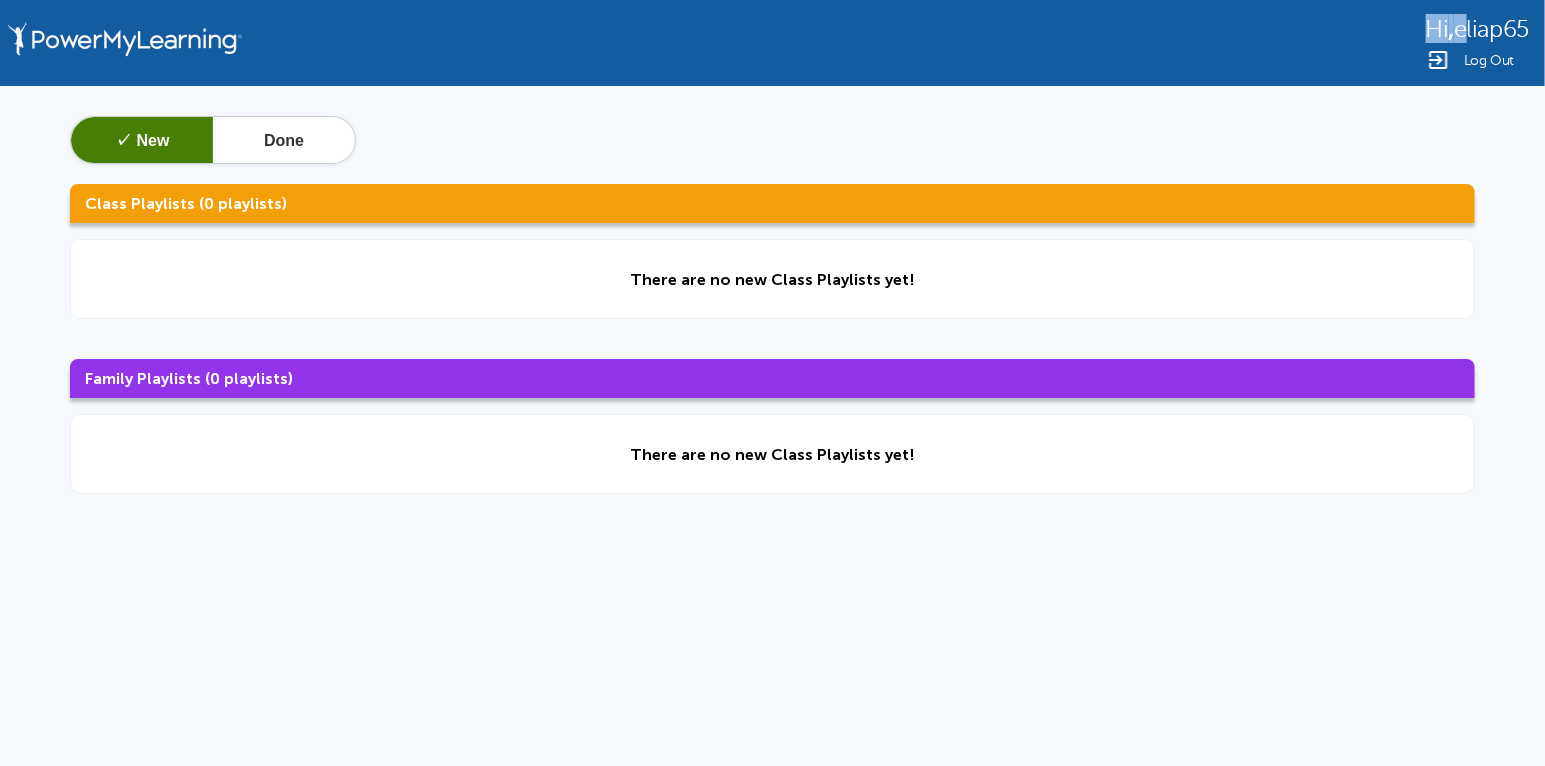 drag, startPoint x: 1452, startPoint y: 21, endPoint x: 1404, endPoint y: 32, distance: 49.24429 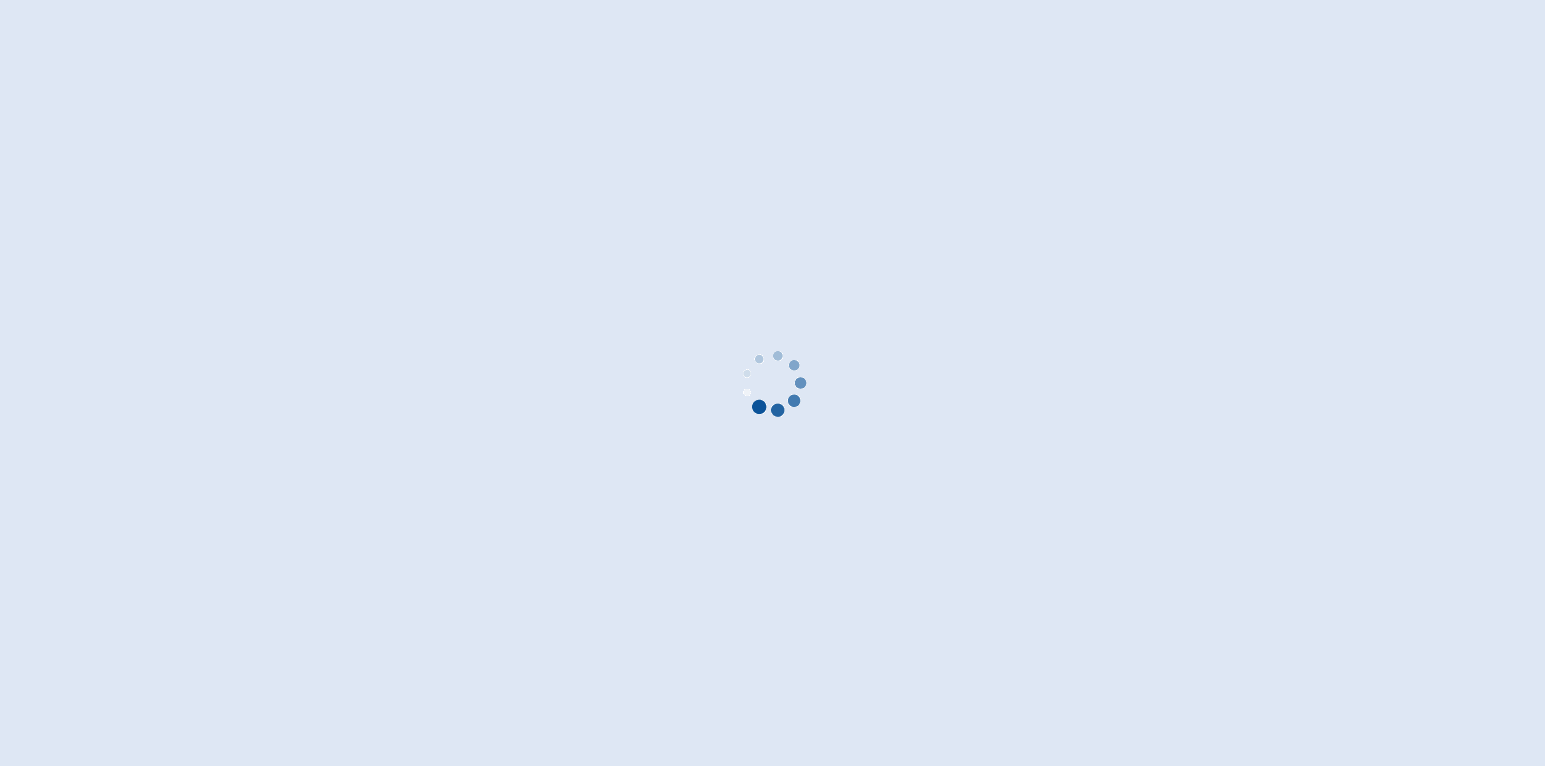 scroll, scrollTop: 0, scrollLeft: 0, axis: both 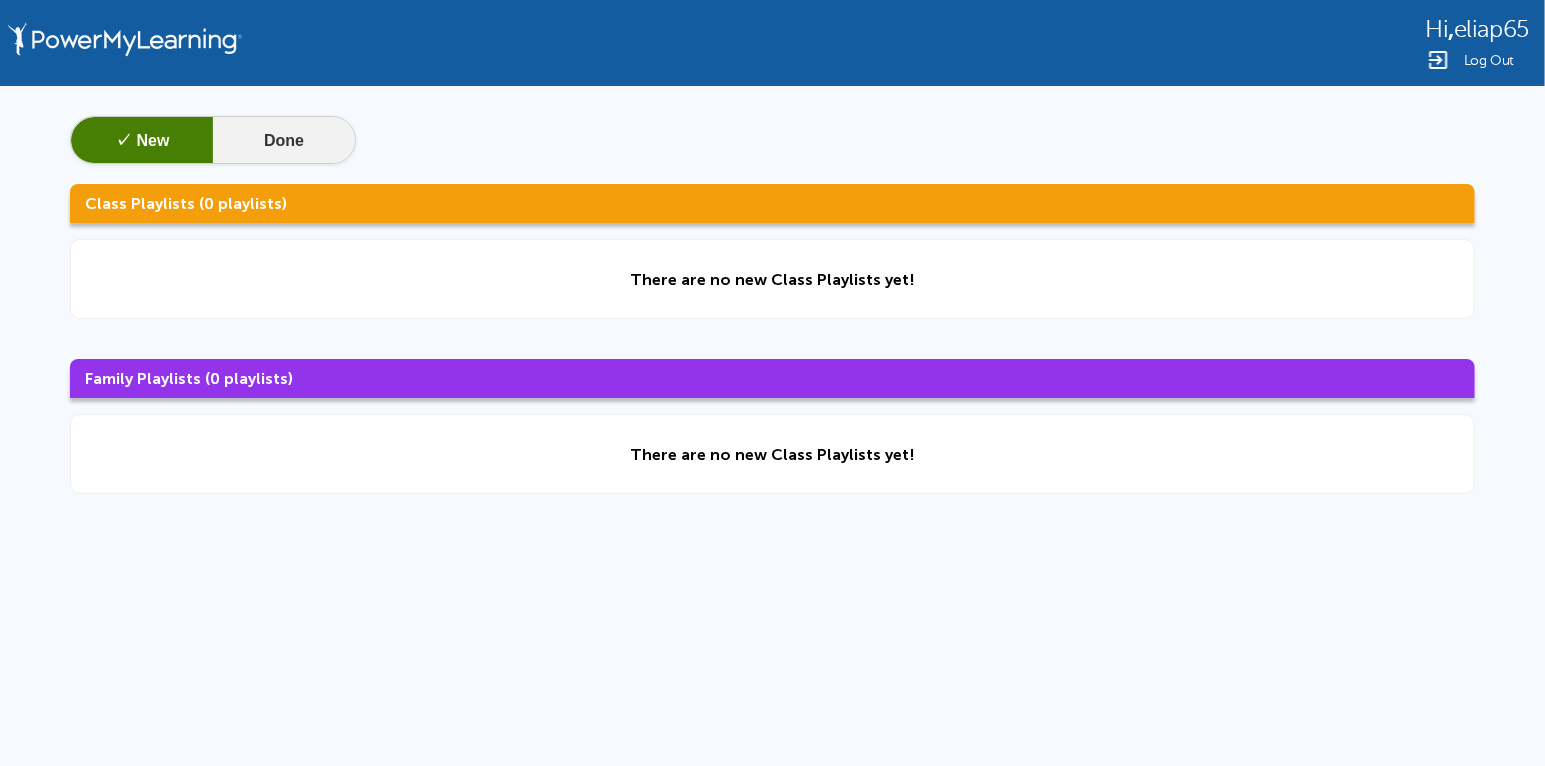 click on "Done" 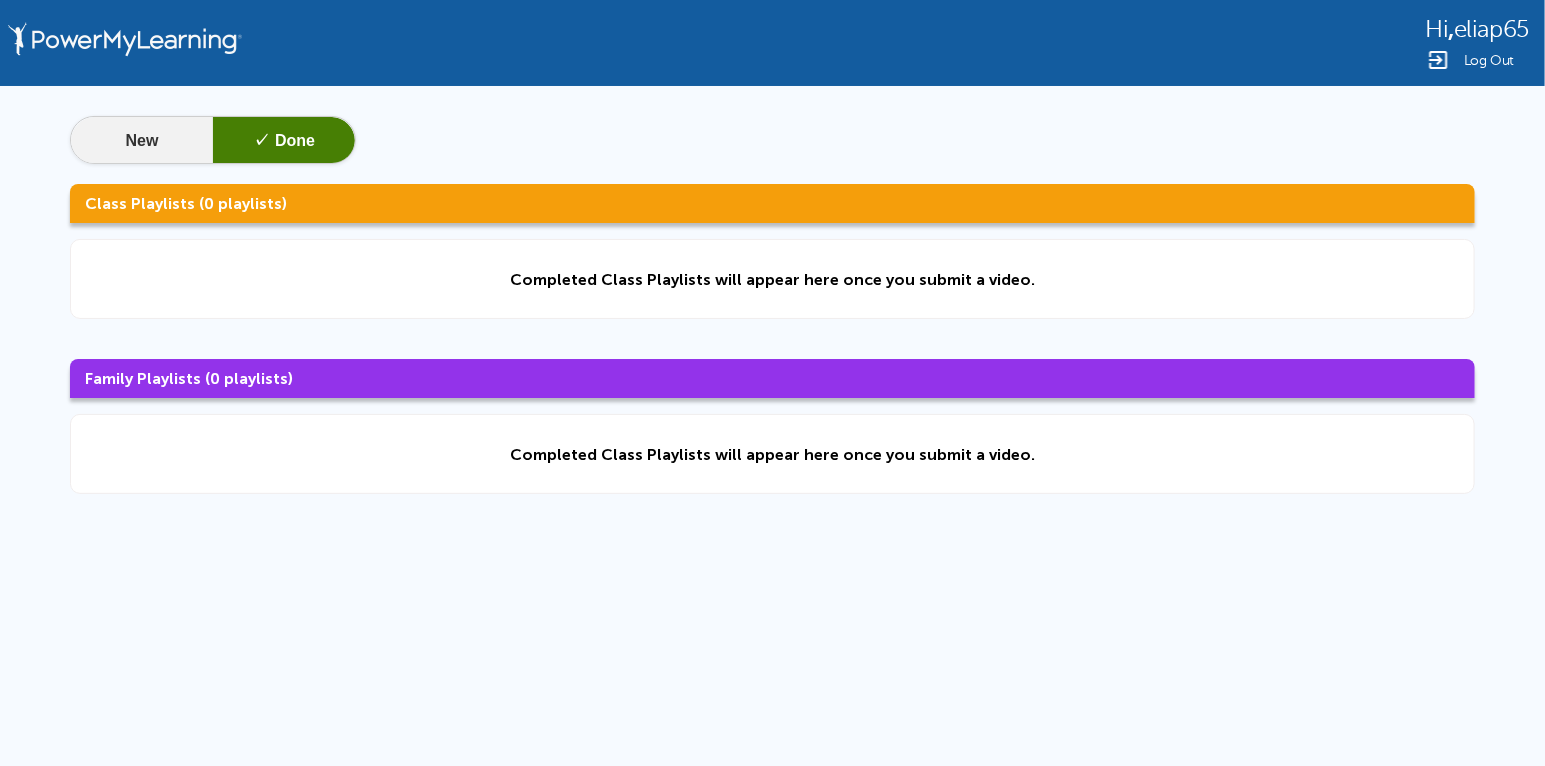 click on "New" 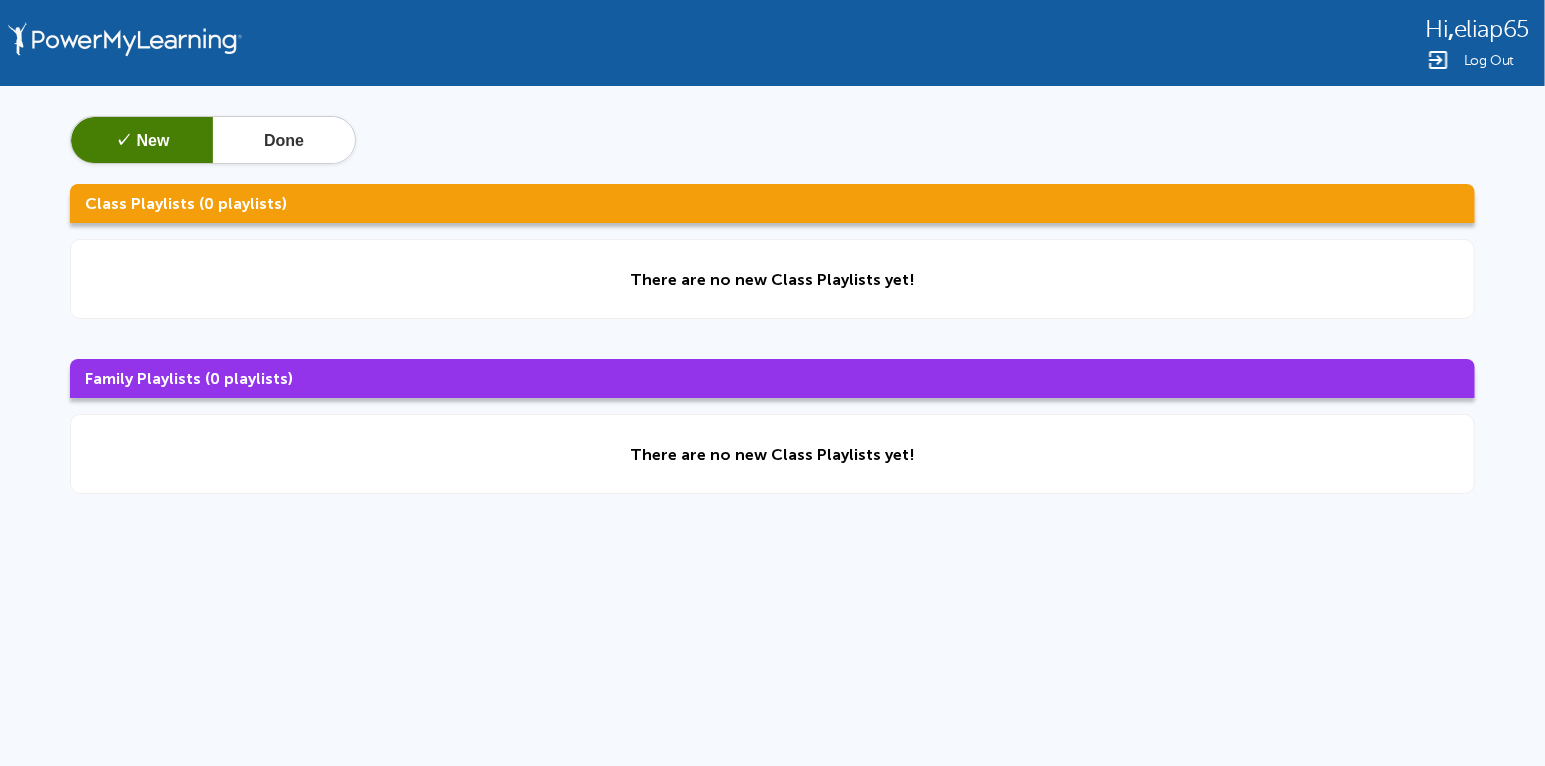 click on "There are no new Class Playlists yet!" 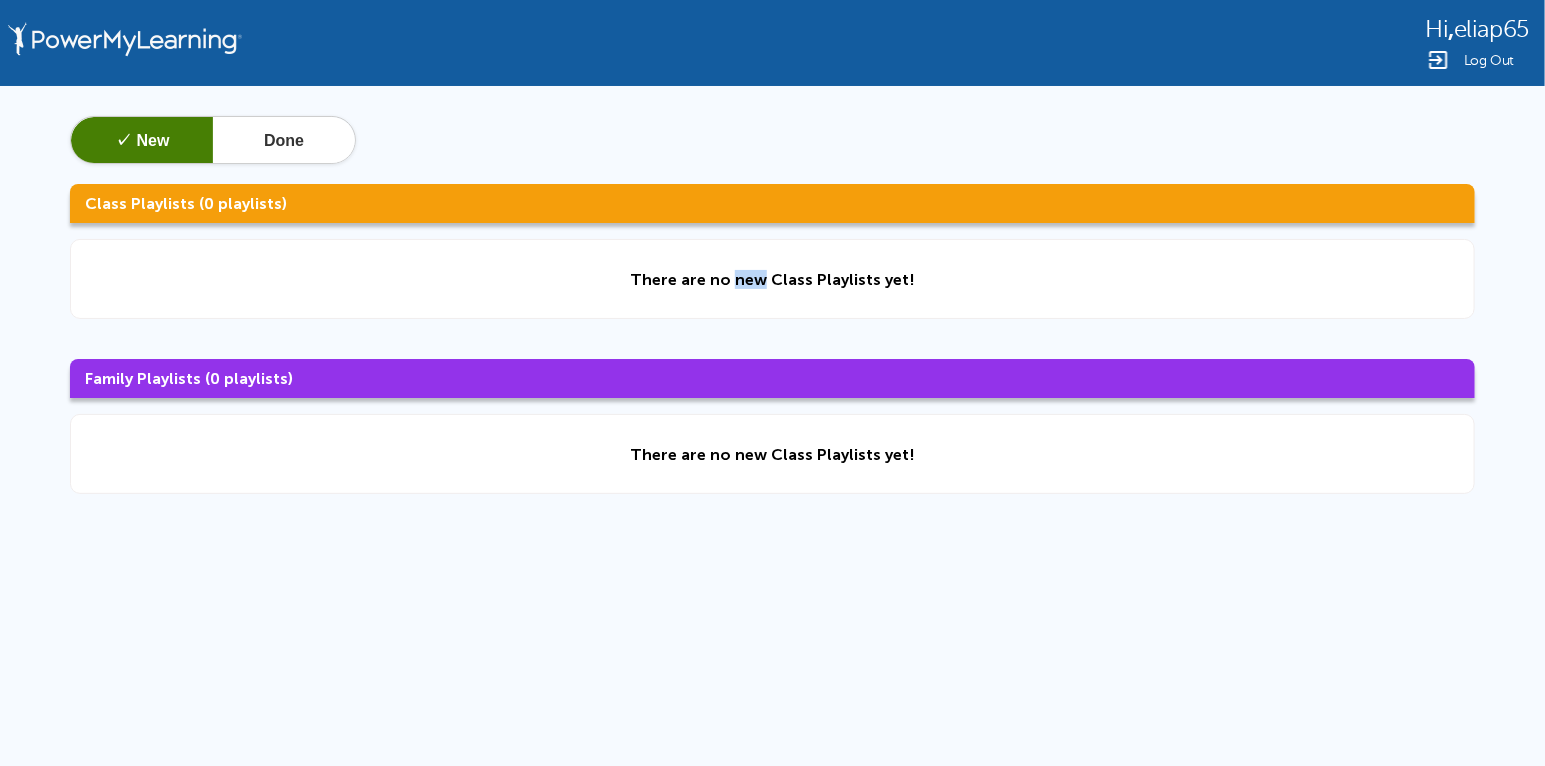 click on "There are no new Class Playlists yet!" 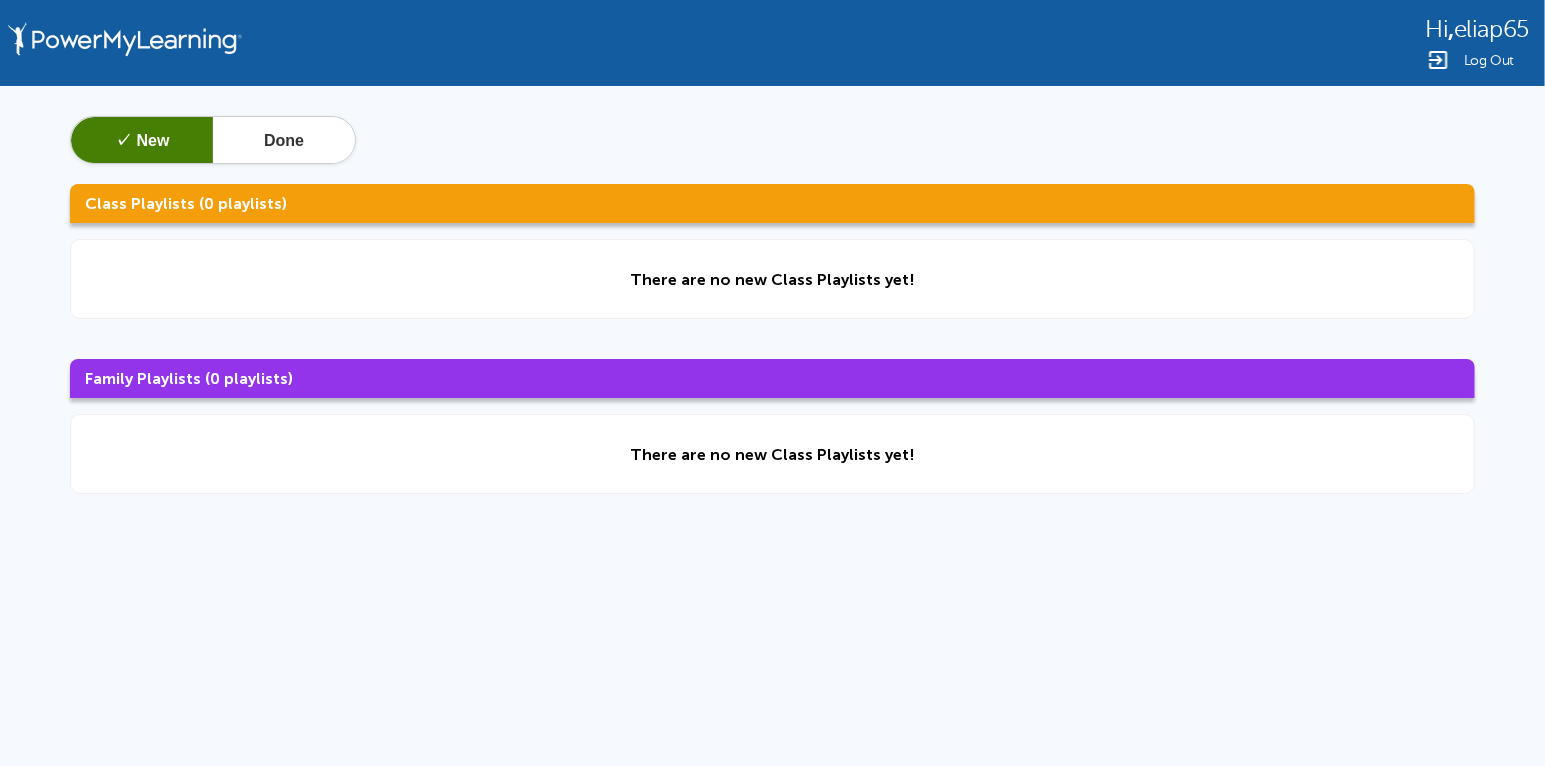 click on "There are no new Class Playlists yet!" 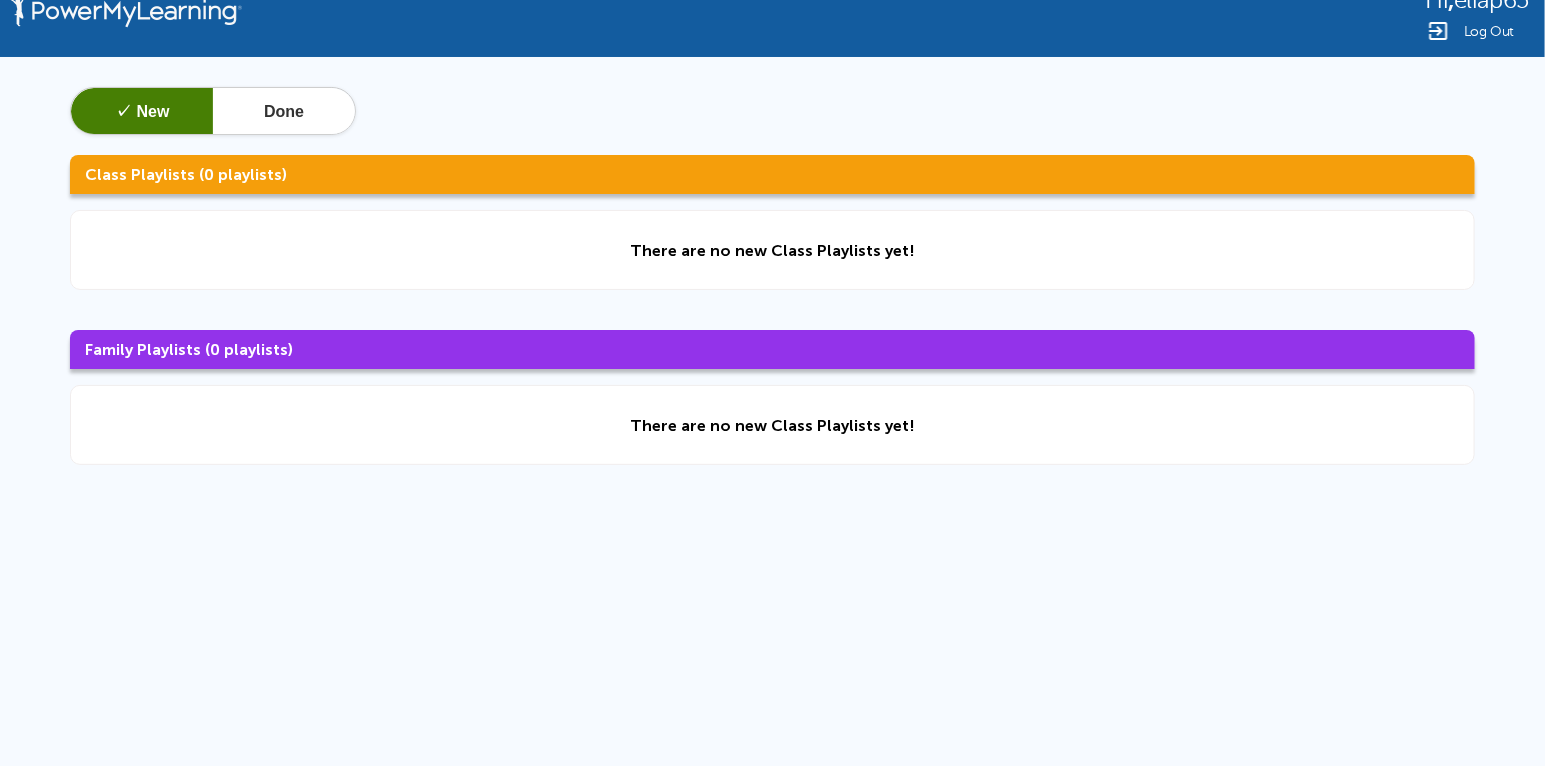 scroll, scrollTop: 0, scrollLeft: 0, axis: both 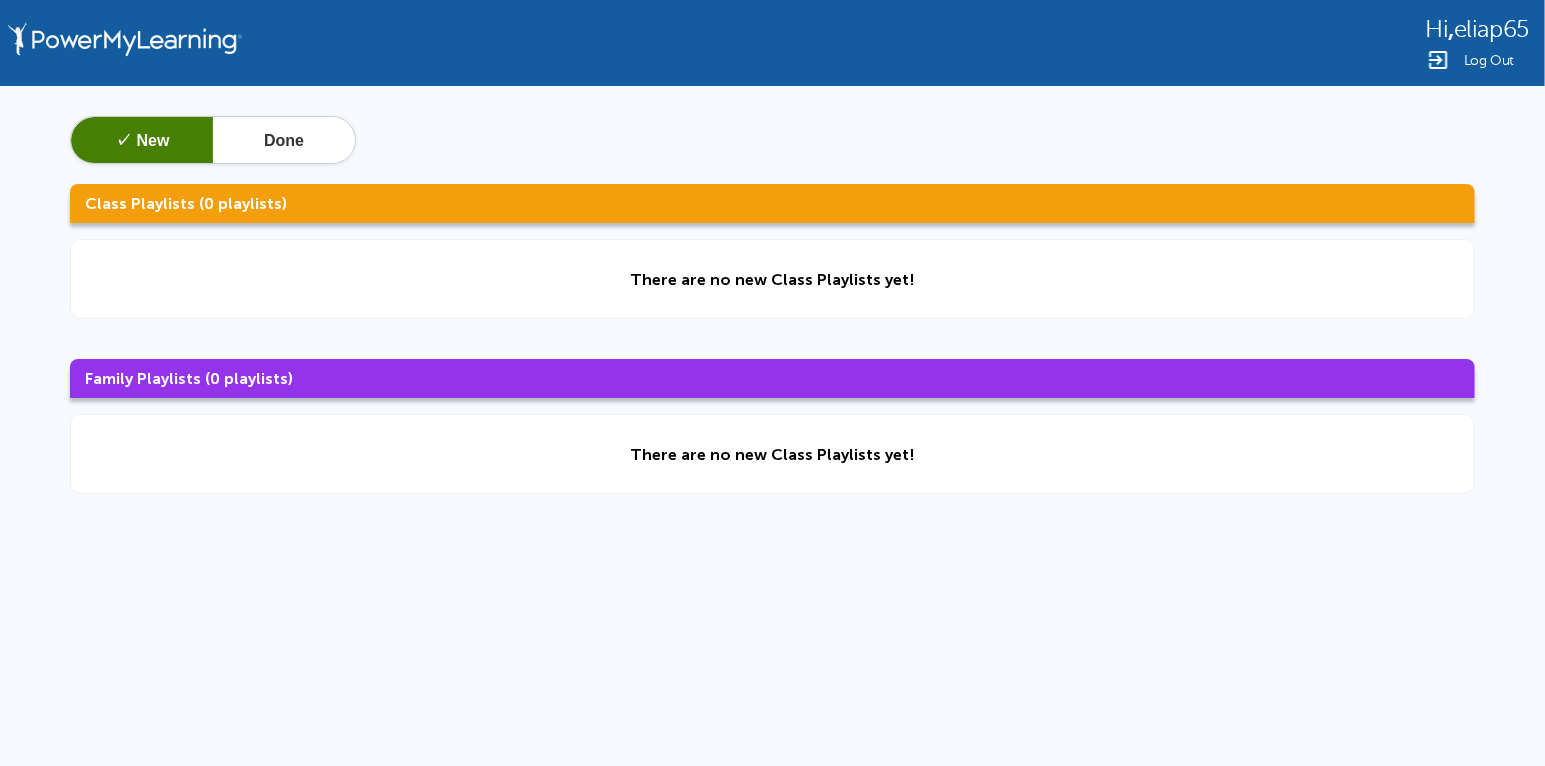 click on "eliap65" 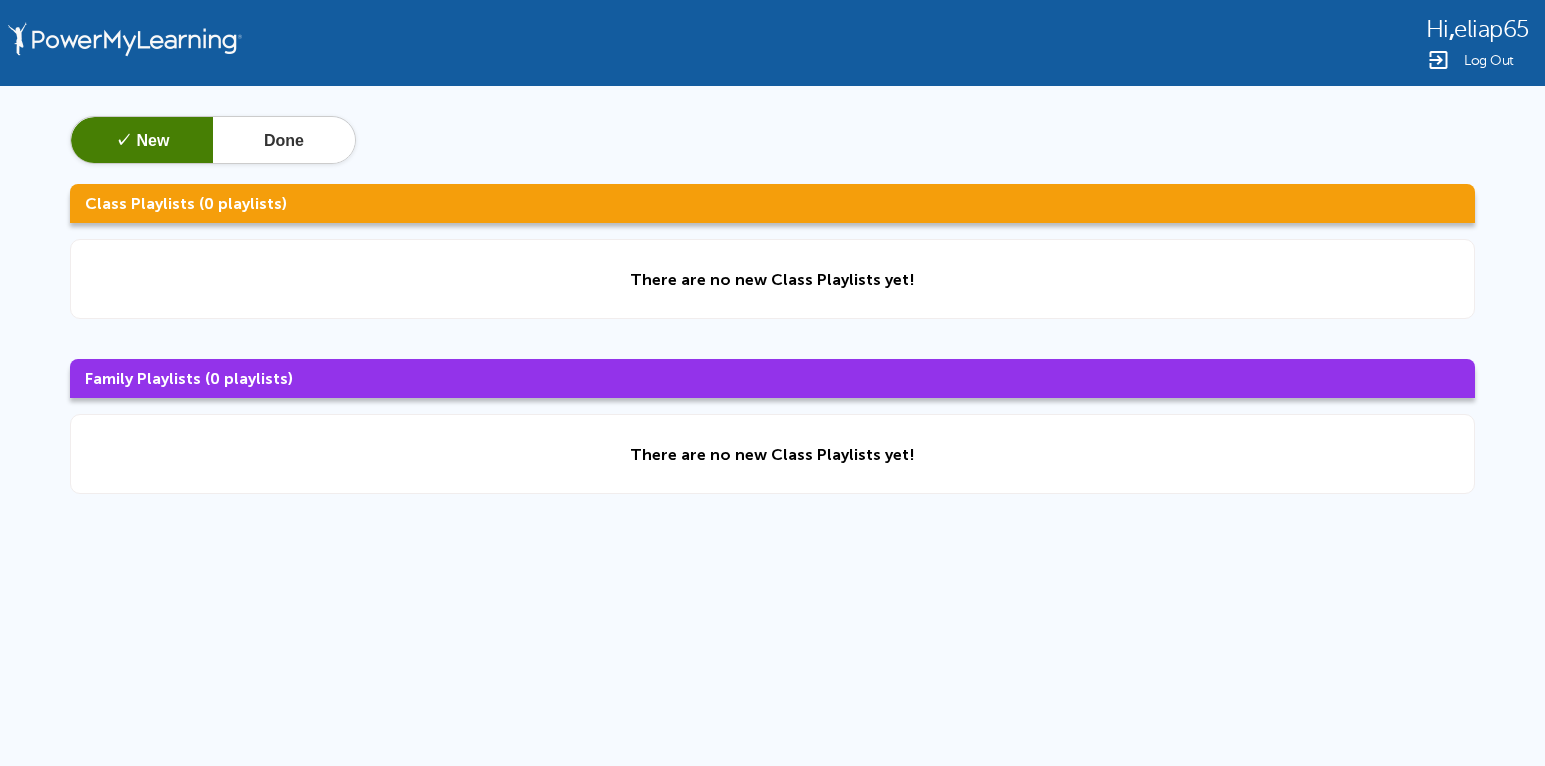 scroll, scrollTop: 0, scrollLeft: 0, axis: both 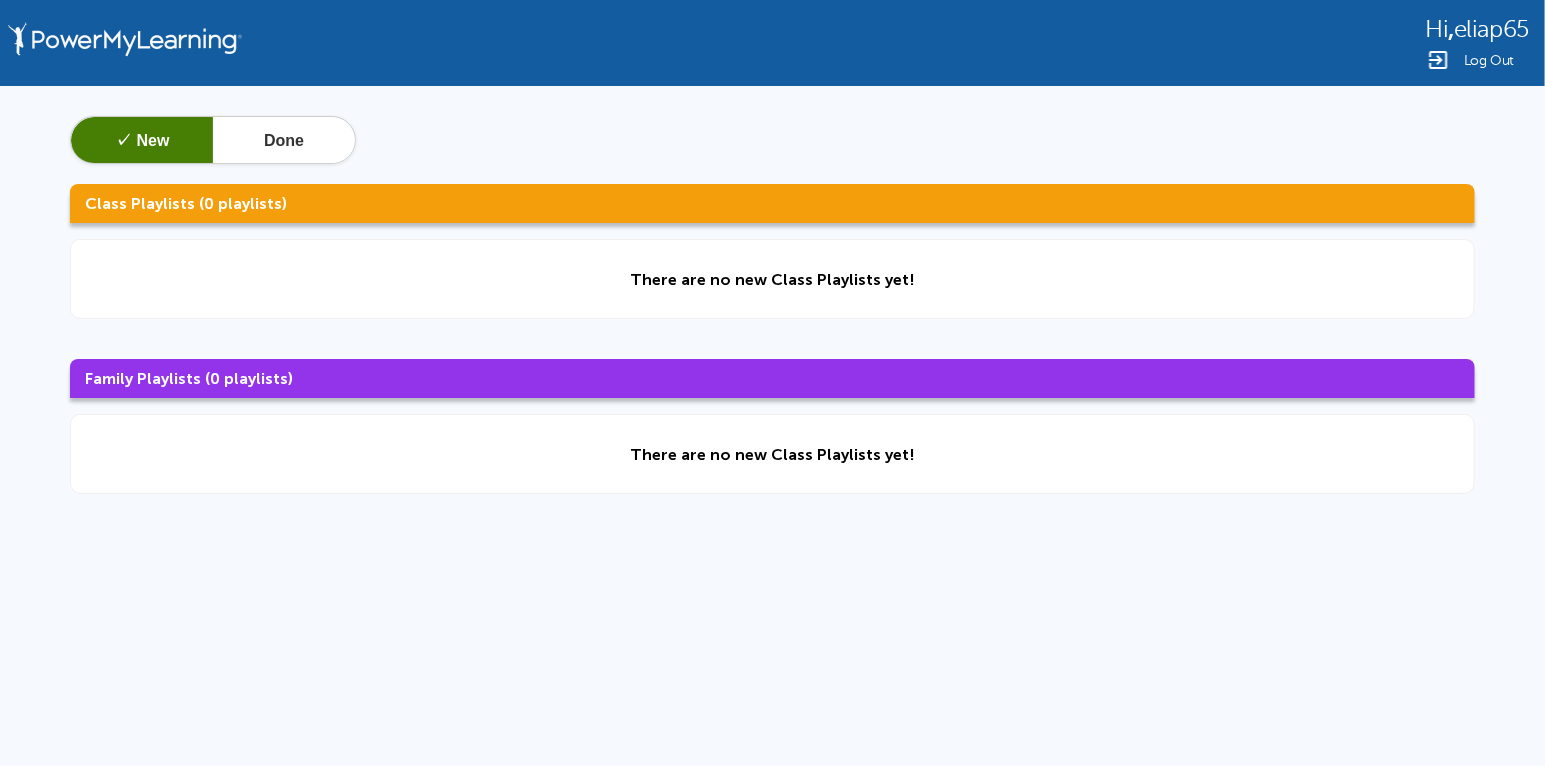 click on "Hi ,  eliap65 Log Out" 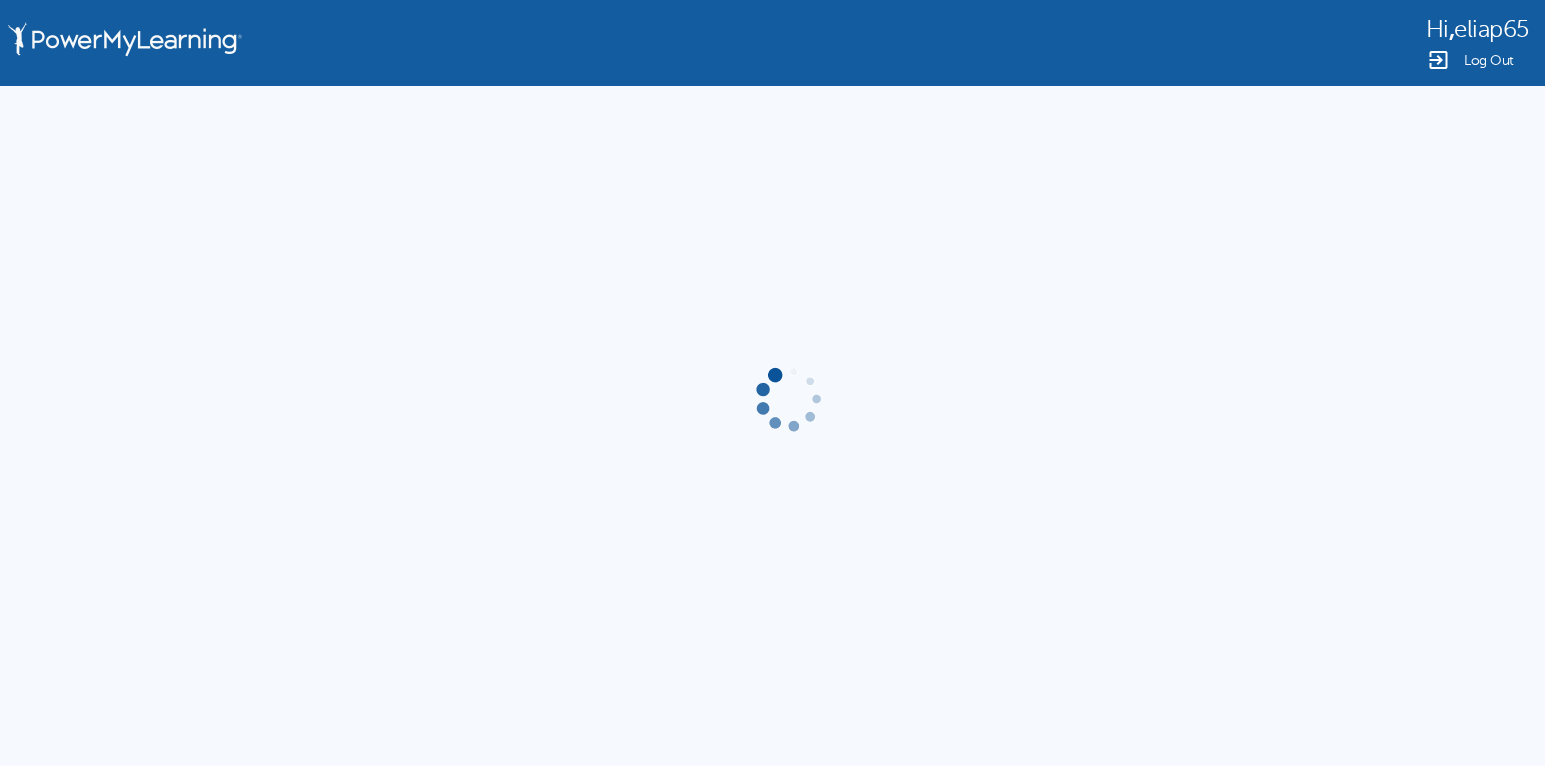 scroll, scrollTop: 0, scrollLeft: 0, axis: both 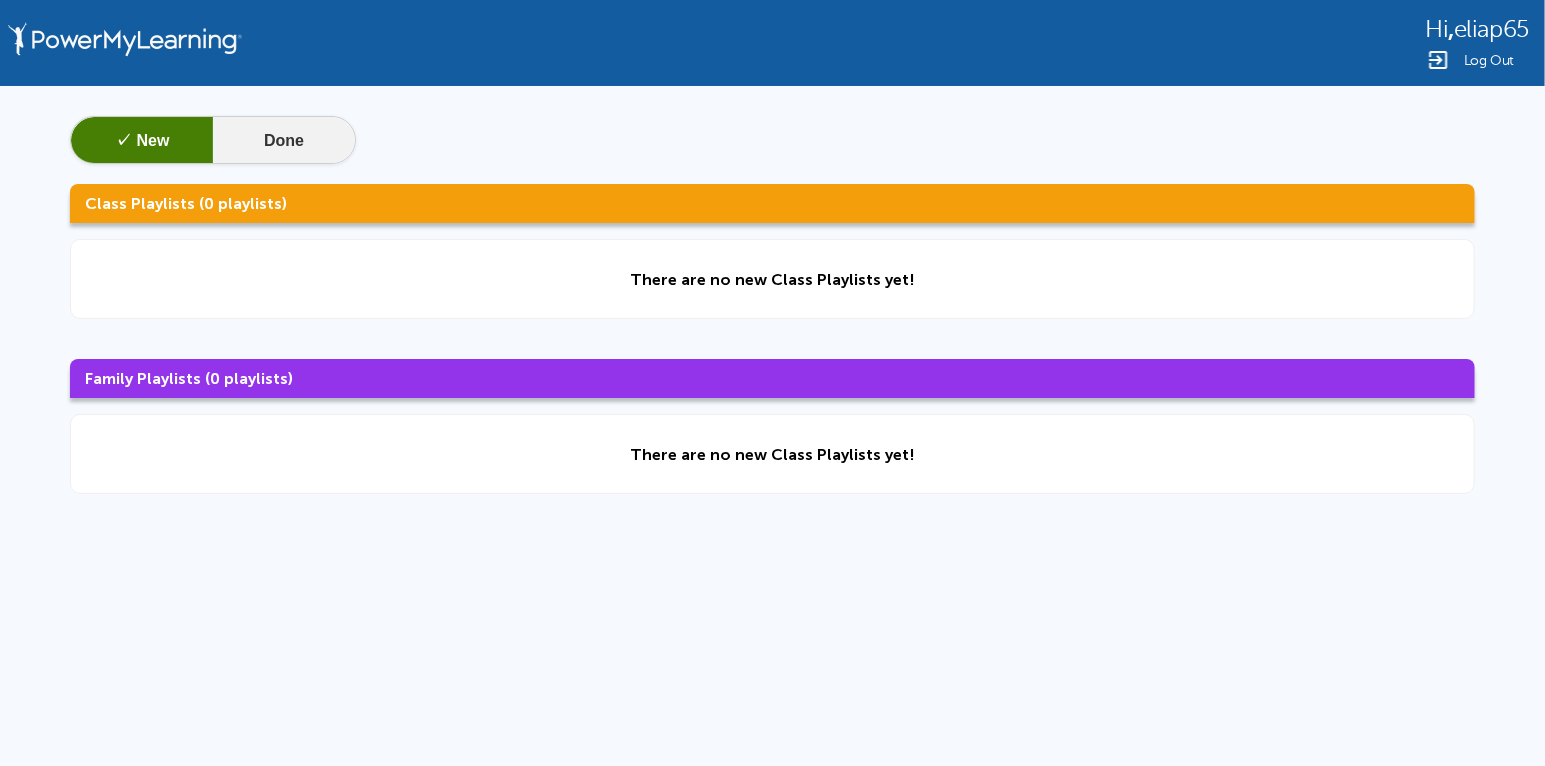 click on "Done" 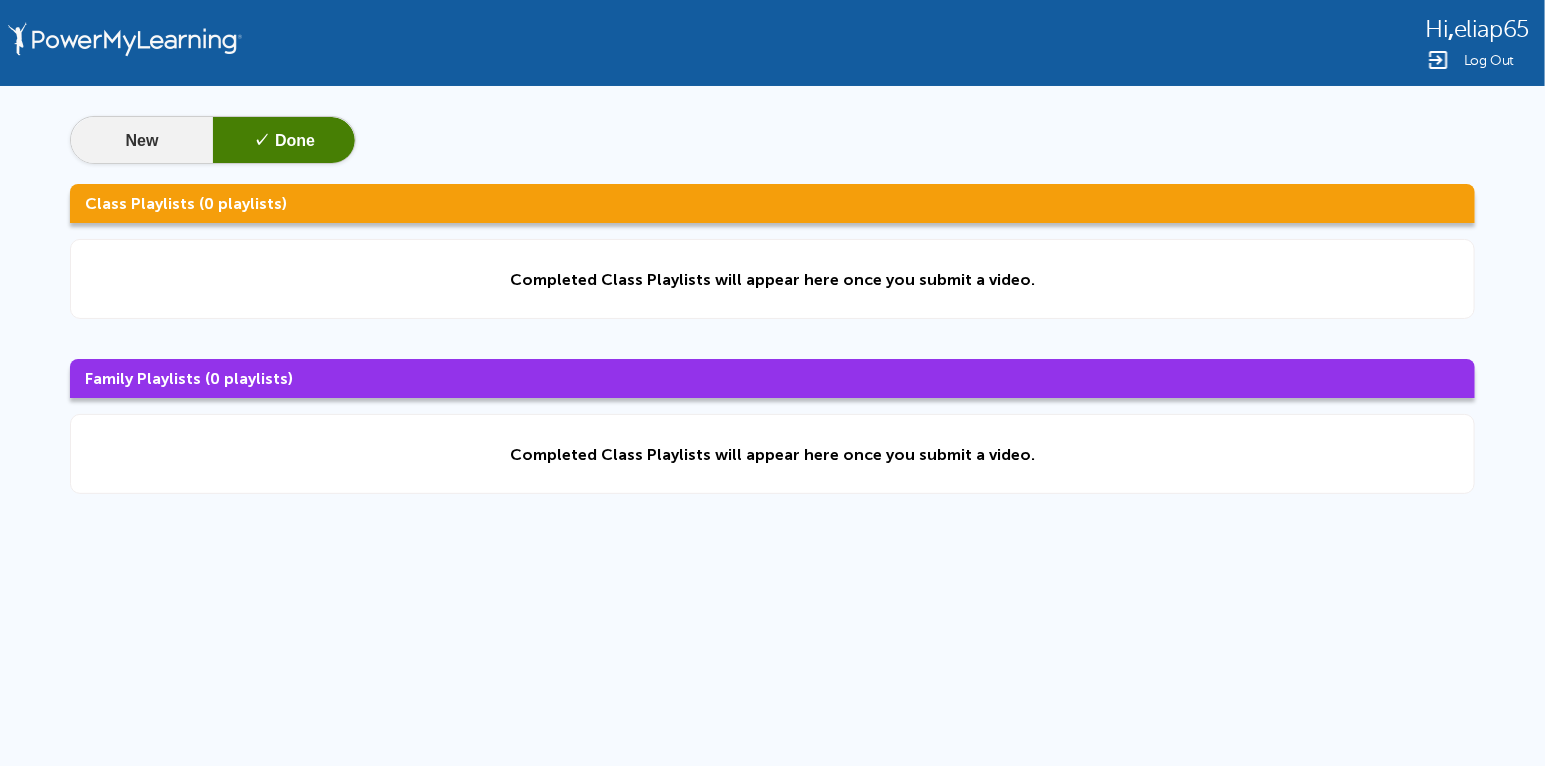 click on "New" 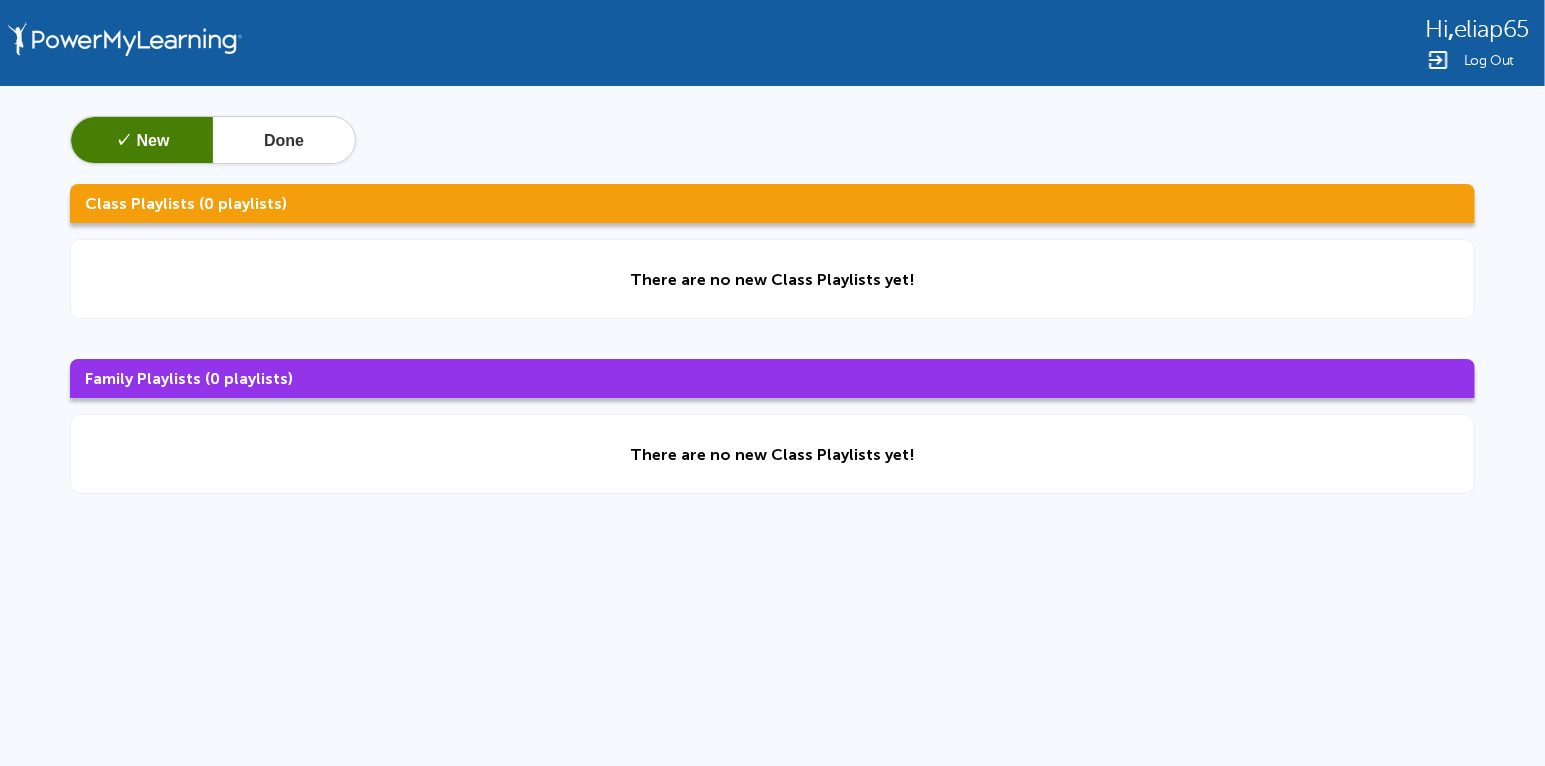 click on "Class Playlists (0 playlists)" 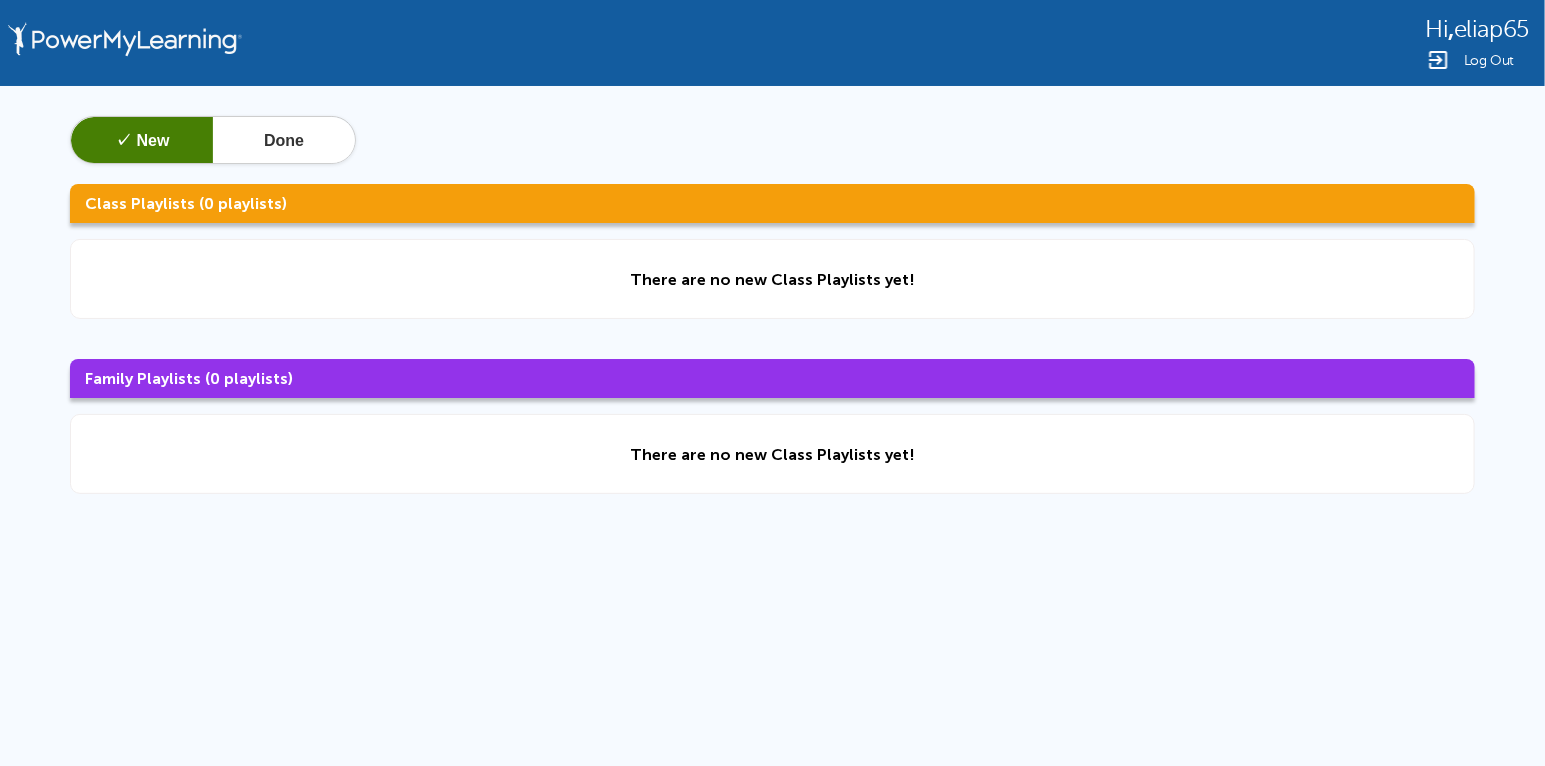 drag, startPoint x: 60, startPoint y: 362, endPoint x: 76, endPoint y: 367, distance: 16.763054 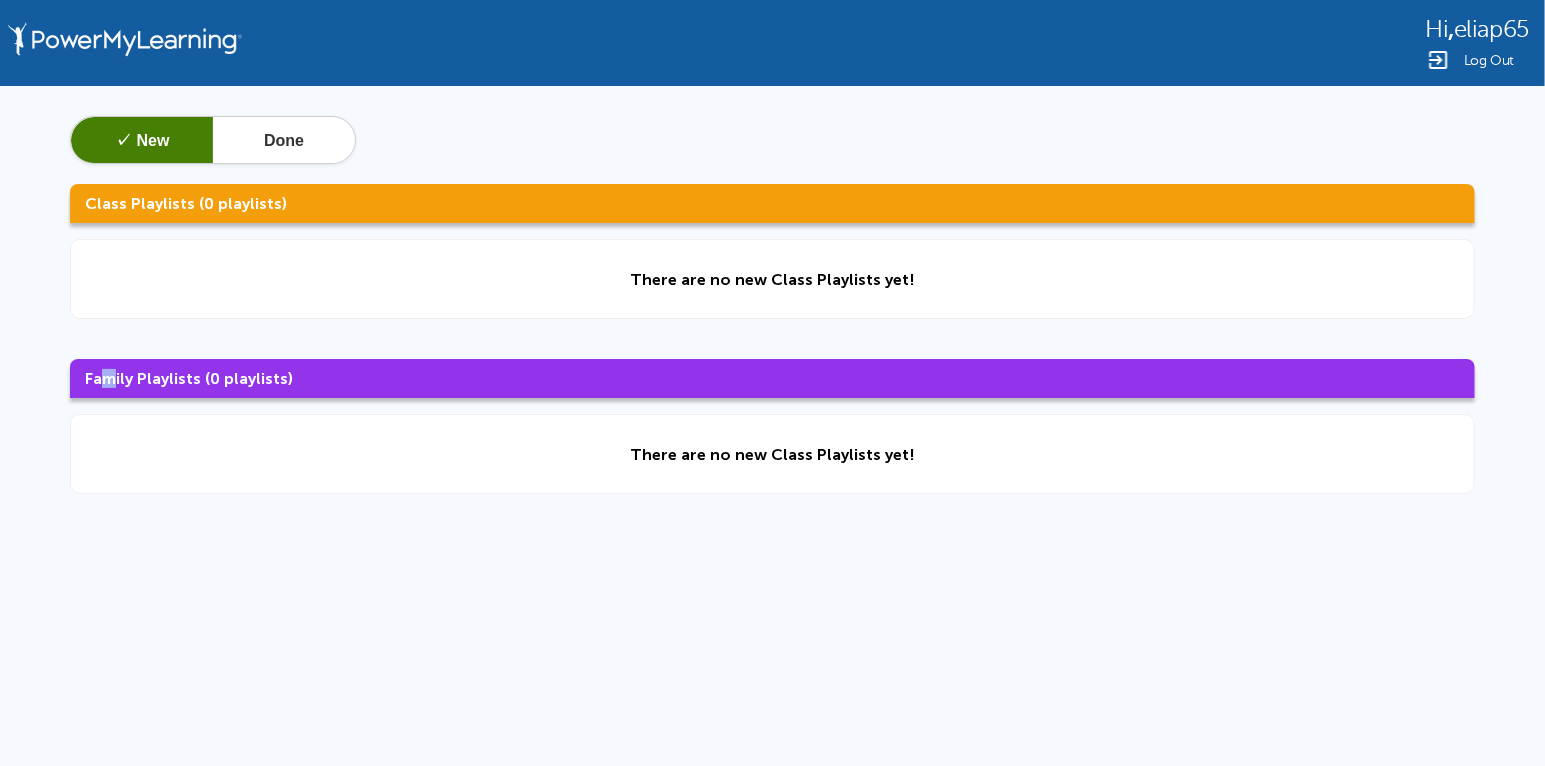 click on "Family Playlists (0 playlists)" 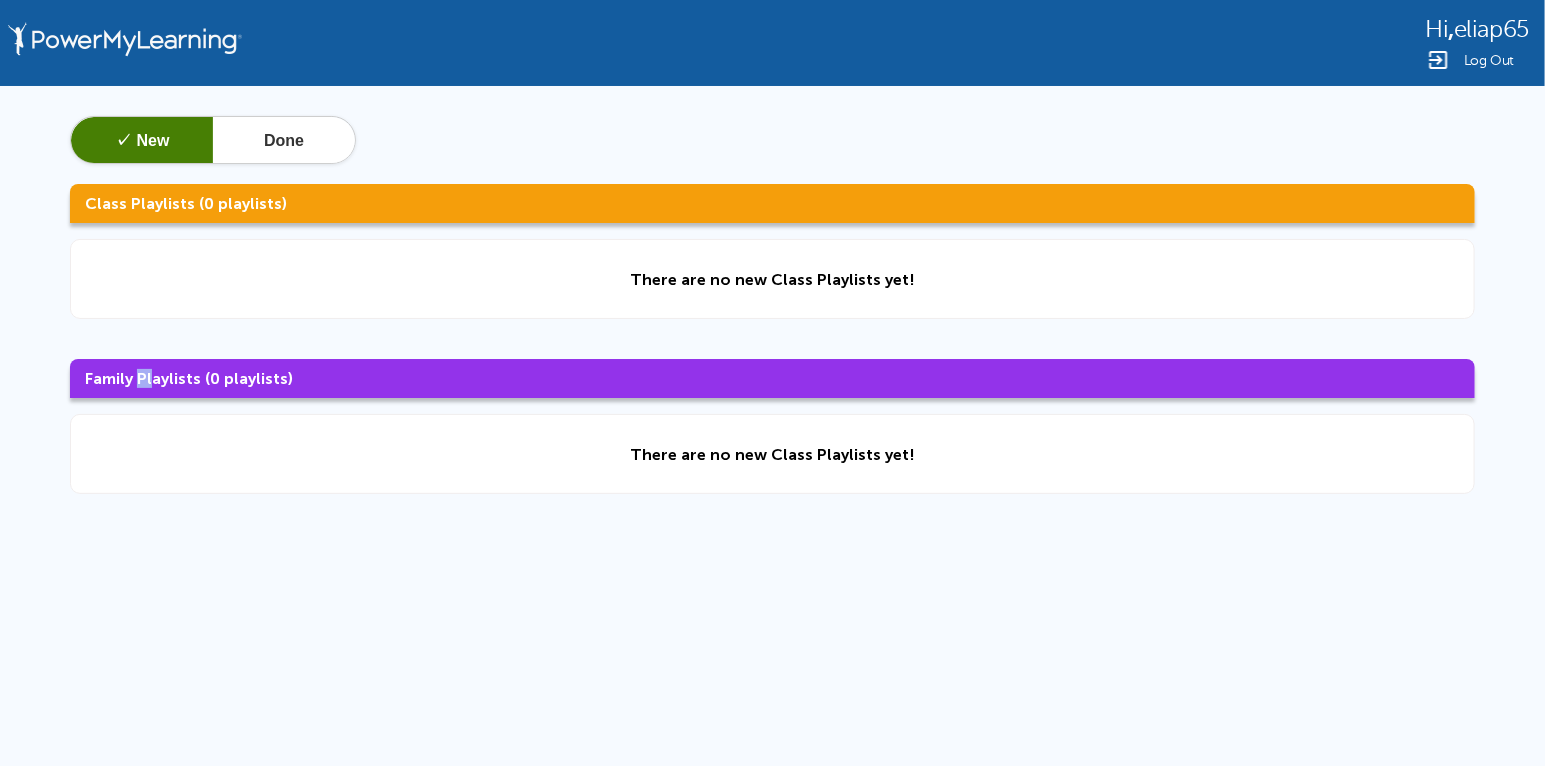 drag, startPoint x: 165, startPoint y: 382, endPoint x: 232, endPoint y: 380, distance: 67.02985 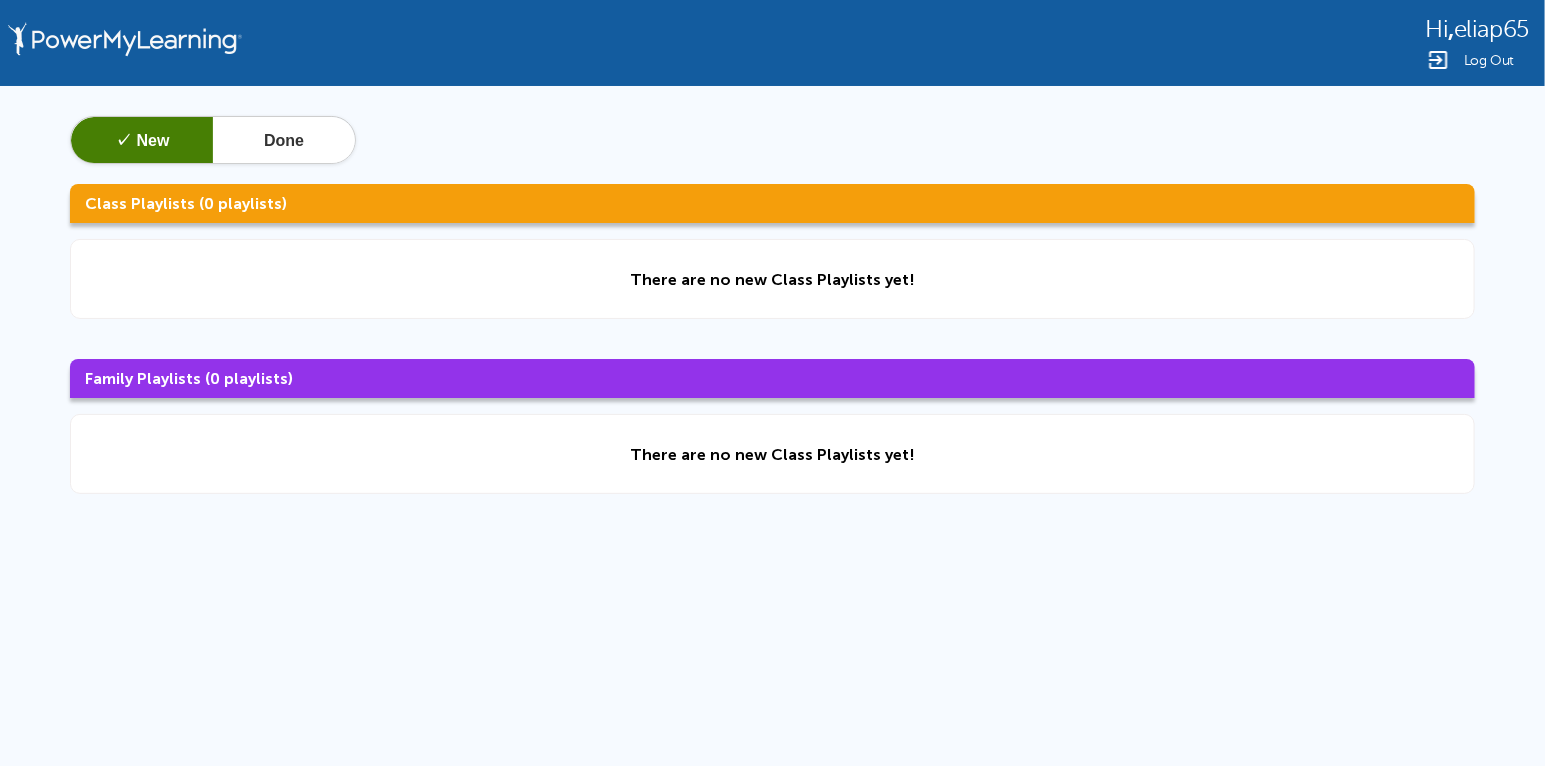 drag, startPoint x: 310, startPoint y: 381, endPoint x: 556, endPoint y: 381, distance: 246 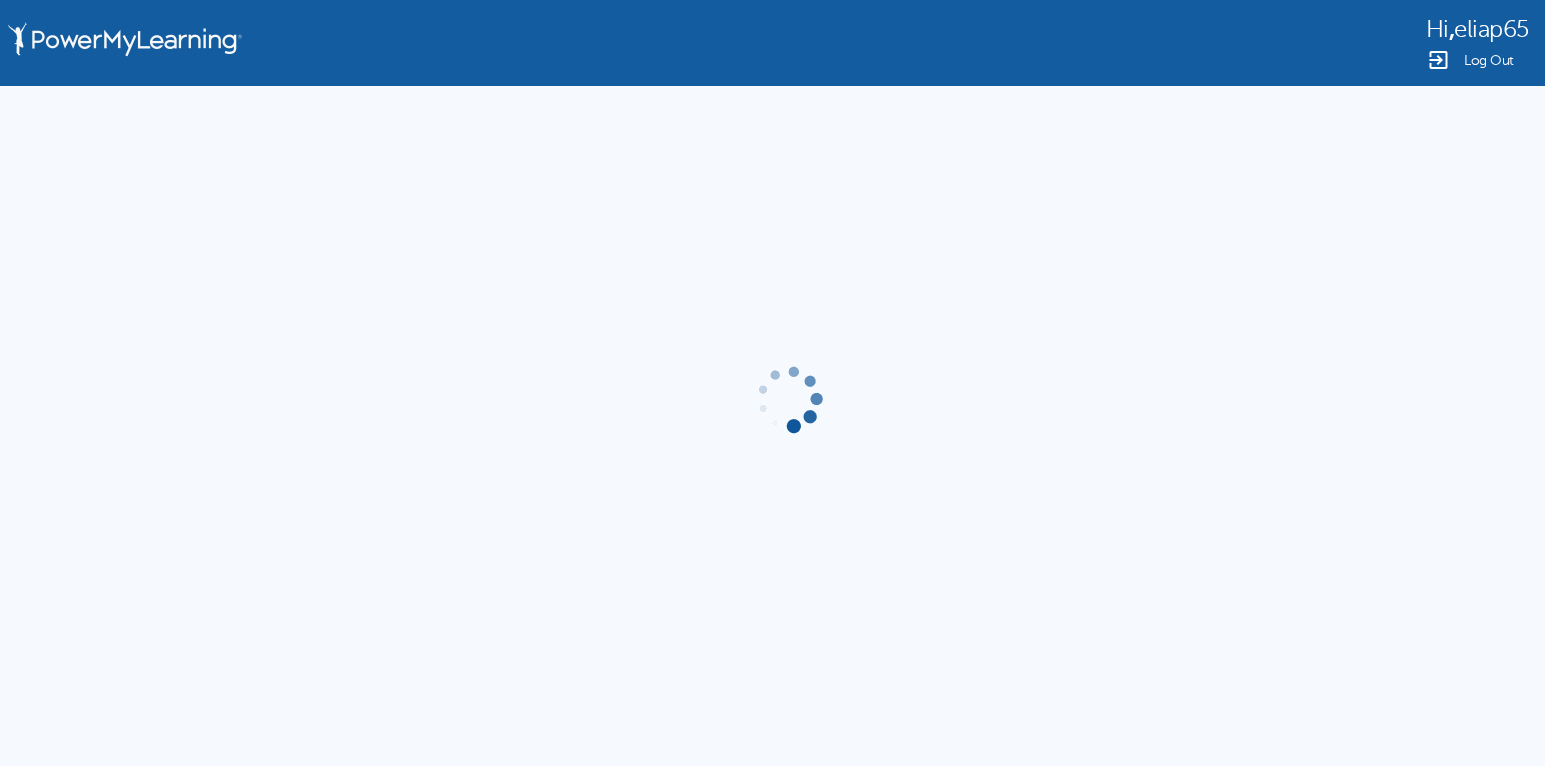scroll, scrollTop: 0, scrollLeft: 0, axis: both 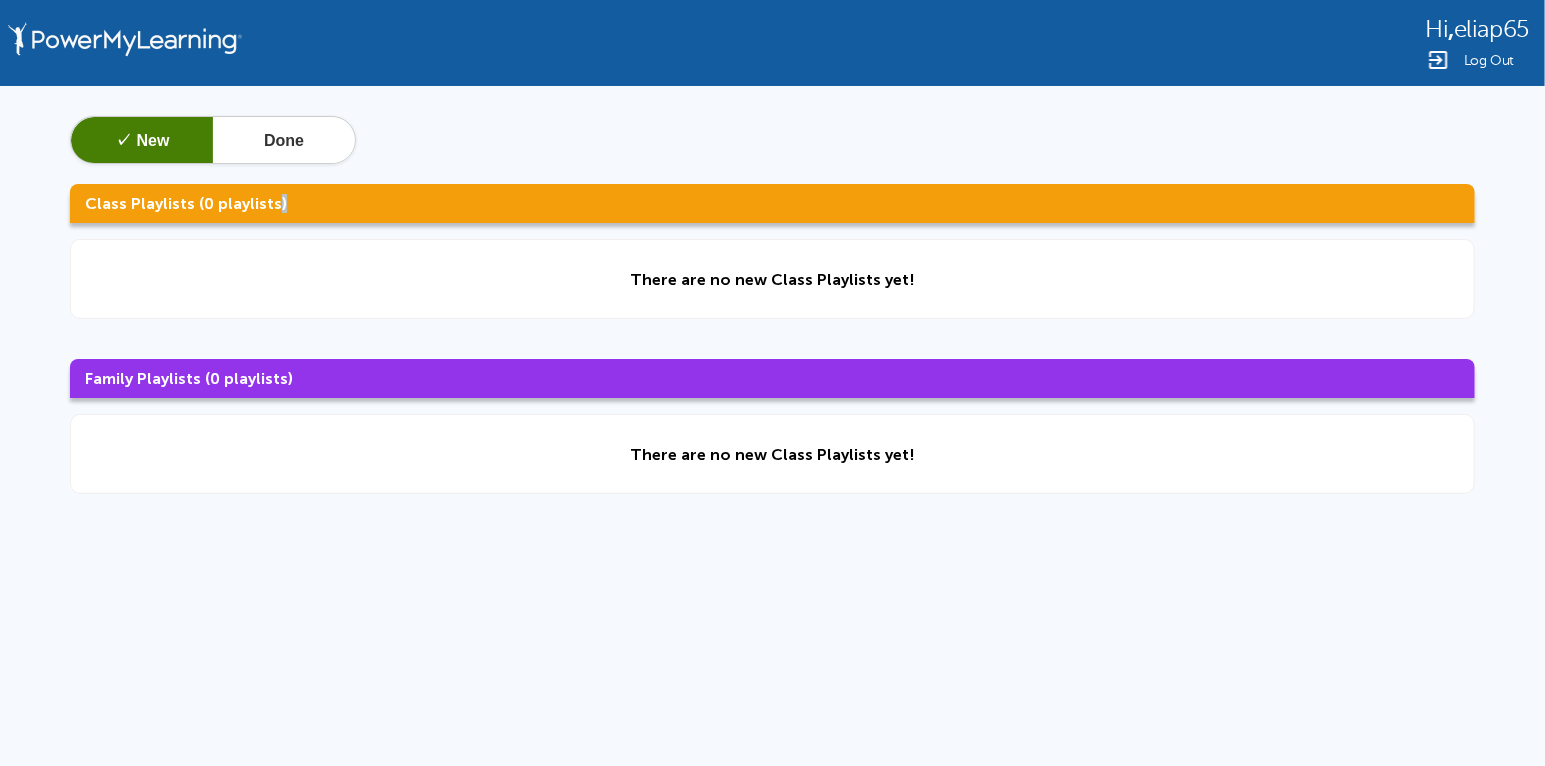 click on "✓  New   Done  Class Playlists (0 playlists) There are no new Class Playlists yet! Family Playlists (0 playlists) There are no new Class Playlists yet!" 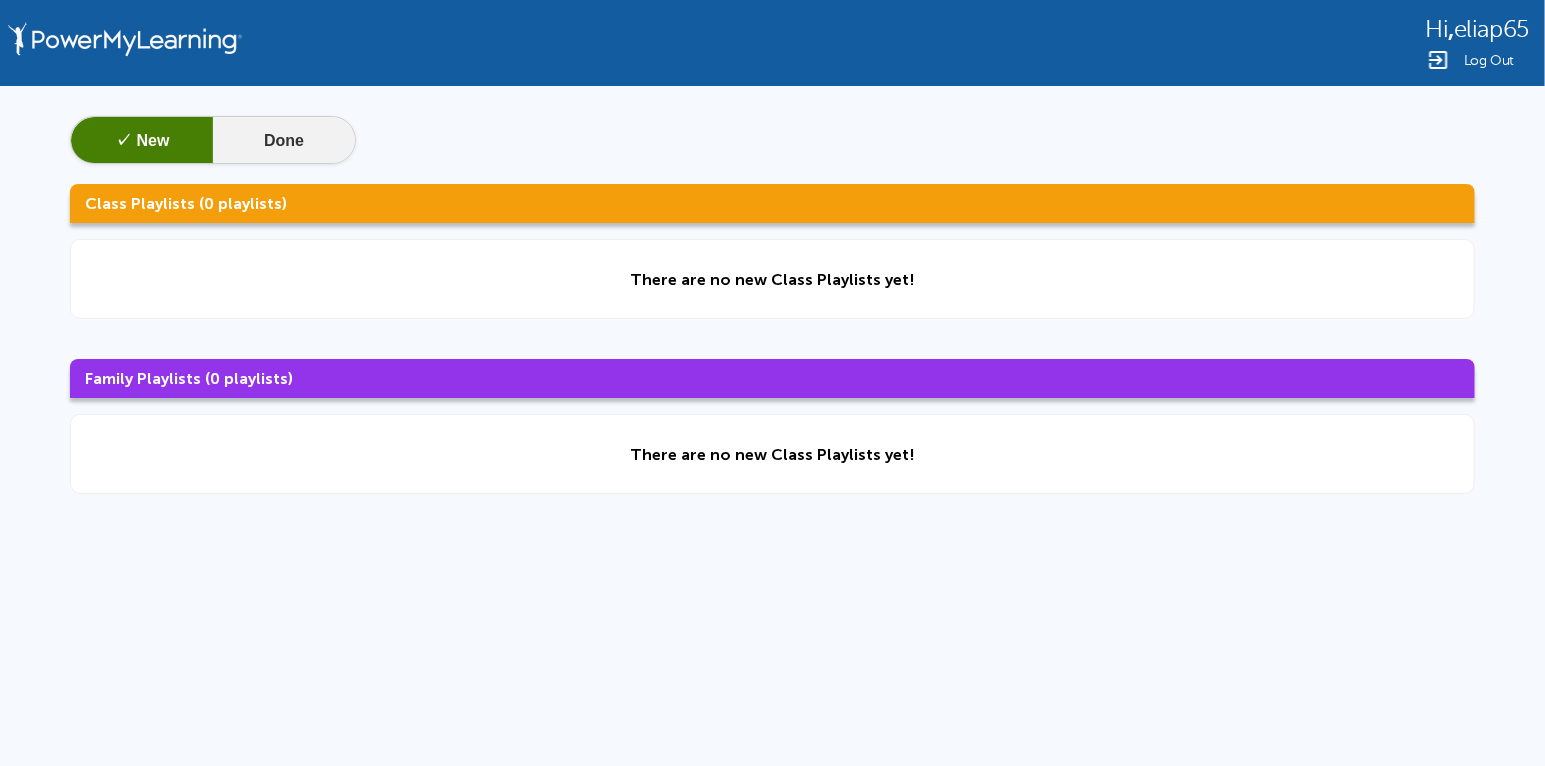 click on "Done" 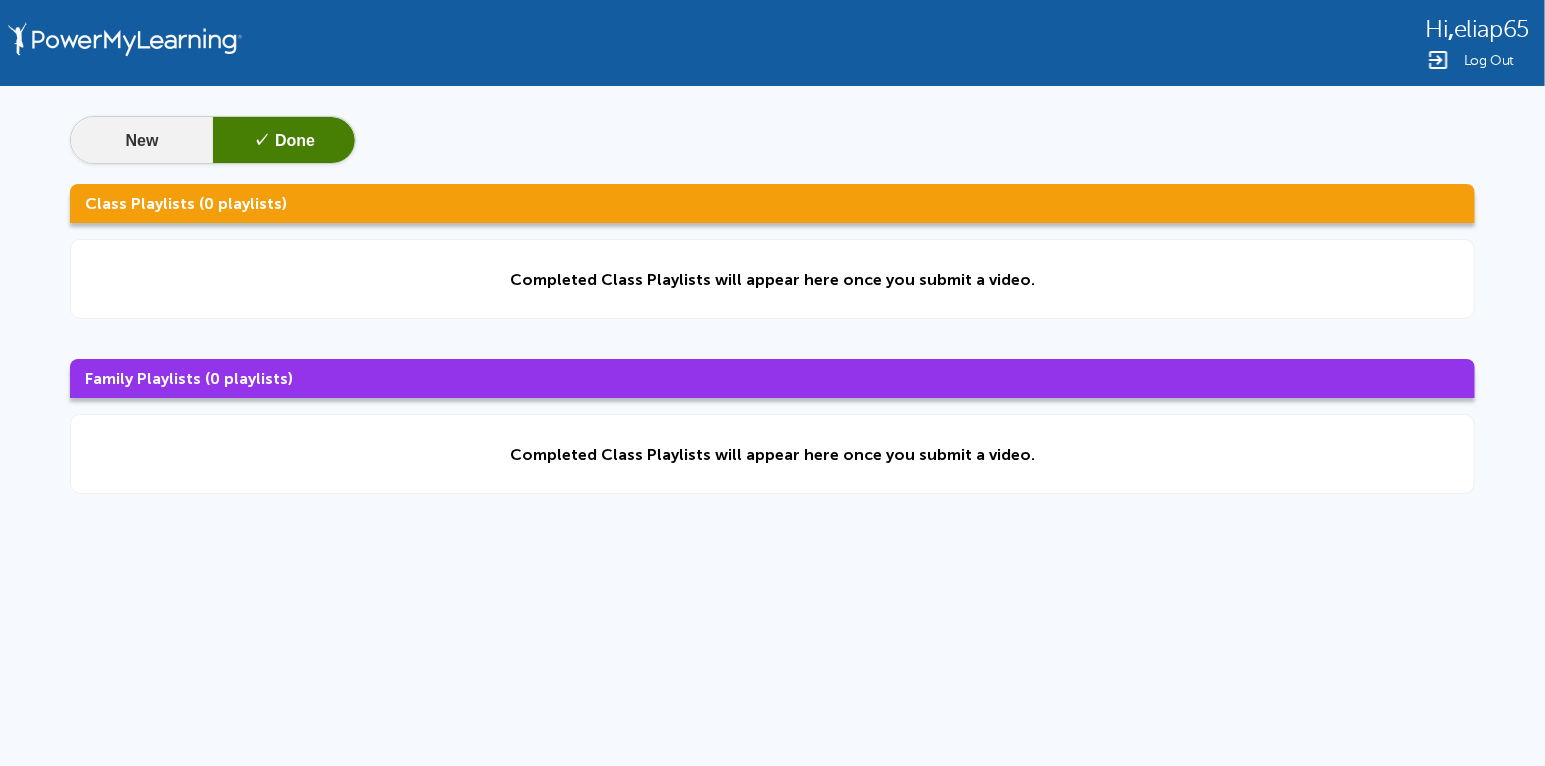 click on "New" 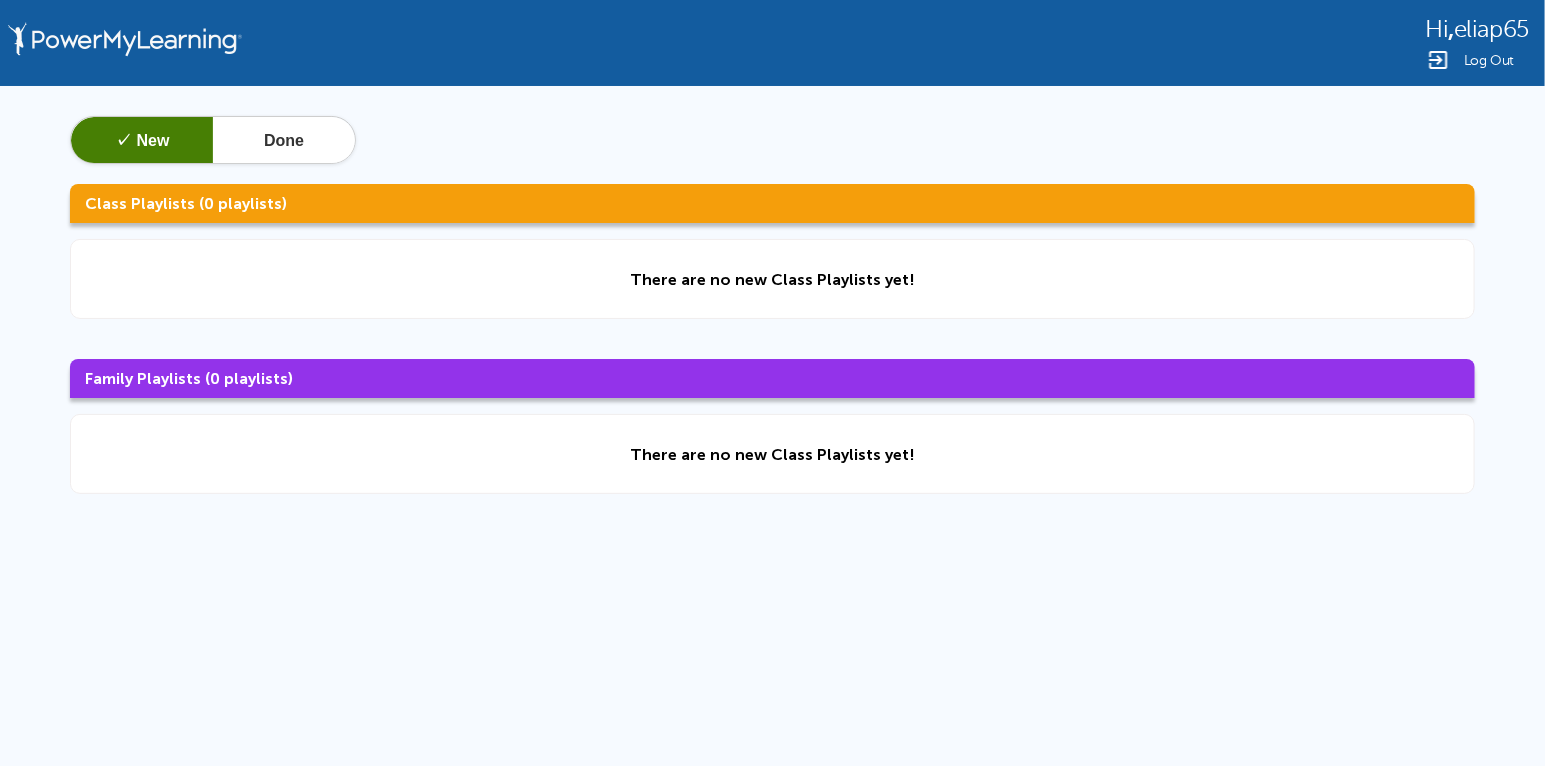 click on "Class Playlists (0 playlists)" 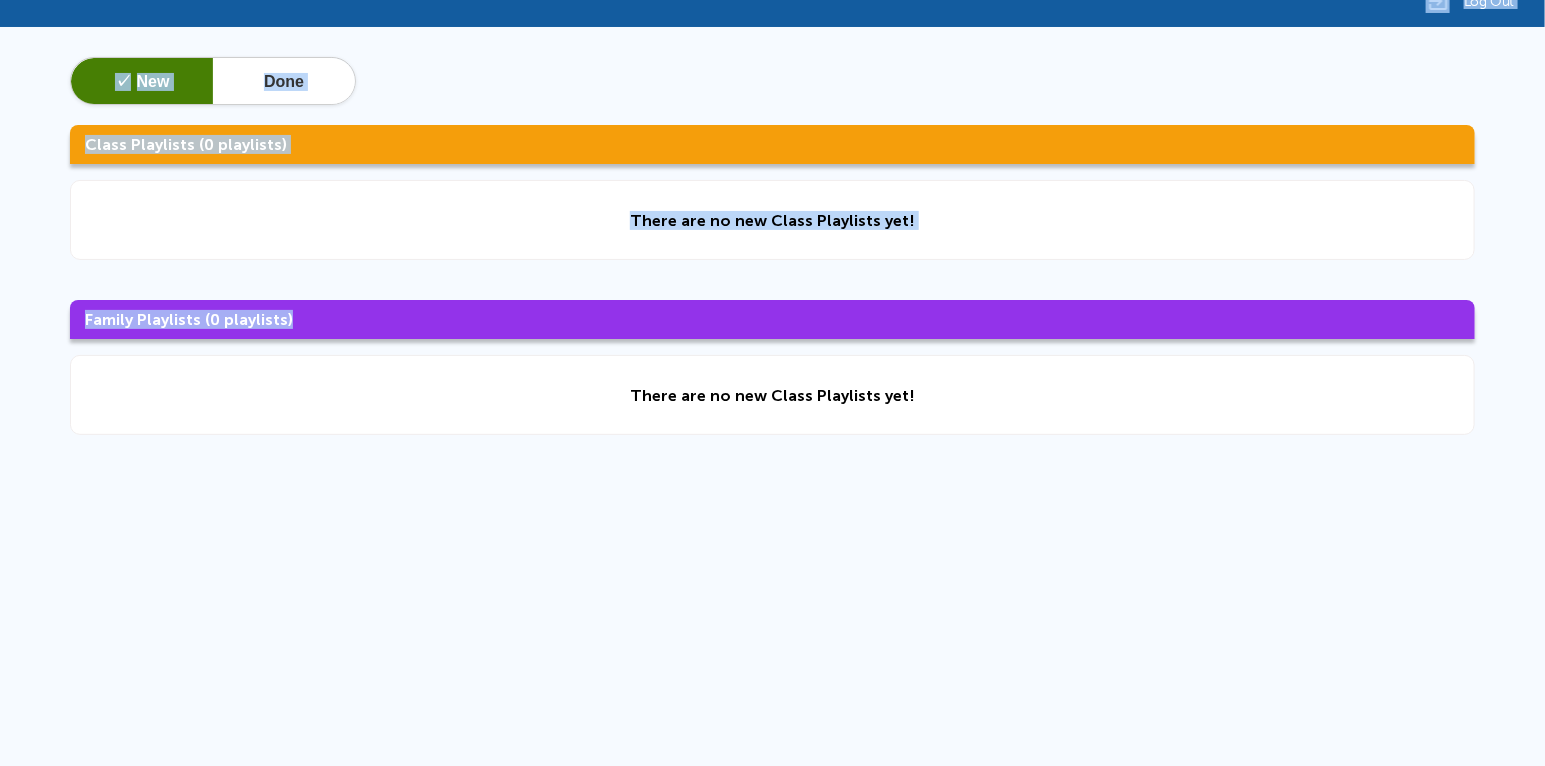 scroll, scrollTop: 0, scrollLeft: 0, axis: both 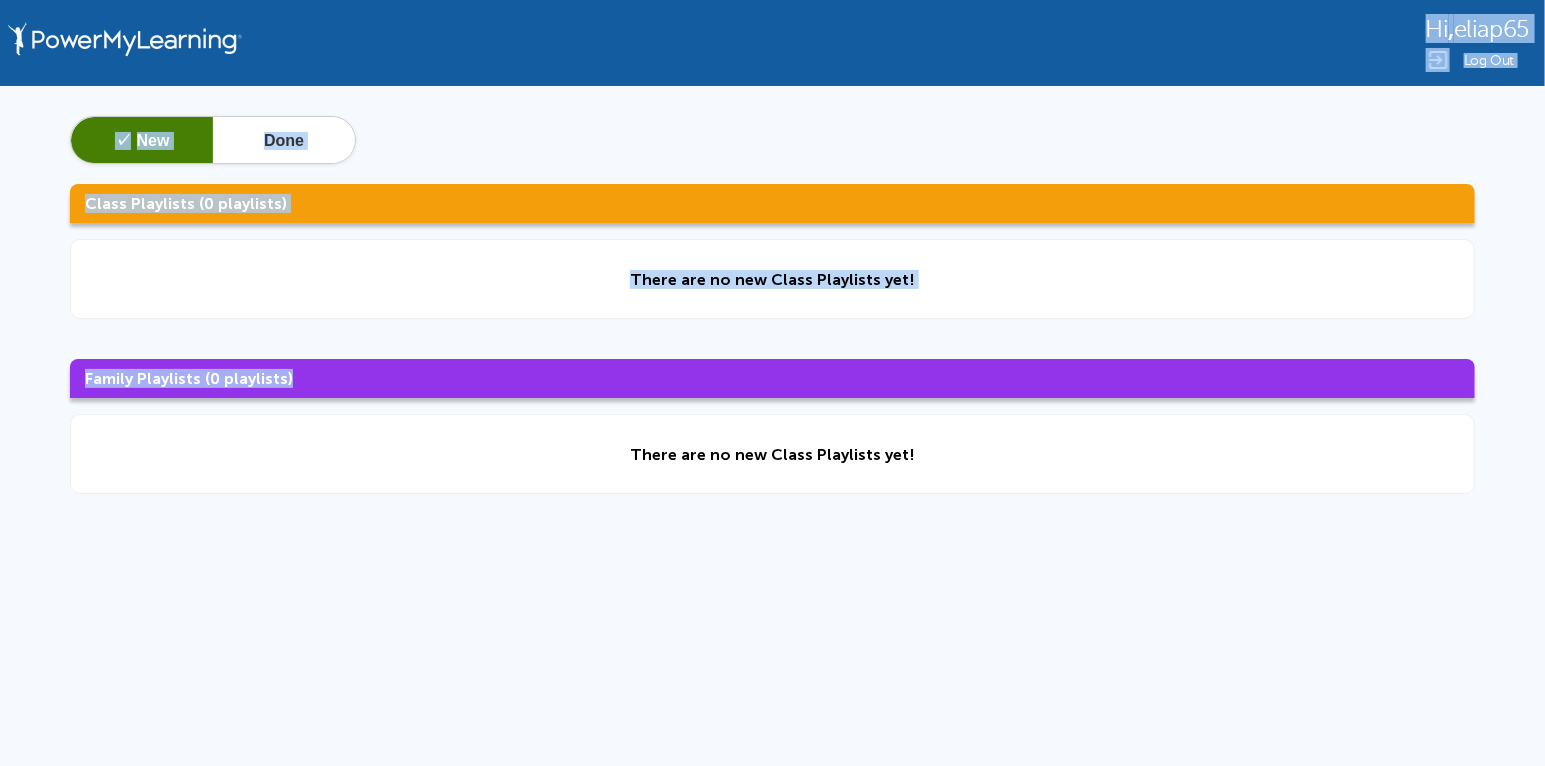 drag, startPoint x: 687, startPoint y: 382, endPoint x: 1252, endPoint y: -80, distance: 729.84174 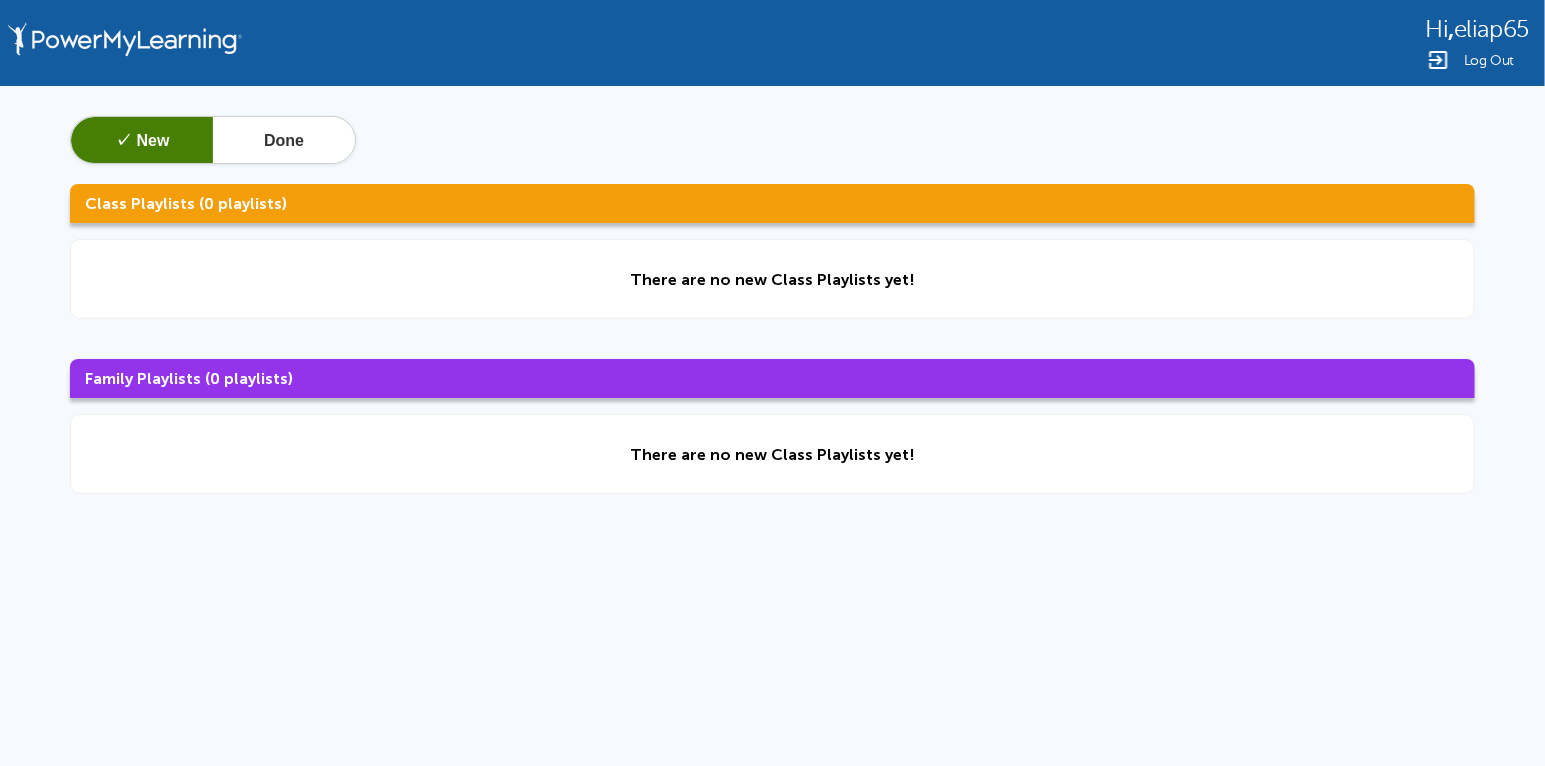 click on "Hi ,  eliap65 Log Out ✓  New   Done  Class Playlists (0 playlists) There are no new Class Playlists yet! Family Playlists (0 playlists) There are no new Class Playlists yet!" at bounding box center (772, 425) 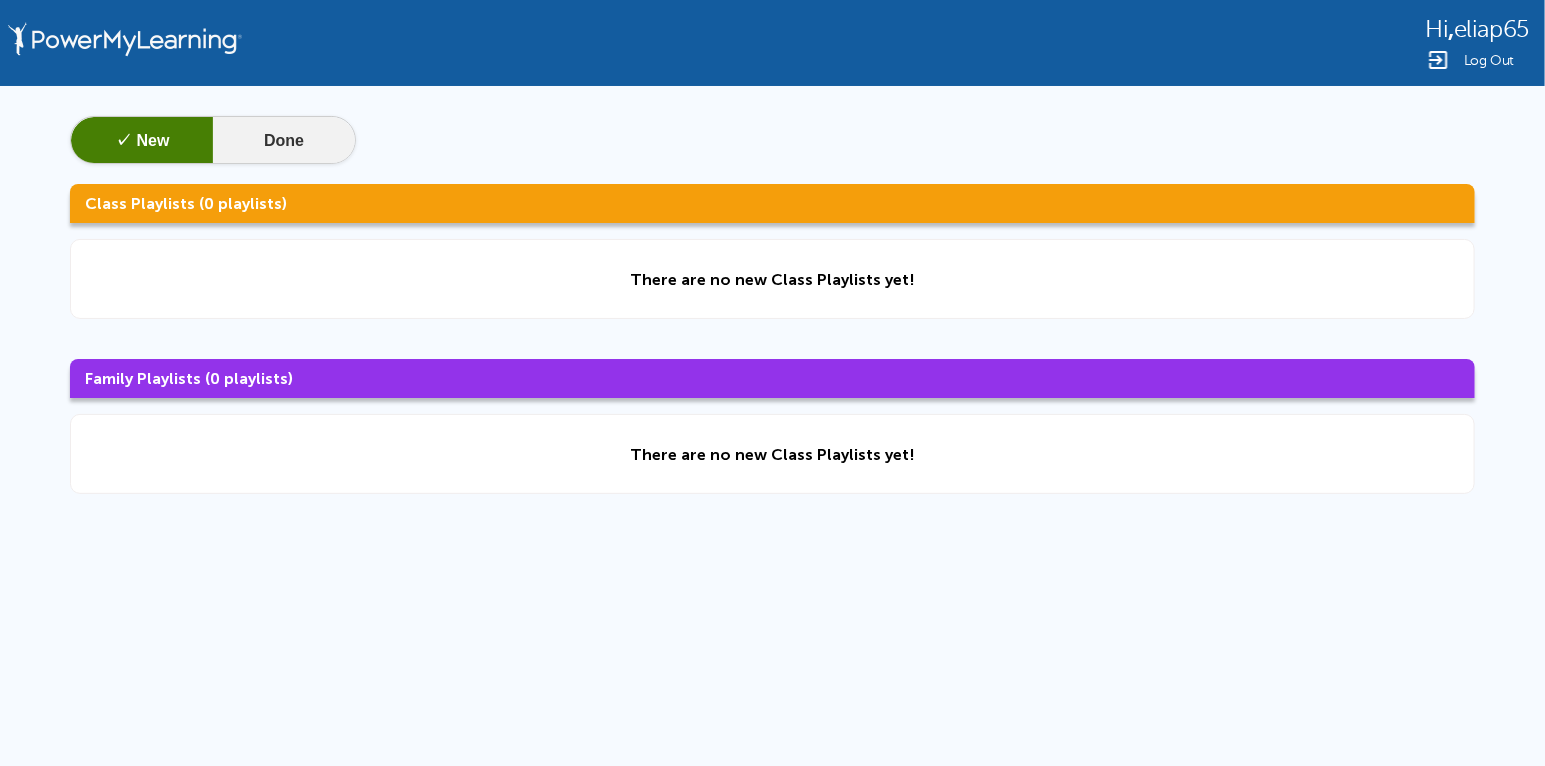 click on "Done" 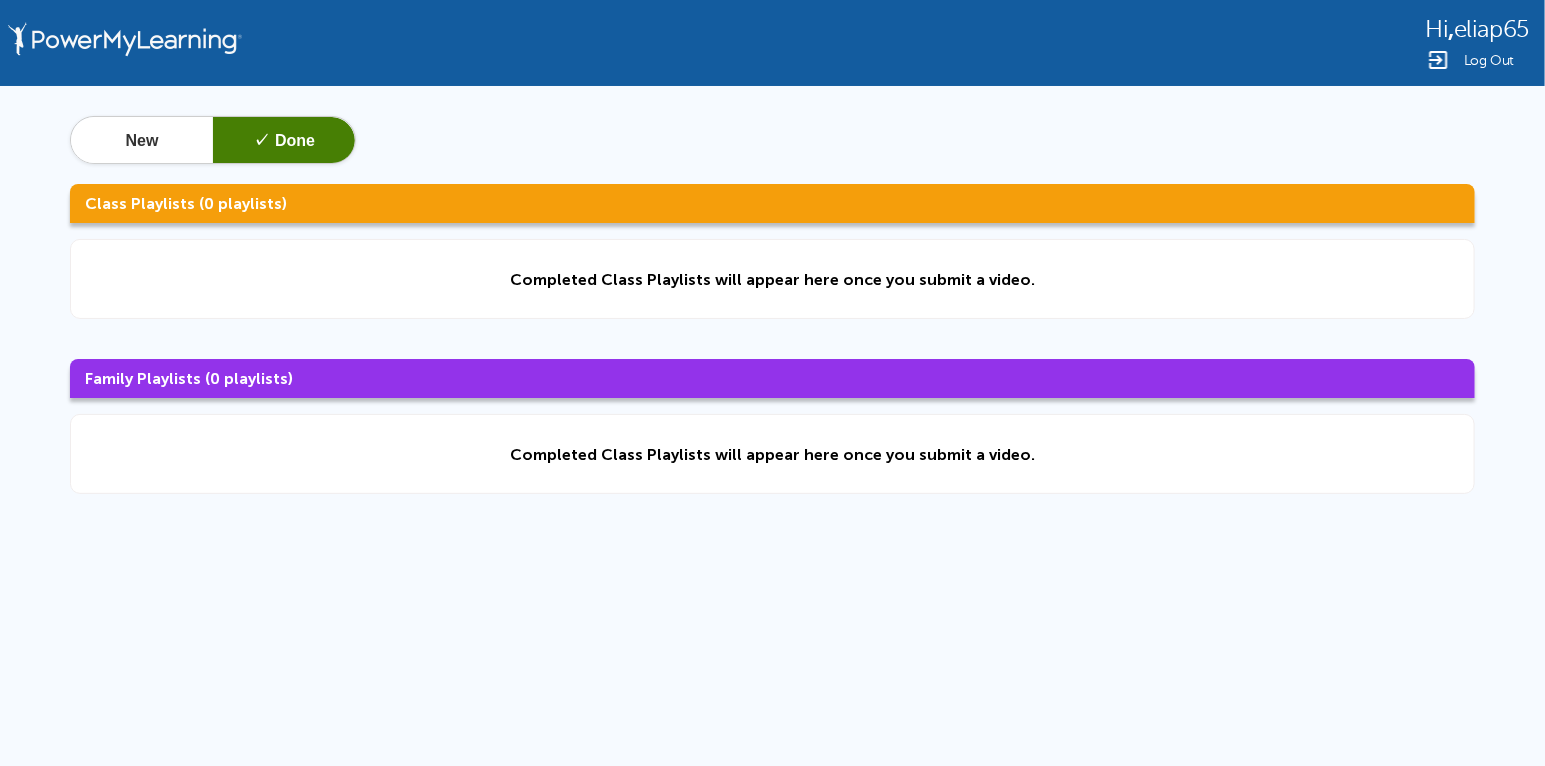 click on "Class Playlists (0 playlists)" 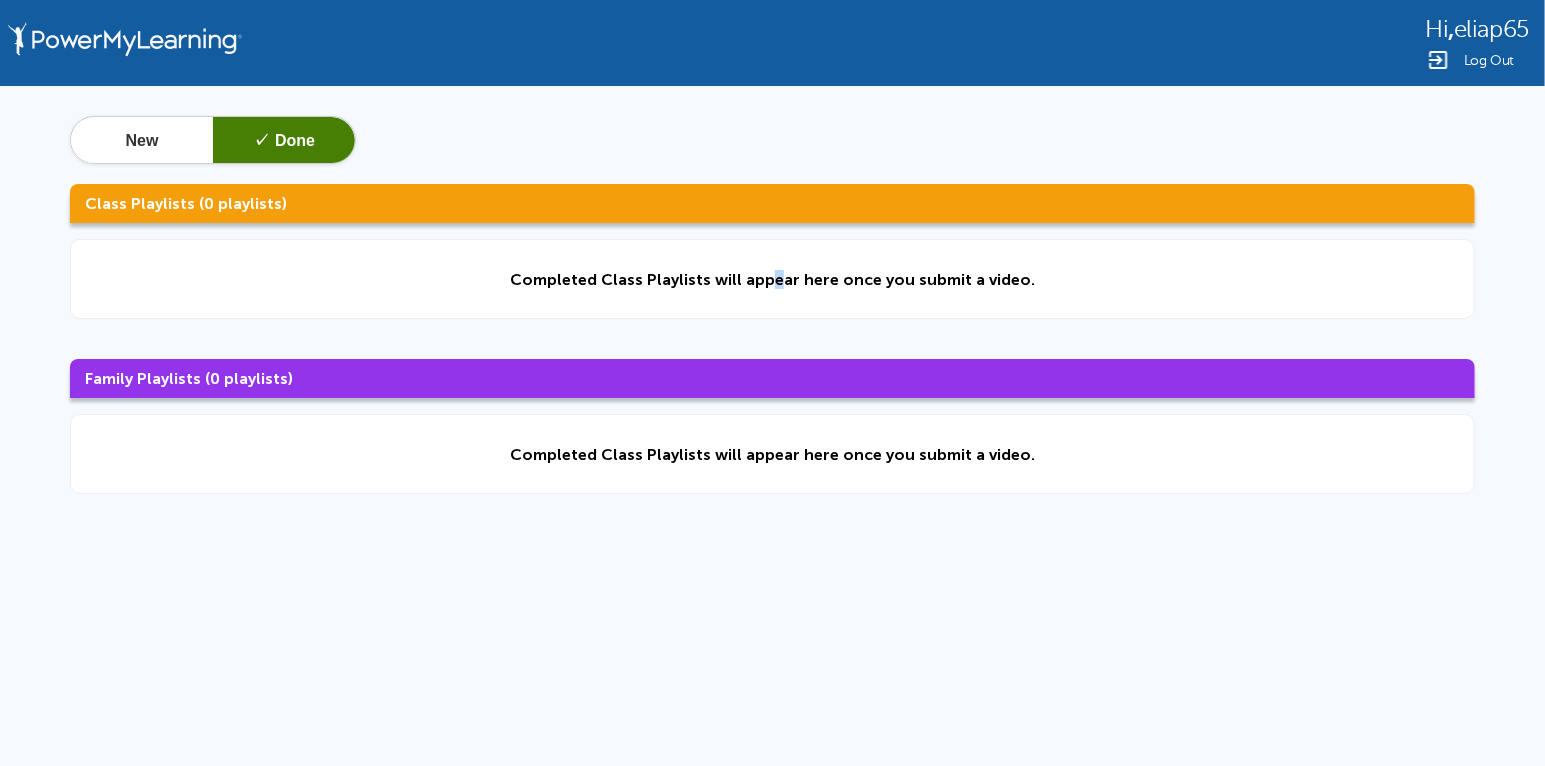 click on "Completed Class Playlists will appear here once you submit a video." 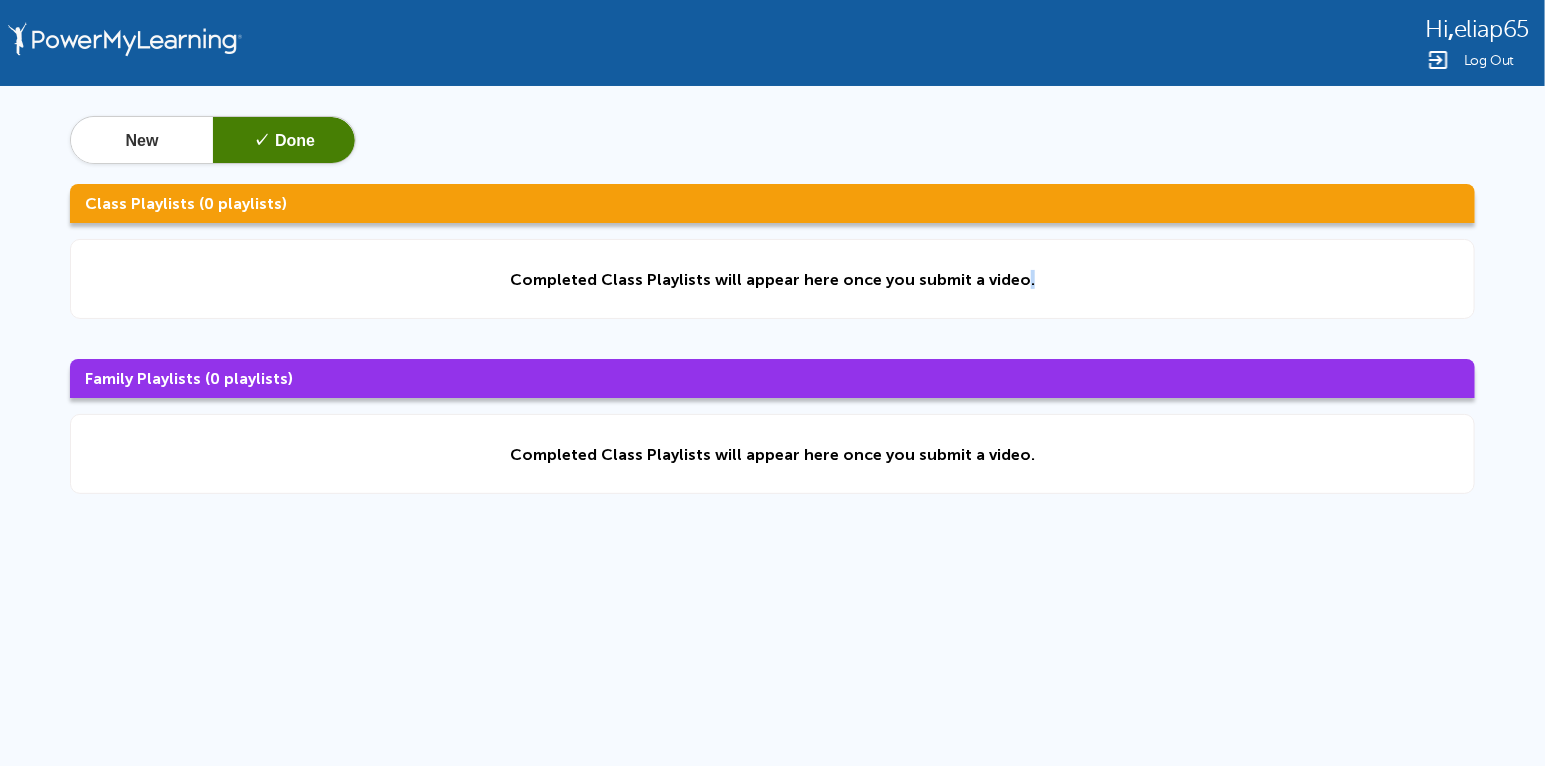 click on "Completed Class Playlists will appear here once you submit a video." 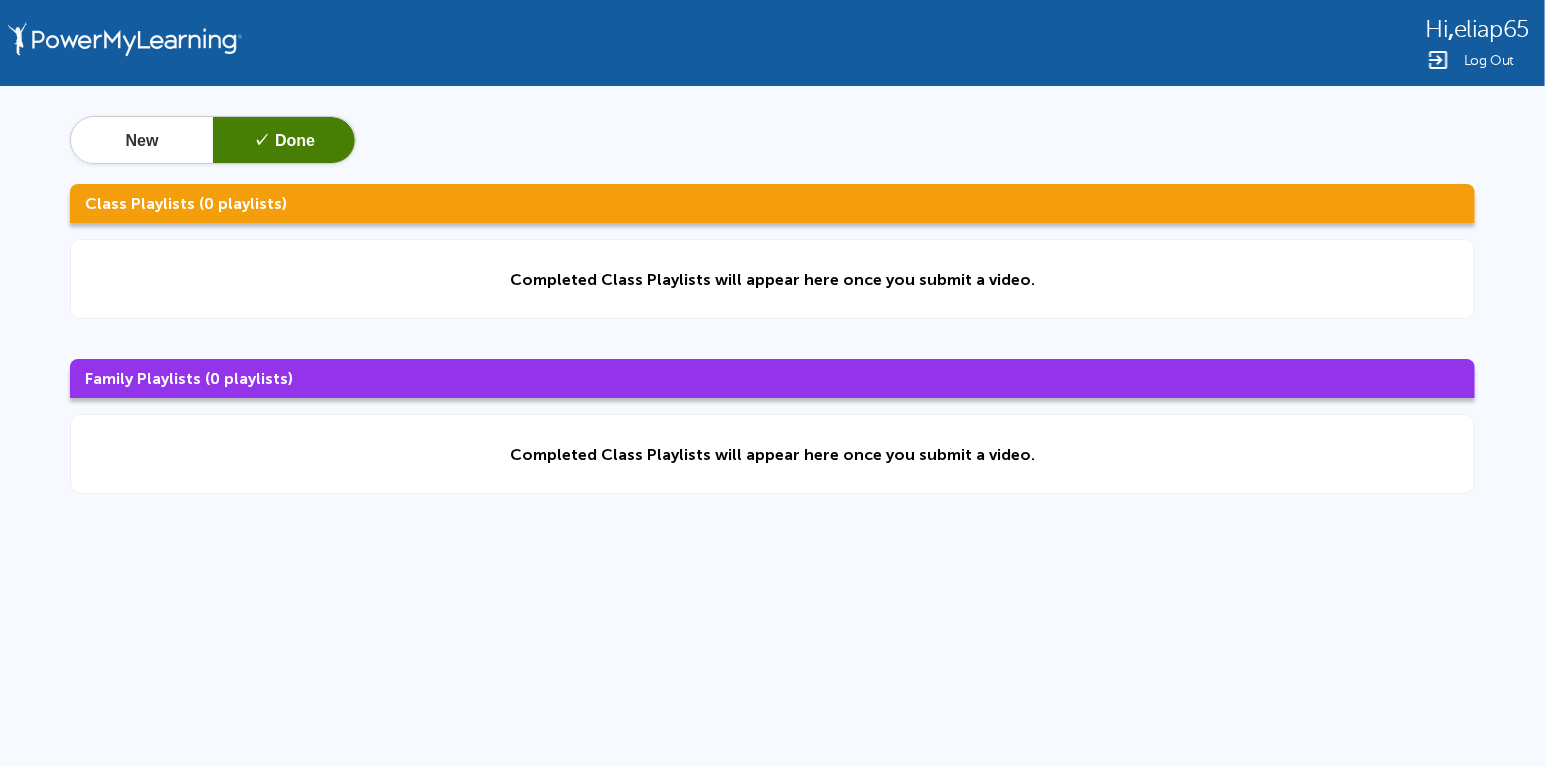 click on "New  ✓  Done" 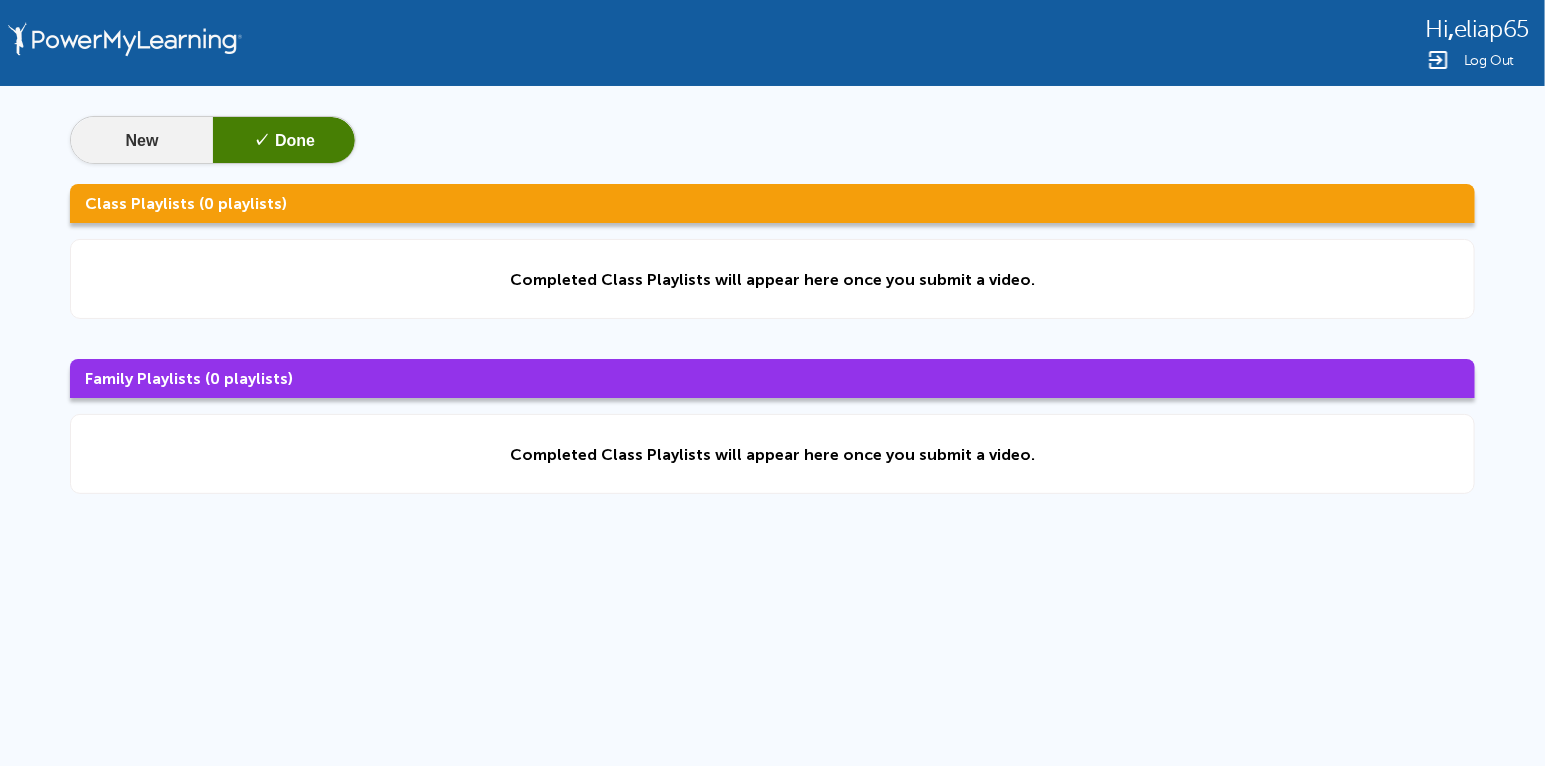 click on "New" 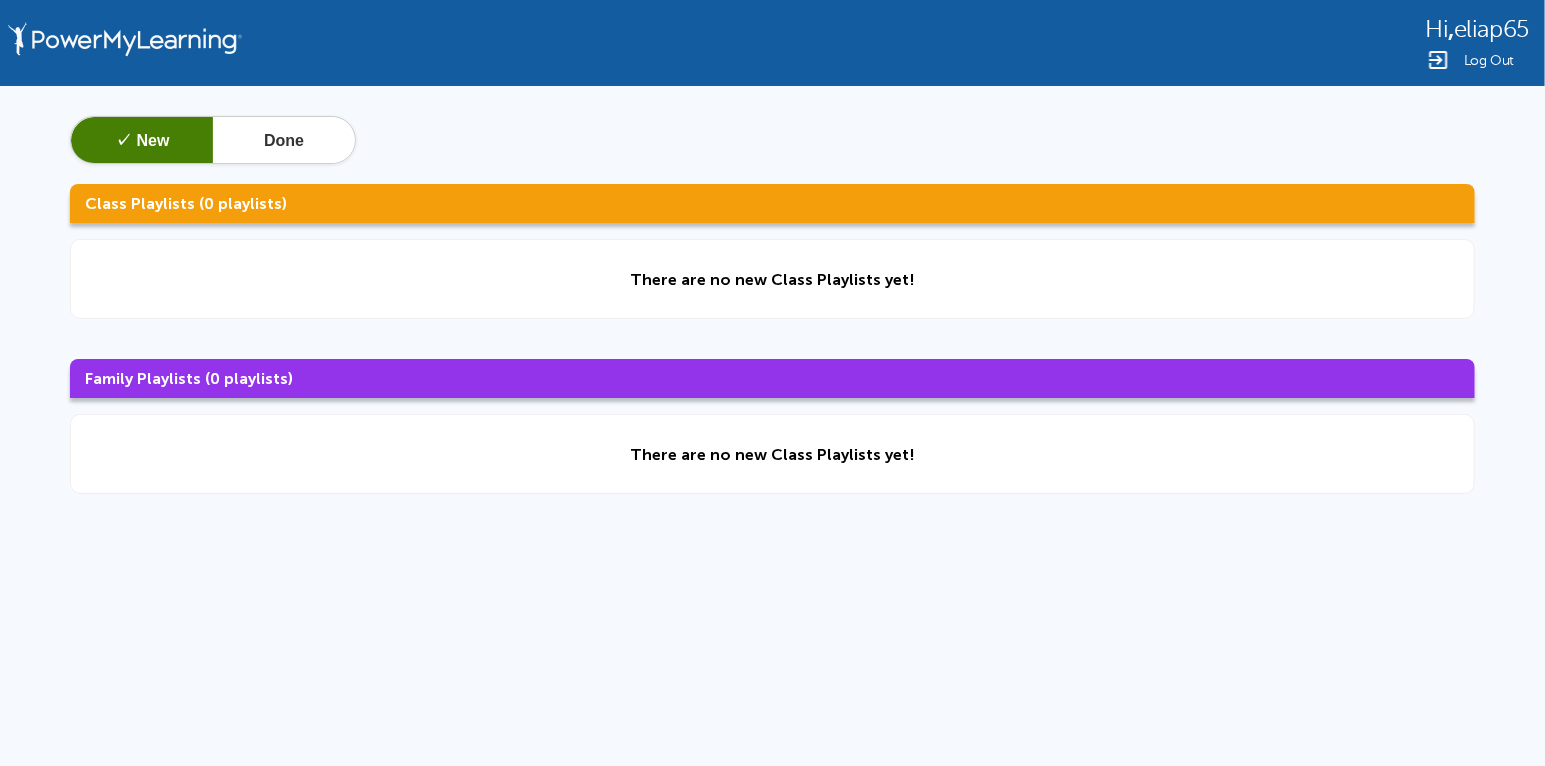 click 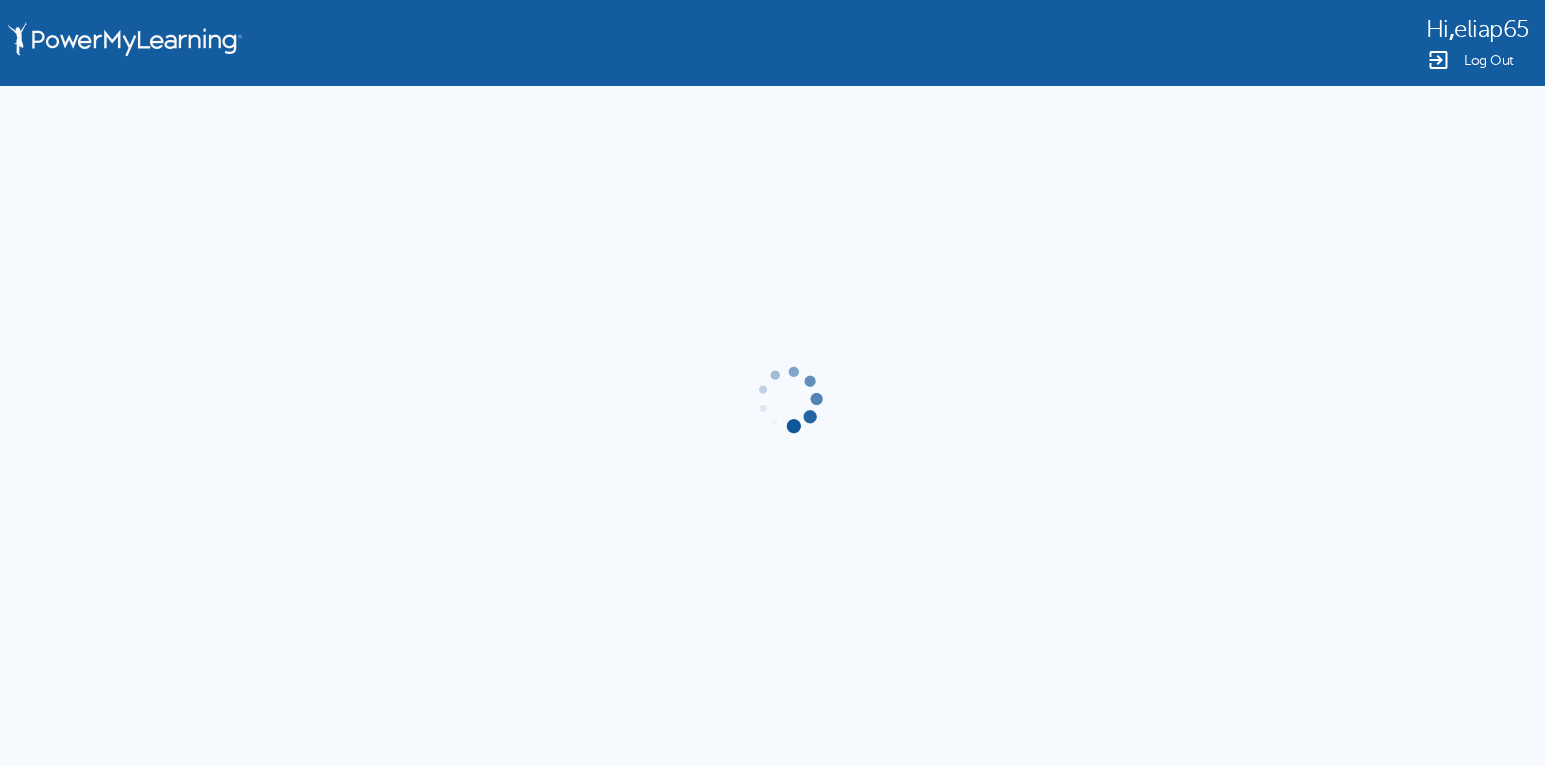 scroll, scrollTop: 0, scrollLeft: 0, axis: both 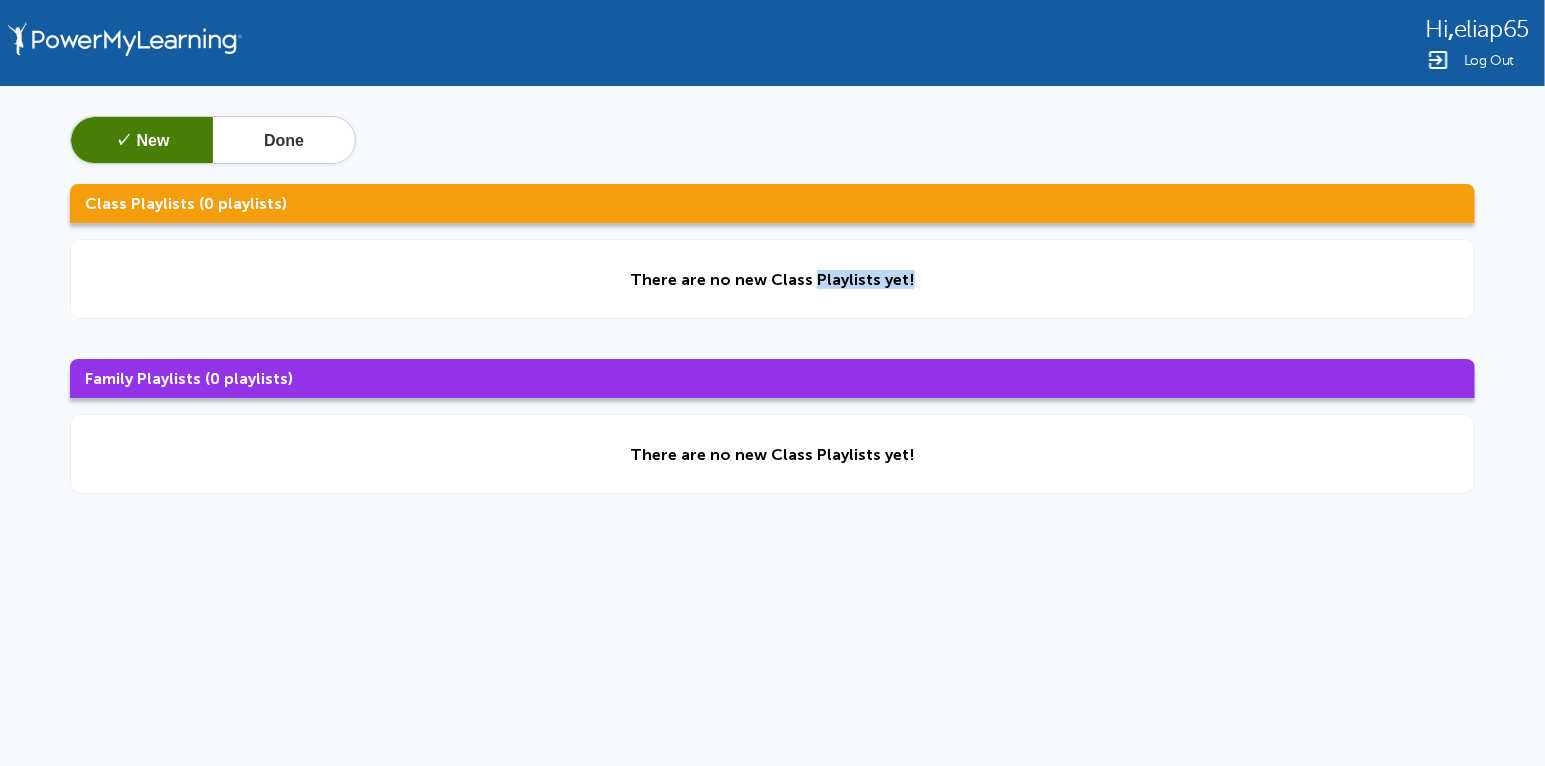 drag, startPoint x: 817, startPoint y: 287, endPoint x: 1031, endPoint y: 285, distance: 214.00934 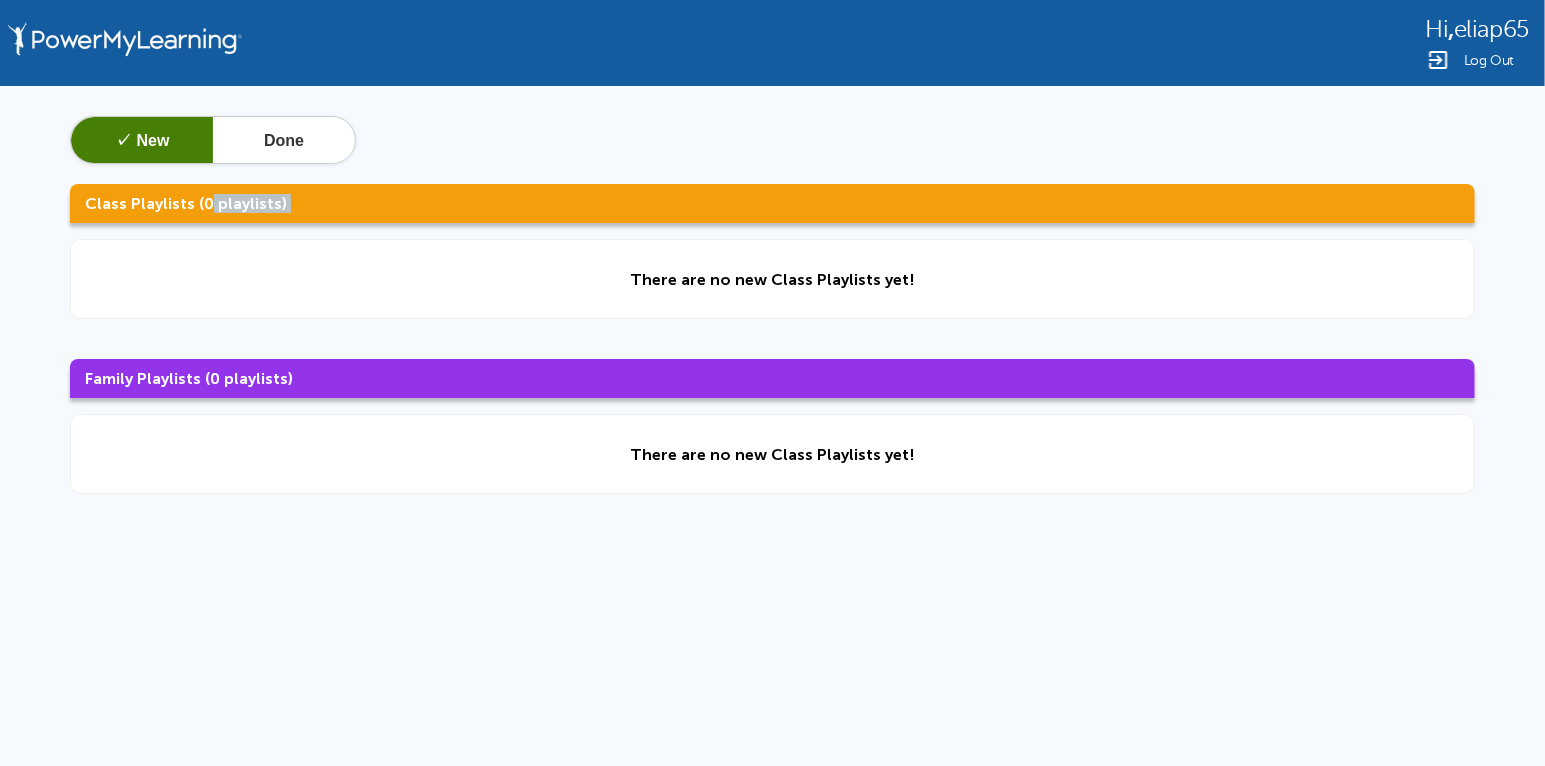drag, startPoint x: 207, startPoint y: 208, endPoint x: 335, endPoint y: 163, distance: 135.67976 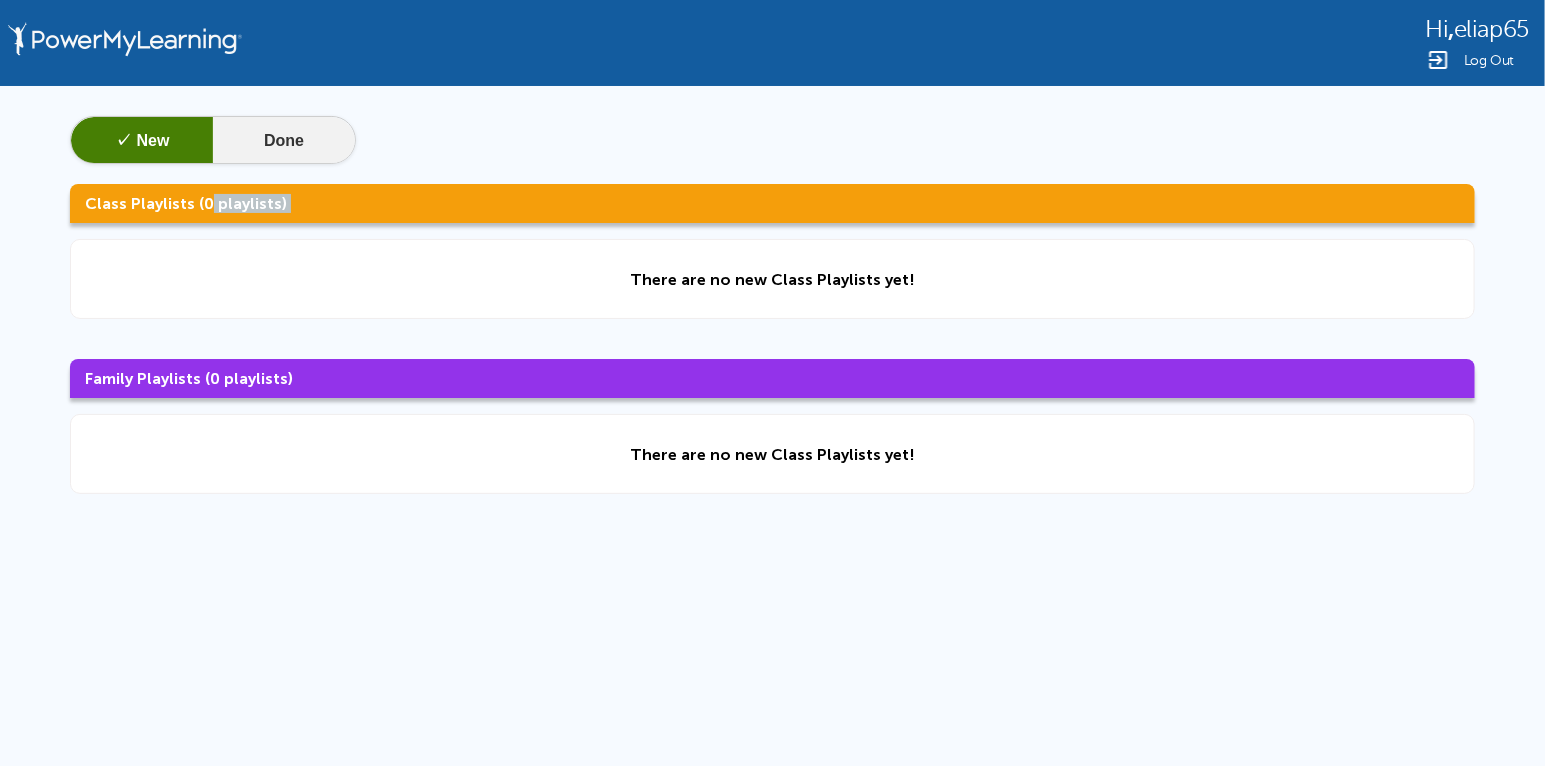 click on "Done" 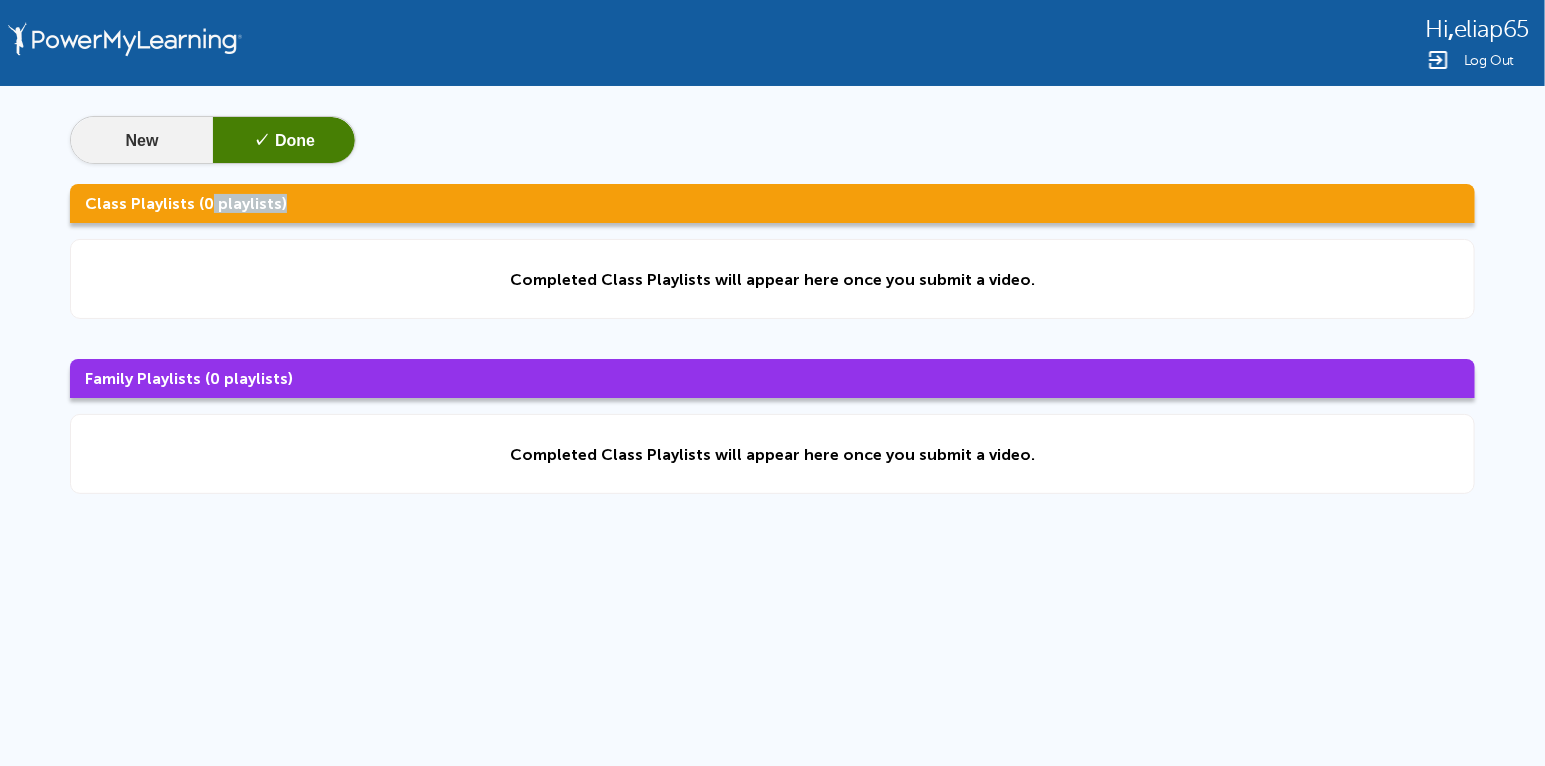 click on "New" 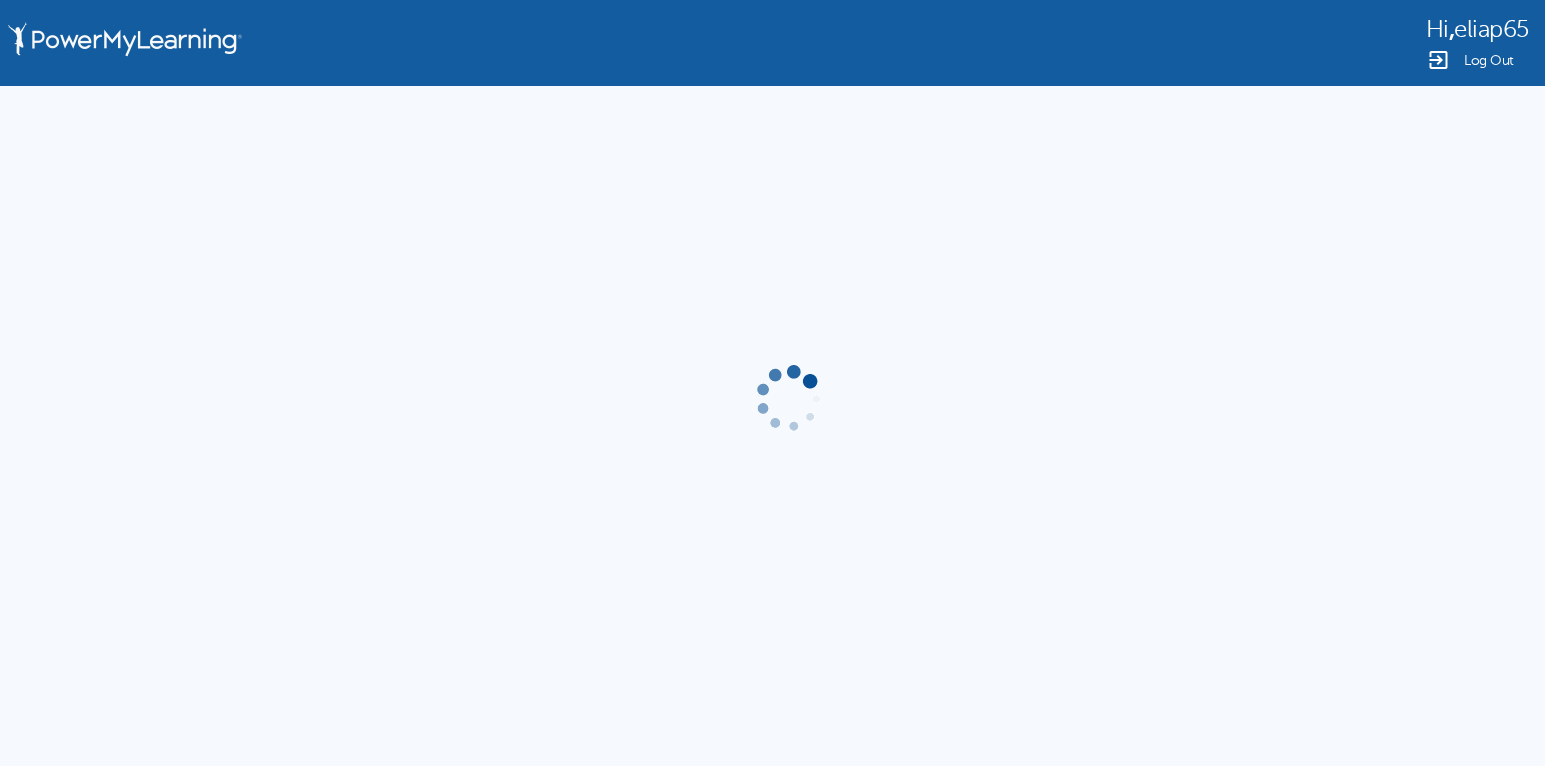 scroll, scrollTop: 0, scrollLeft: 0, axis: both 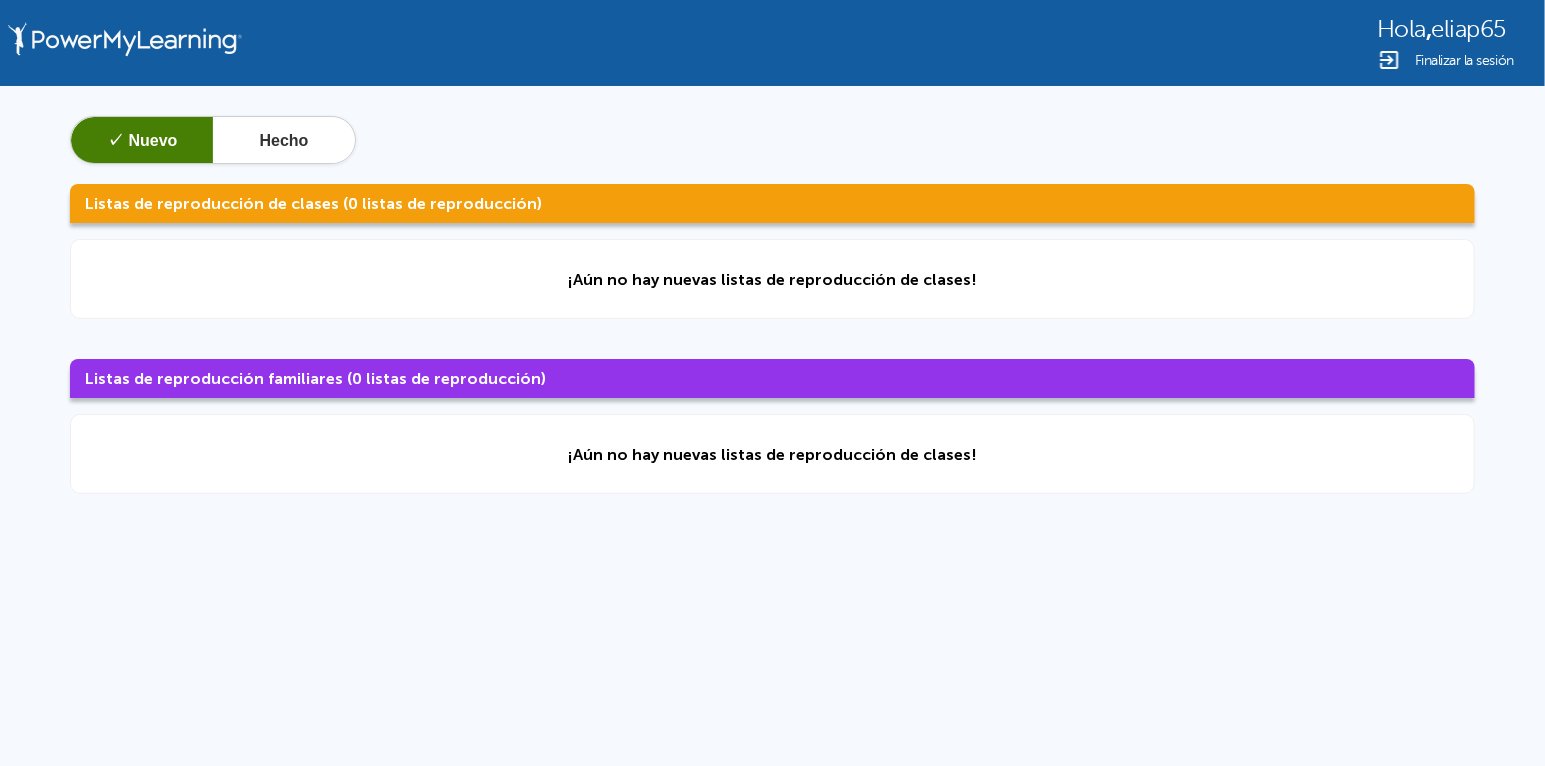 click on "Hola  ,  eliap65 Finalizar la sesión ✓  Nuevo Hecho Listas de reproducción de clases (0 listas de reproducción) ¡Aún no hay nuevas listas de reproducción de clases! Listas de reproducción familiares (0 listas de reproducción) ¡Aún no hay nuevas listas de reproducción de clases!" at bounding box center [772, 425] 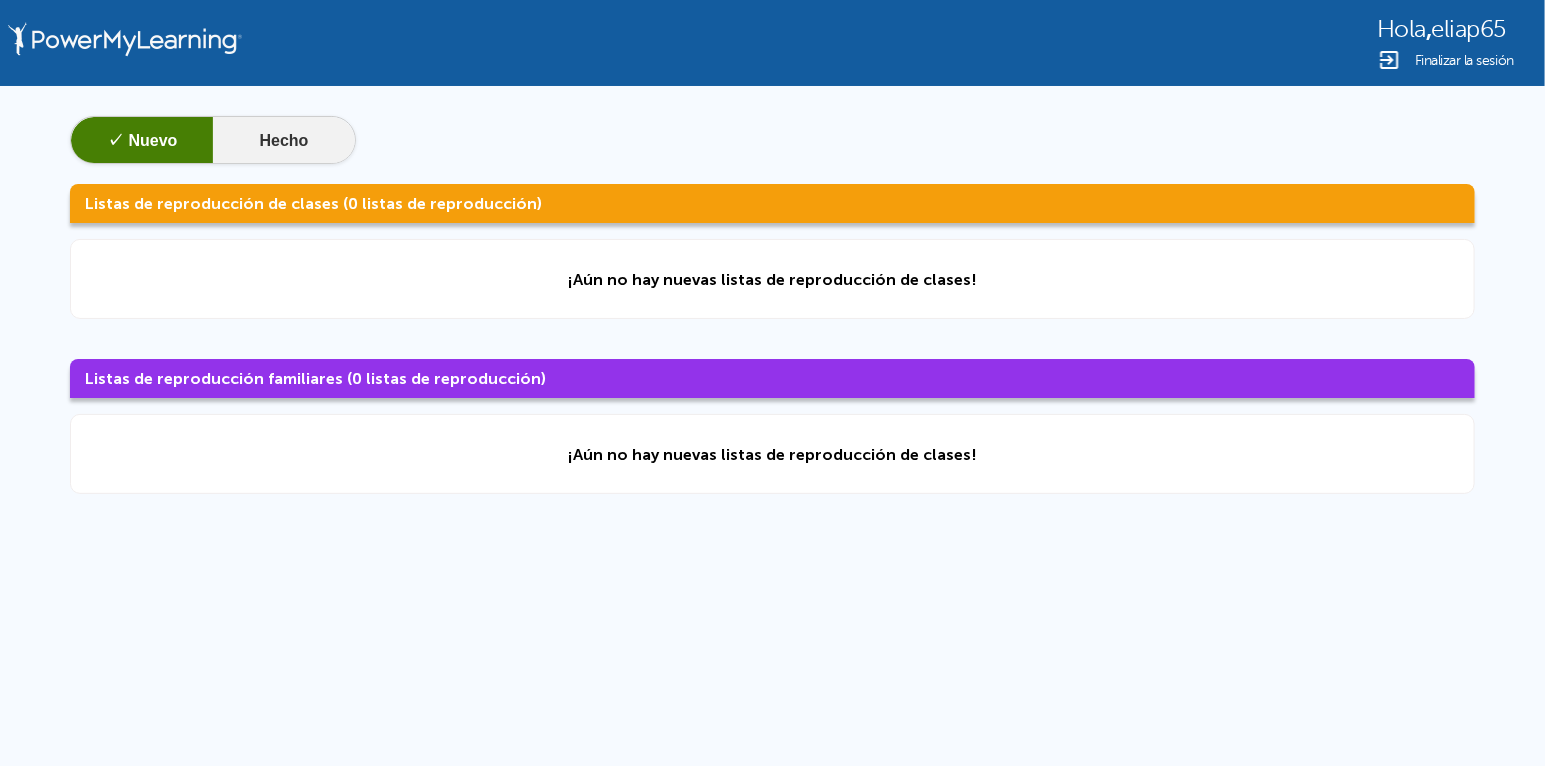 click on "Hecho" 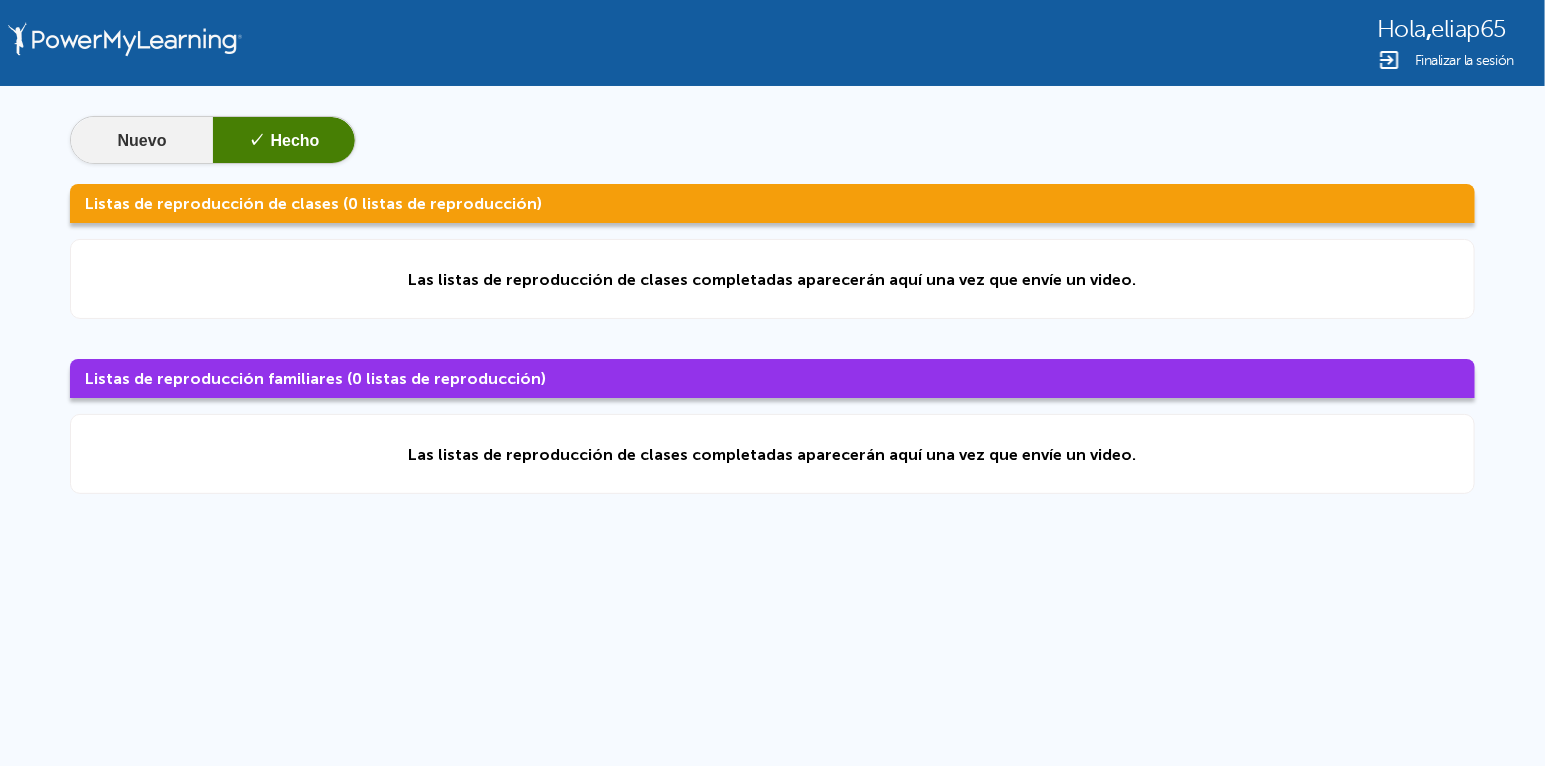 click on "Nuevo" 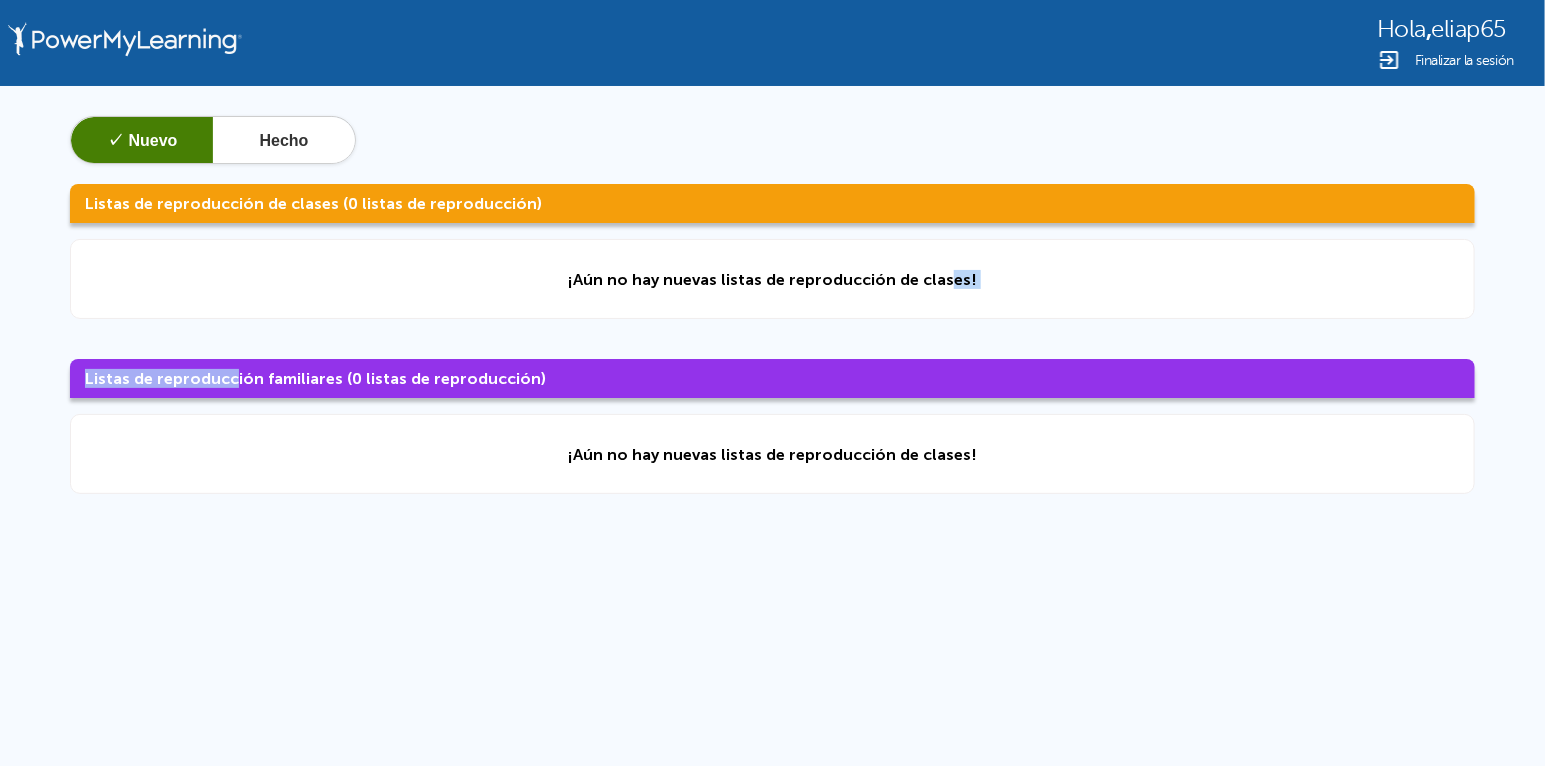 drag, startPoint x: 949, startPoint y: 239, endPoint x: 261, endPoint y: 418, distance: 710.90436 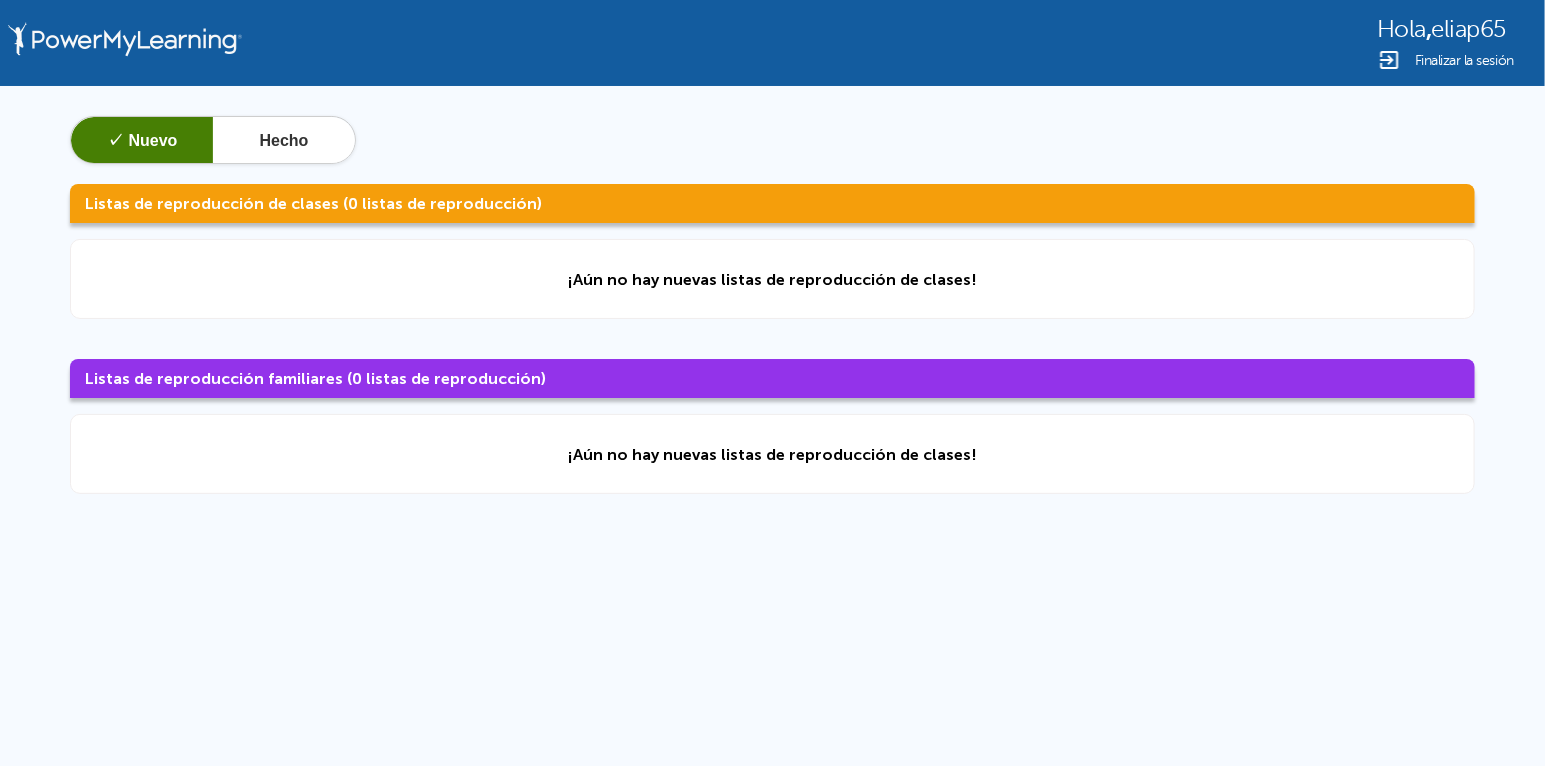 click on "Hola  ,  eliap65 Finalizar la sesión ✓  Nuevo Hecho Listas de reproducción de clases (0 listas de reproducción) ¡Aún no hay nuevas listas de reproducción de clases! Listas de reproducción familiares (0 listas de reproducción) ¡Aún no hay nuevas listas de reproducción de clases!" at bounding box center (772, 425) 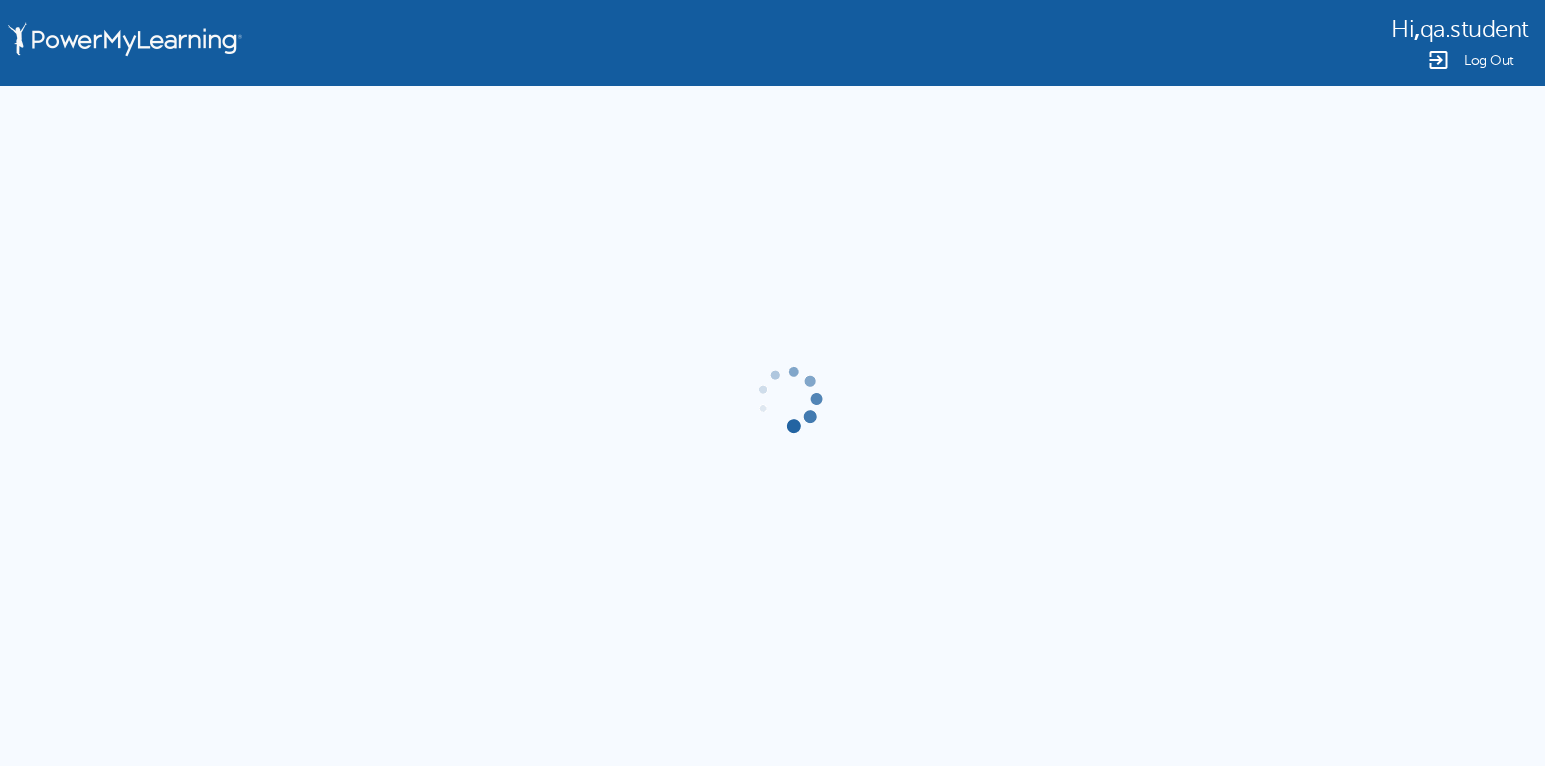 scroll, scrollTop: 0, scrollLeft: 0, axis: both 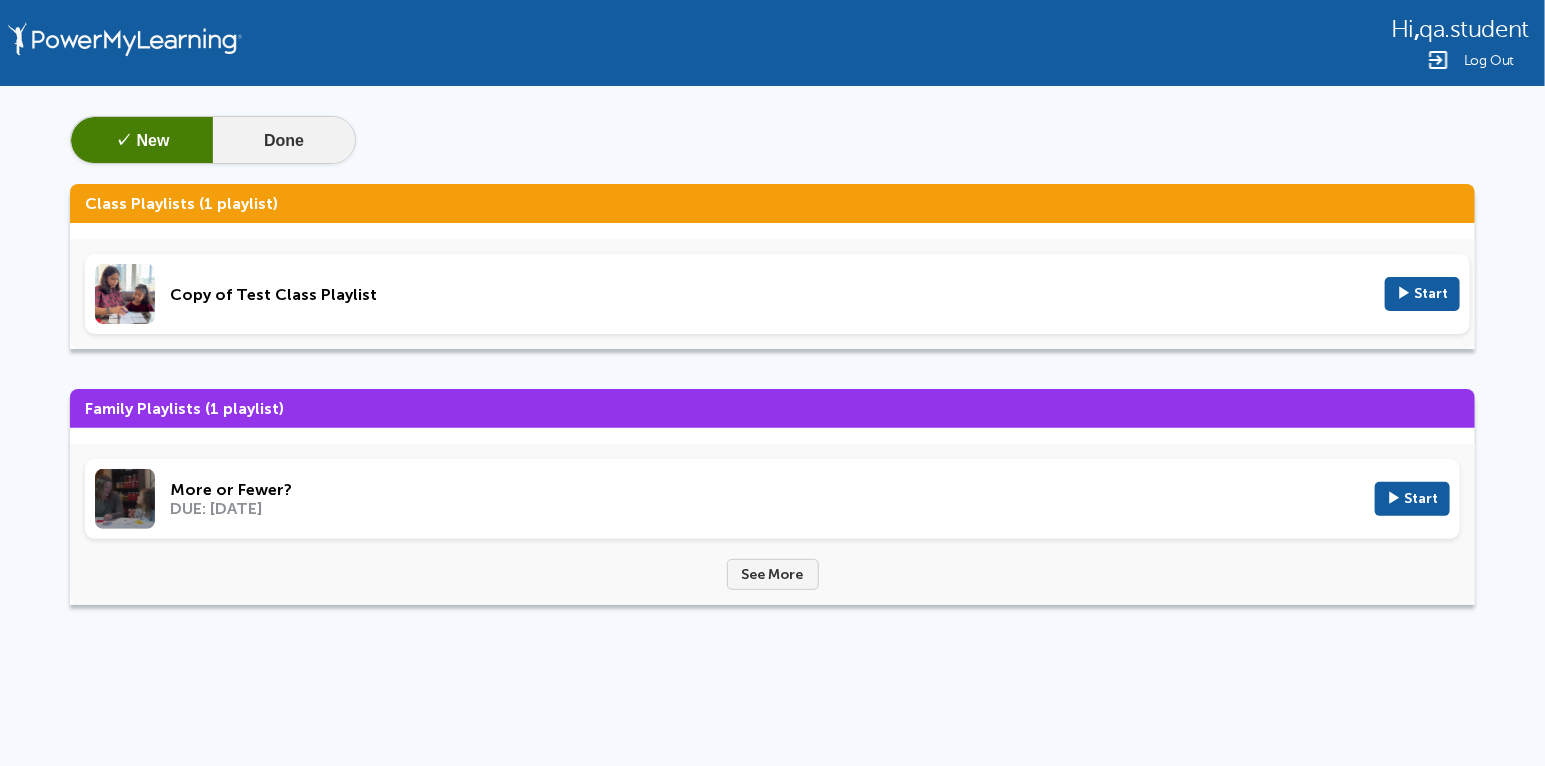 click on "Done" 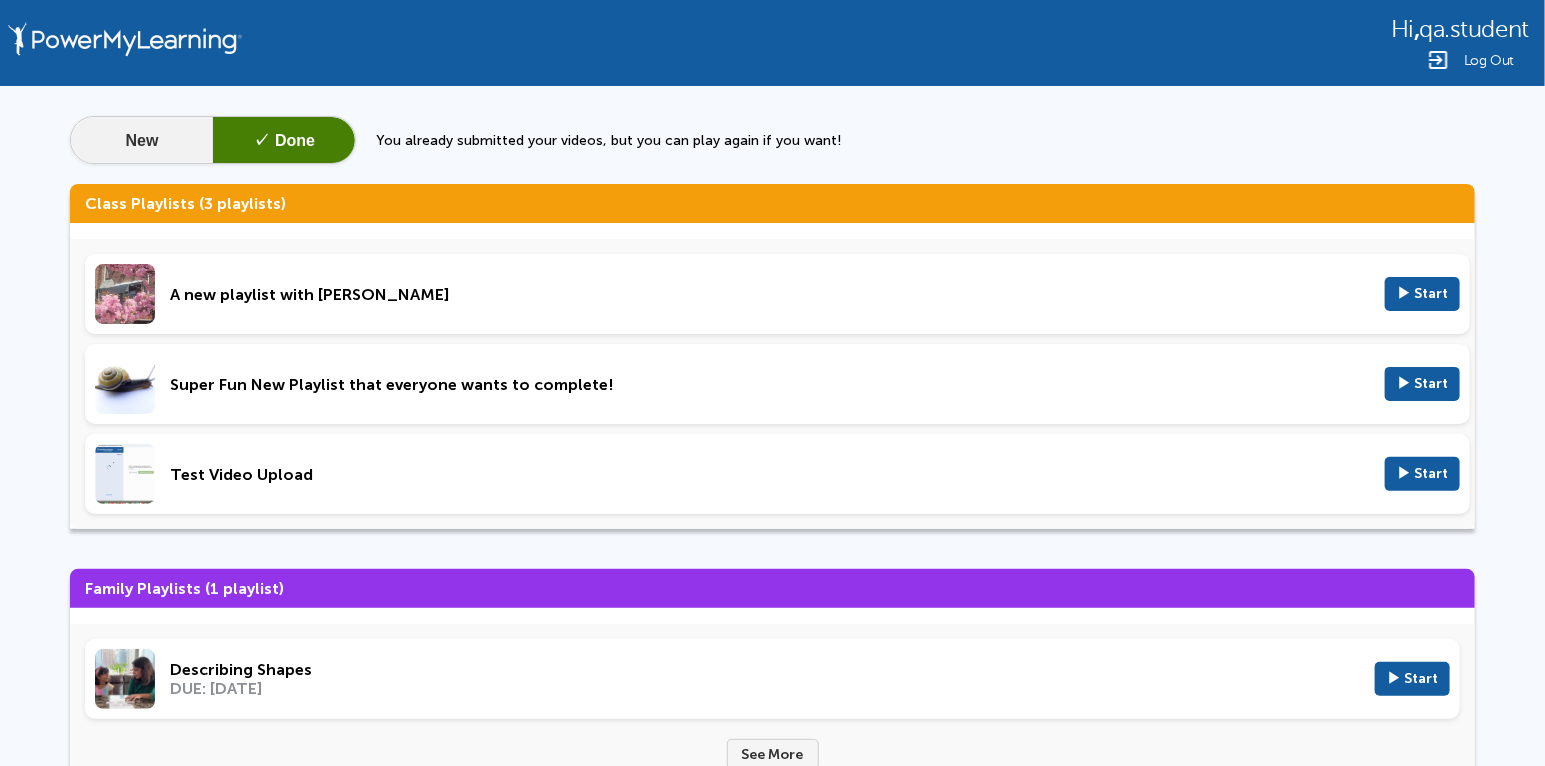 click on "New" 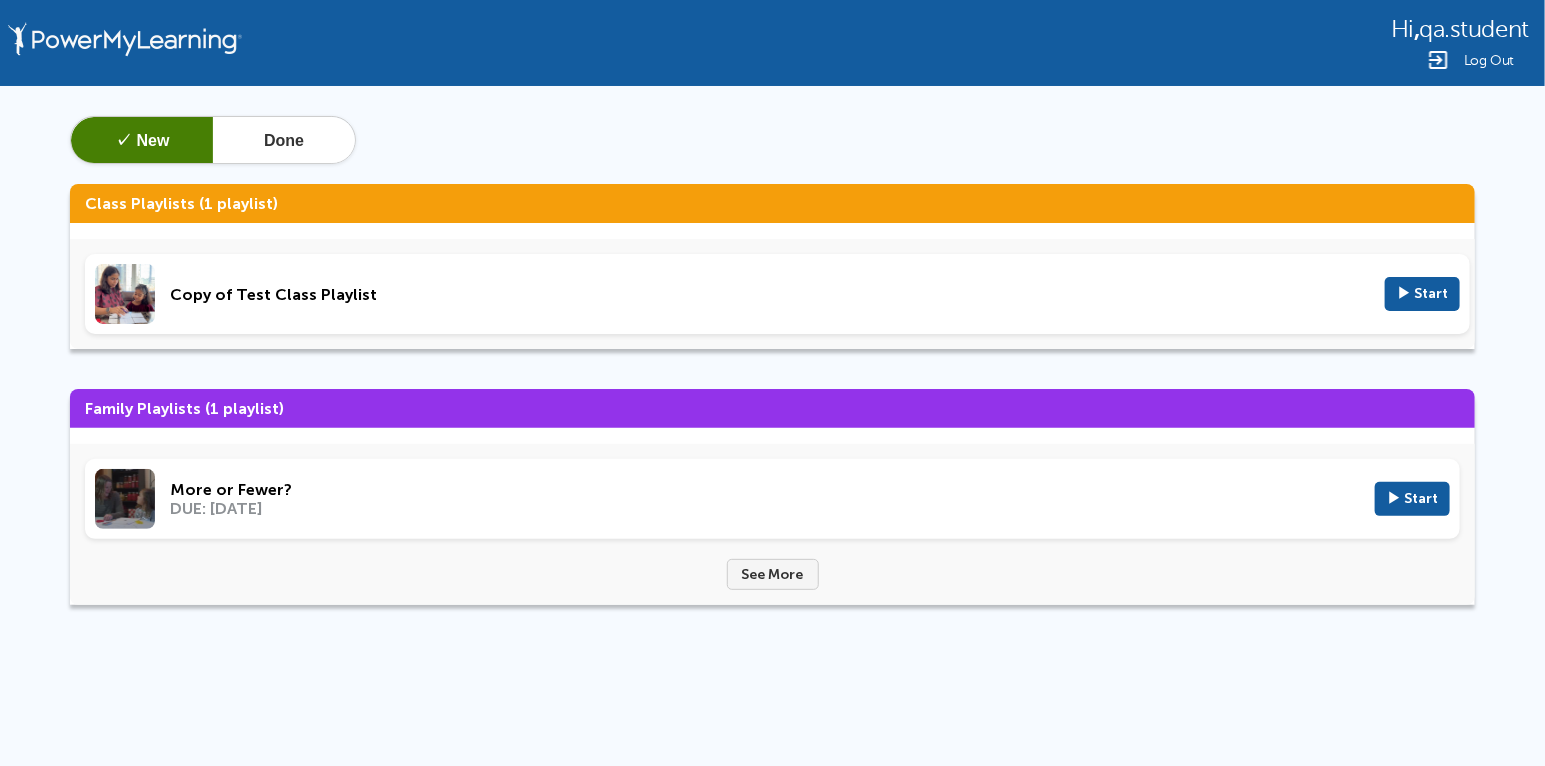 click on "DUE: Nov 6, 2024" 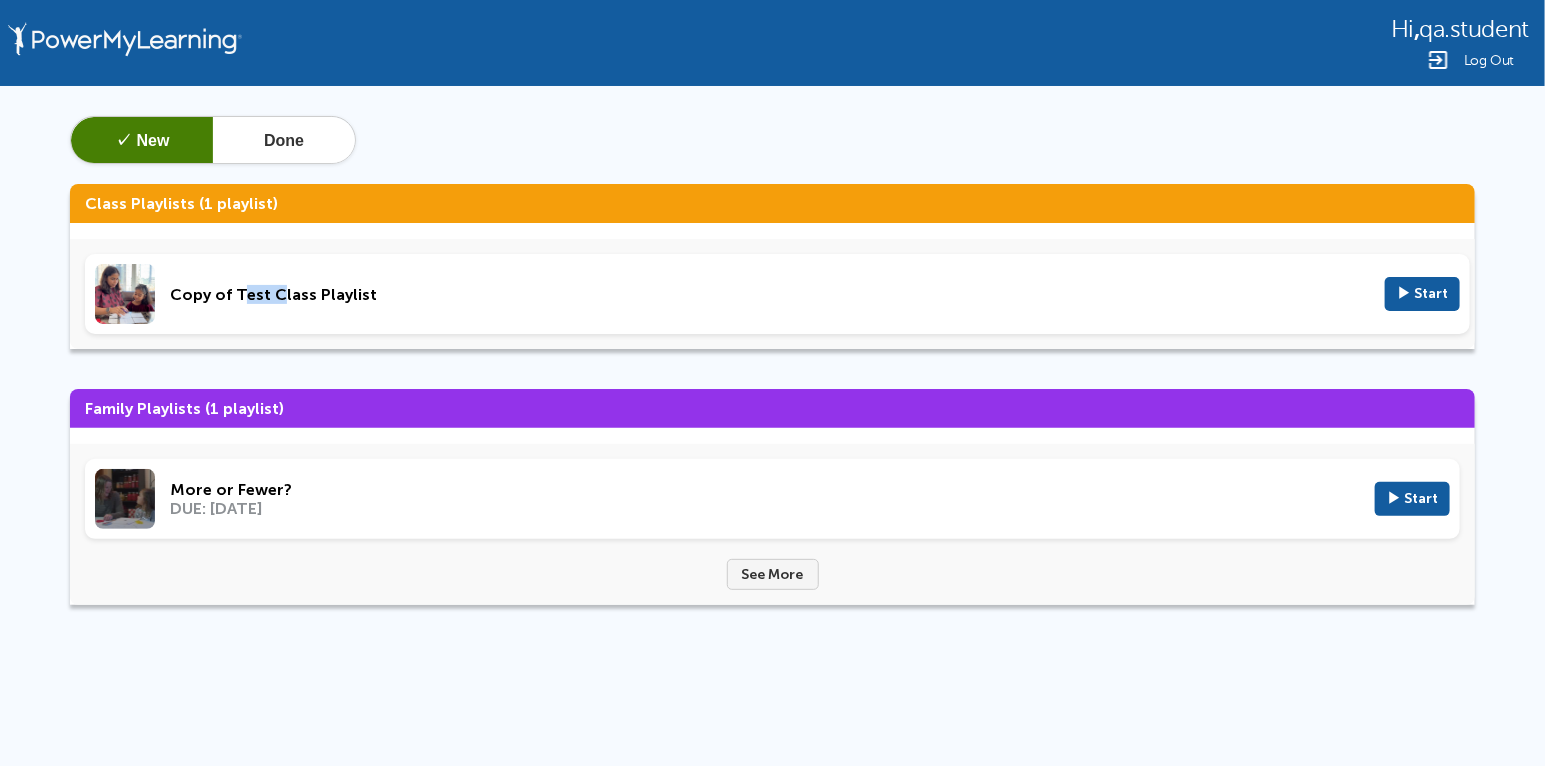 click on "Copy of Test Class Playlist  ▶ Start" 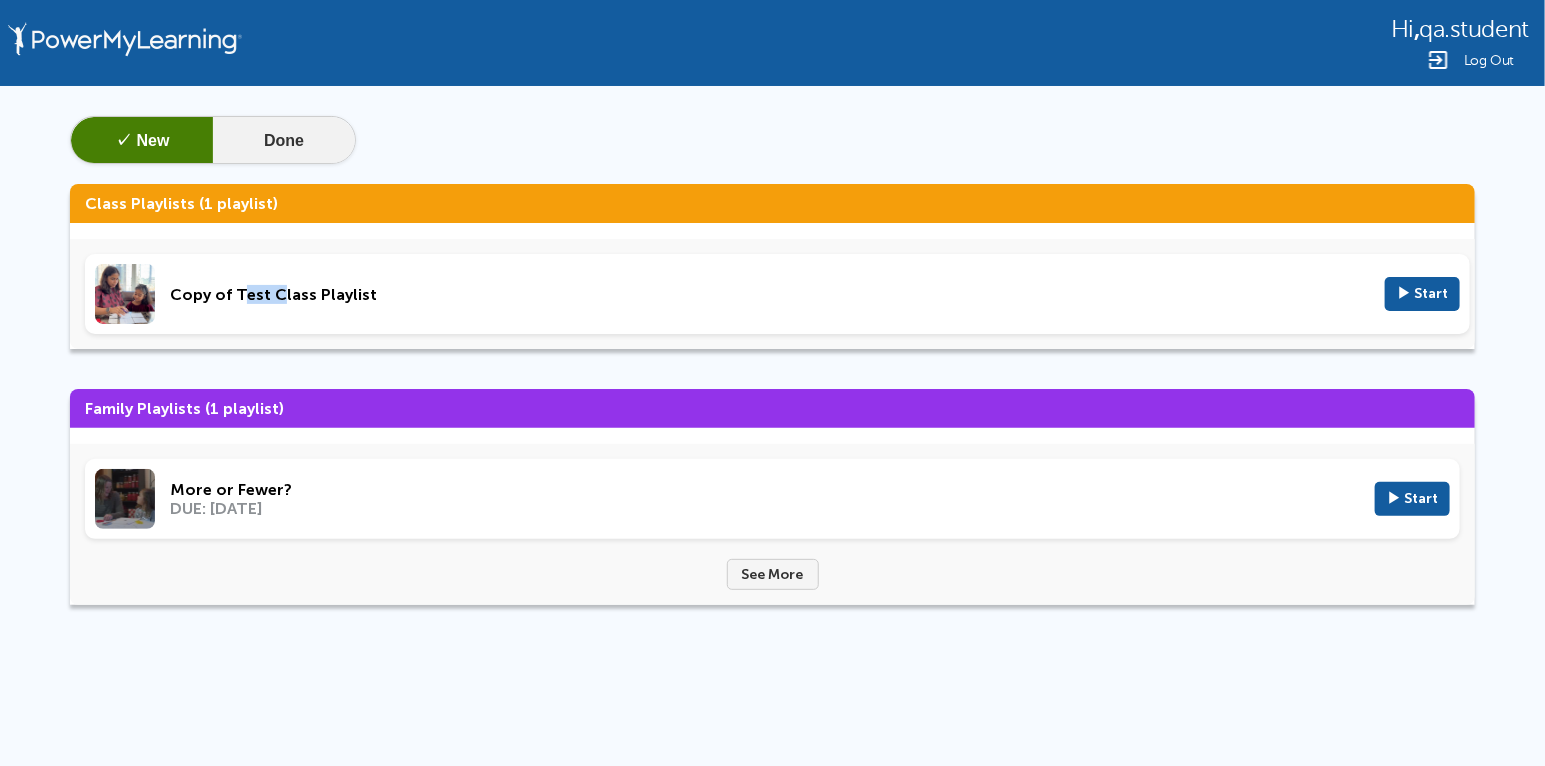 click on "Done" 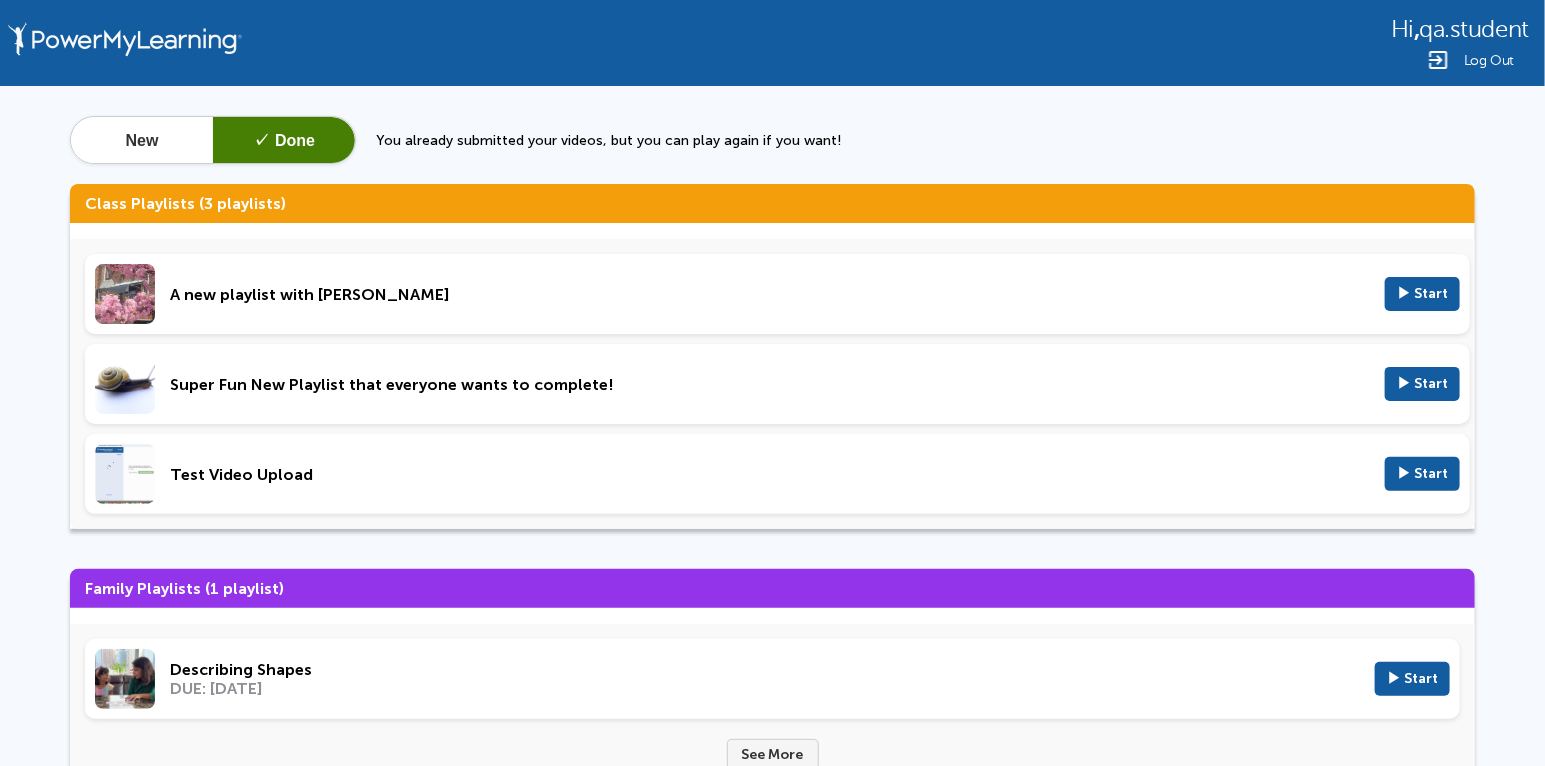 click on "A new playlist with Jillian" 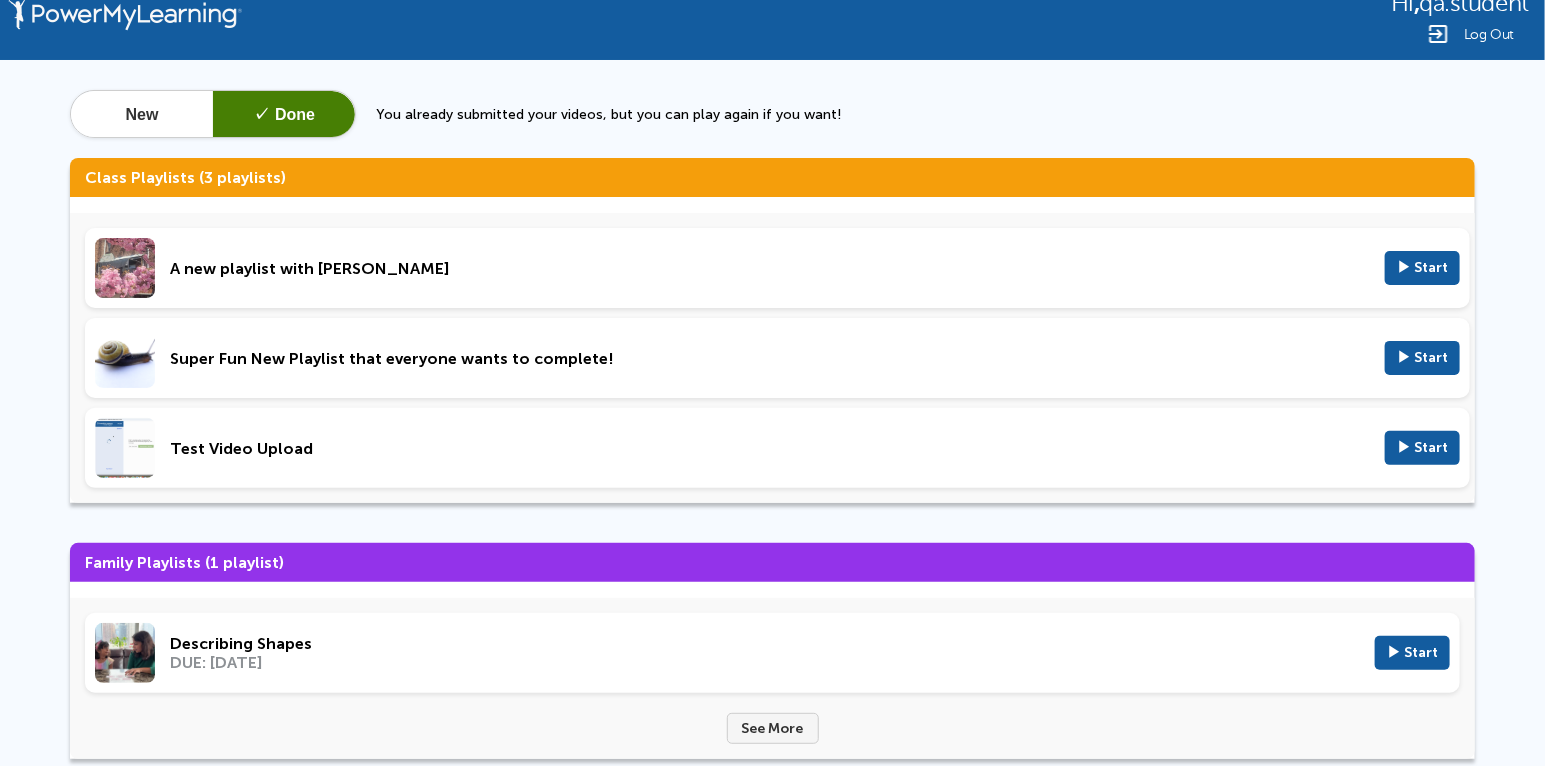 scroll, scrollTop: 0, scrollLeft: 0, axis: both 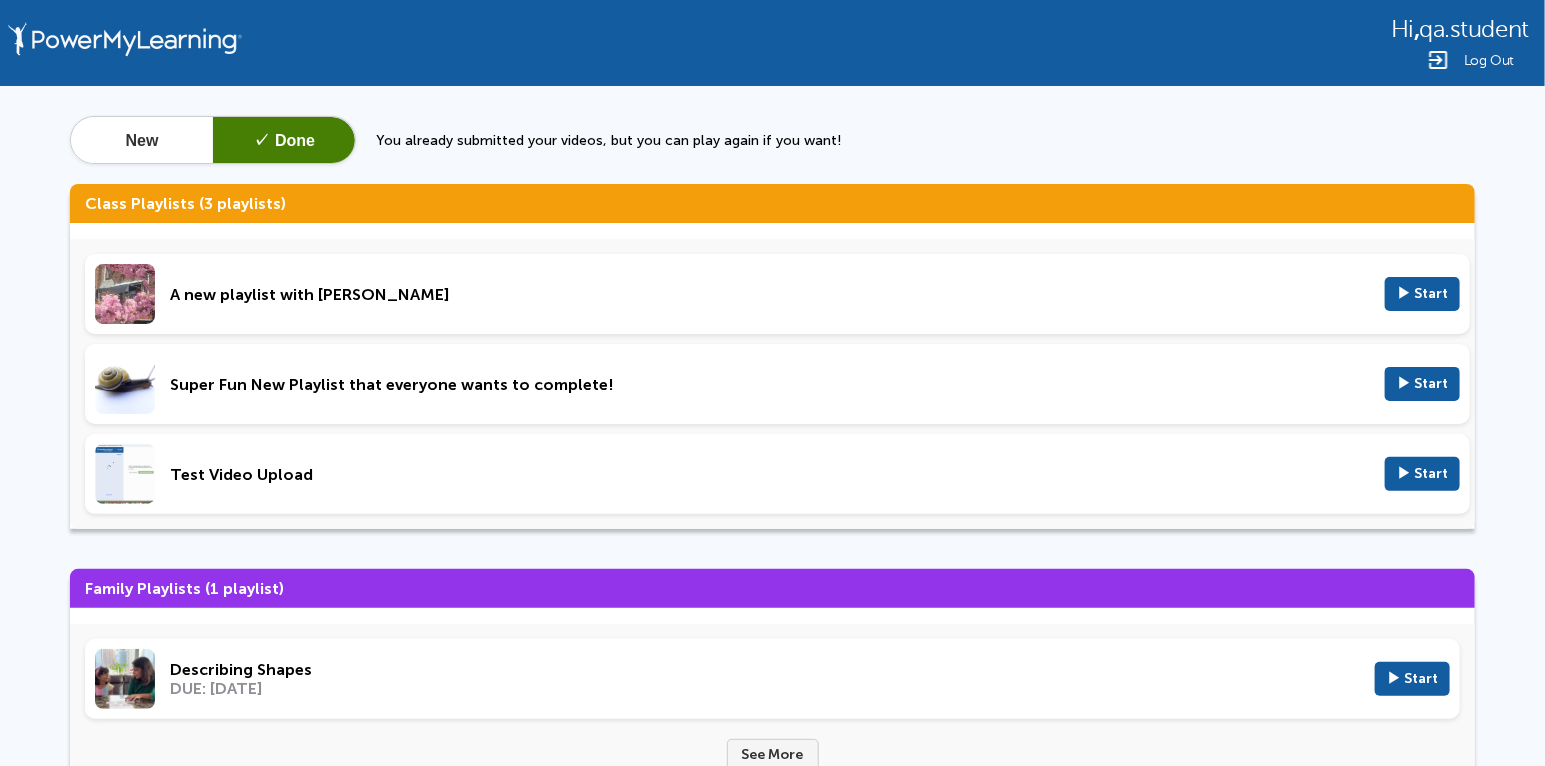 click on "New  ✓  Done   You already submitted your videos, but you can play again if you want!  Class Playlists (3 playlists)  A new playlist with Jillian  ▶ Start  Super Fun New Playlist that everyone wants to complete!  ▶ Start  Test Video Upload  ▶ Start Family Playlists (1 playlist) Describing Shapes DUE: Mar 23, 2025 ▶ Start See More" 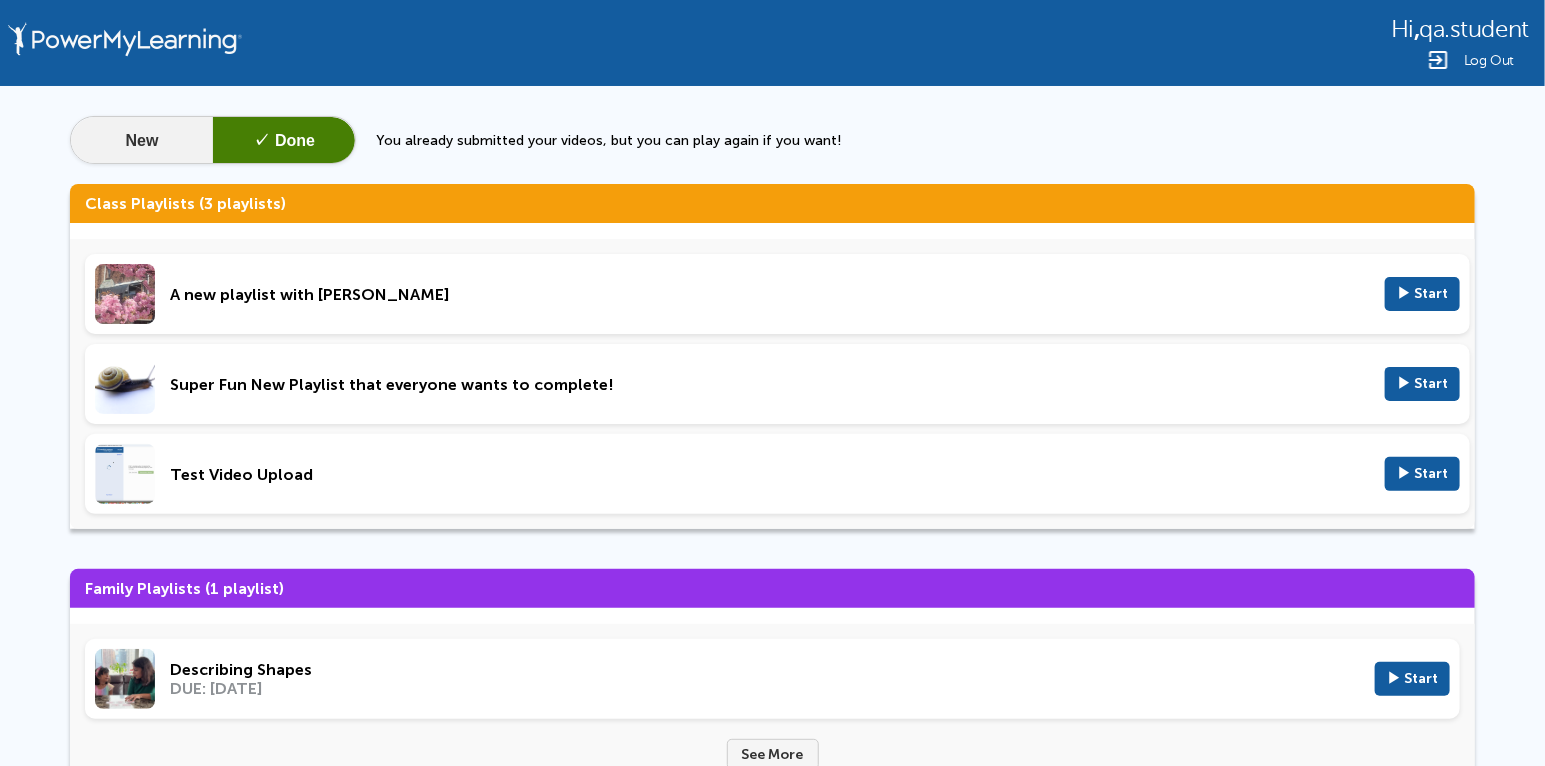 click on "New" 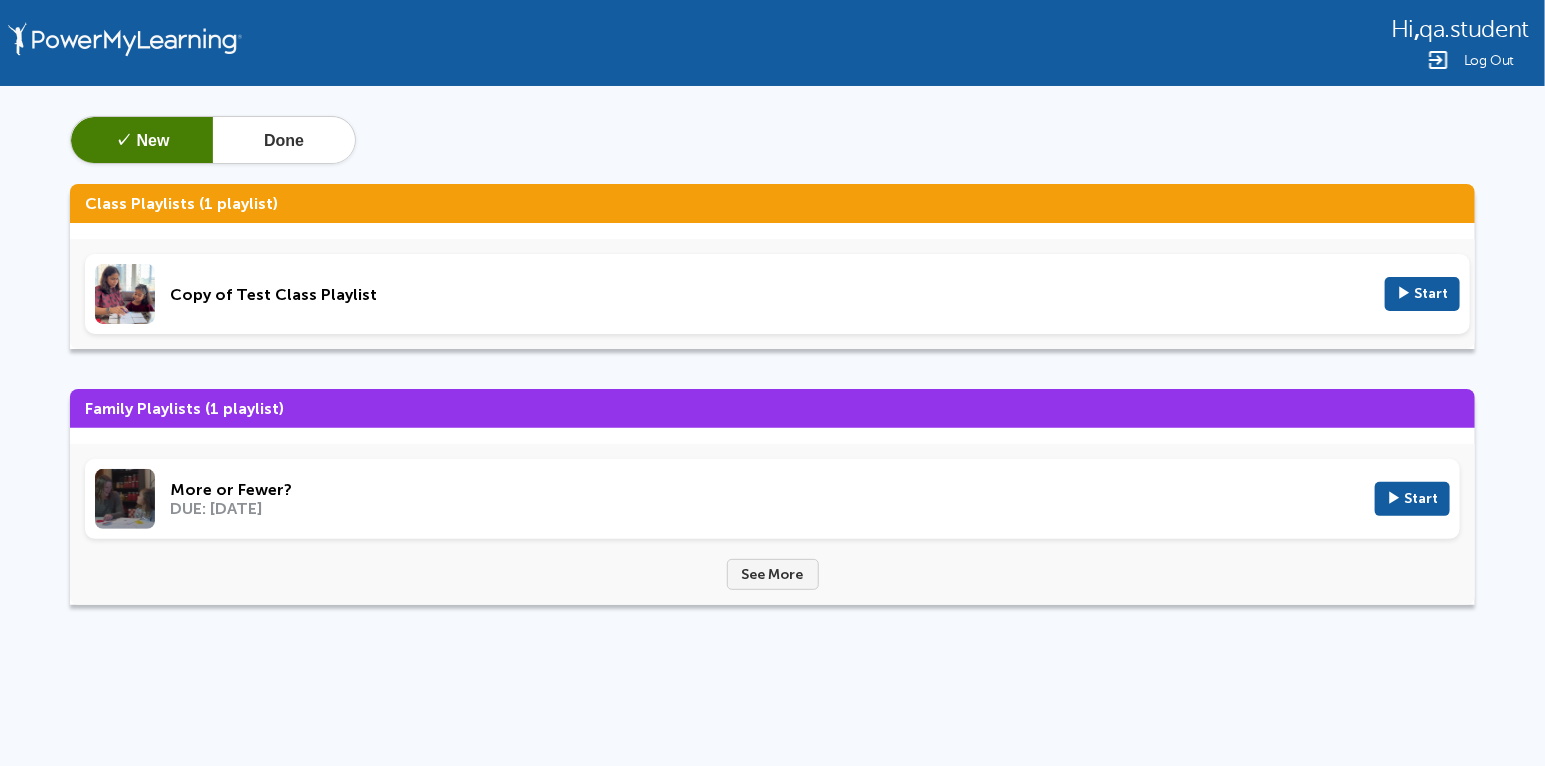 scroll, scrollTop: 83, scrollLeft: 0, axis: vertical 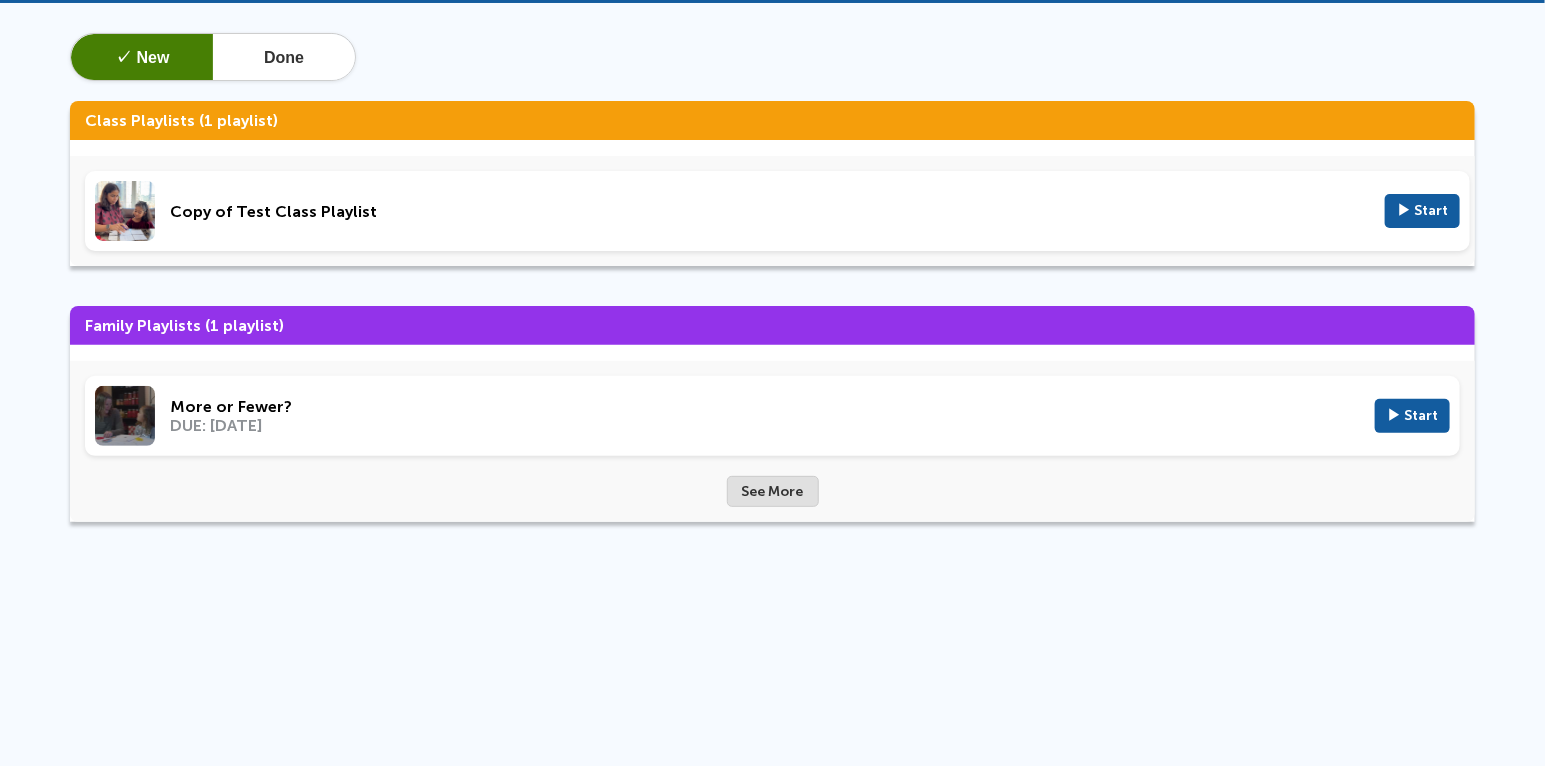 click on "See More" 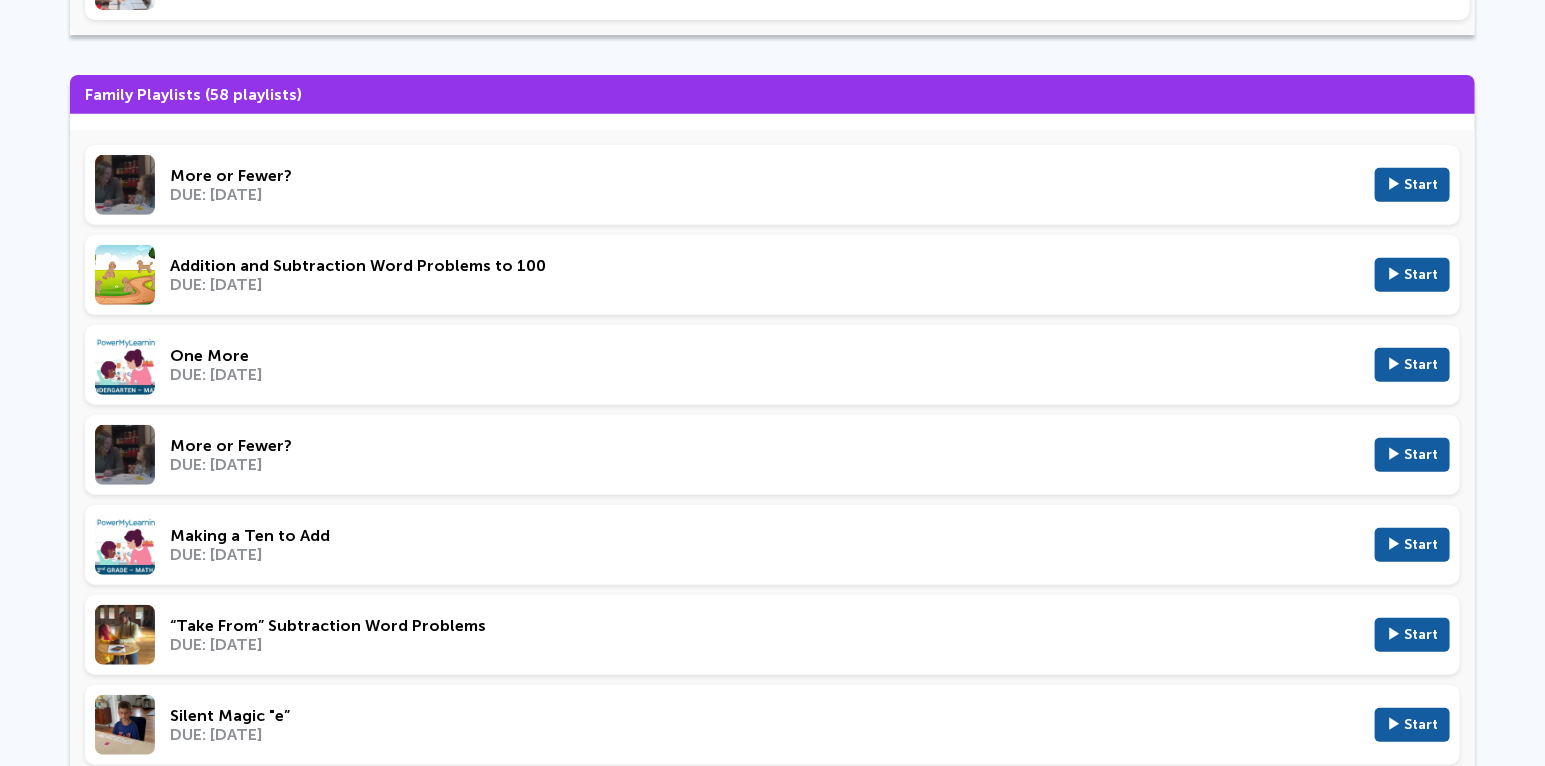 scroll, scrollTop: 0, scrollLeft: 0, axis: both 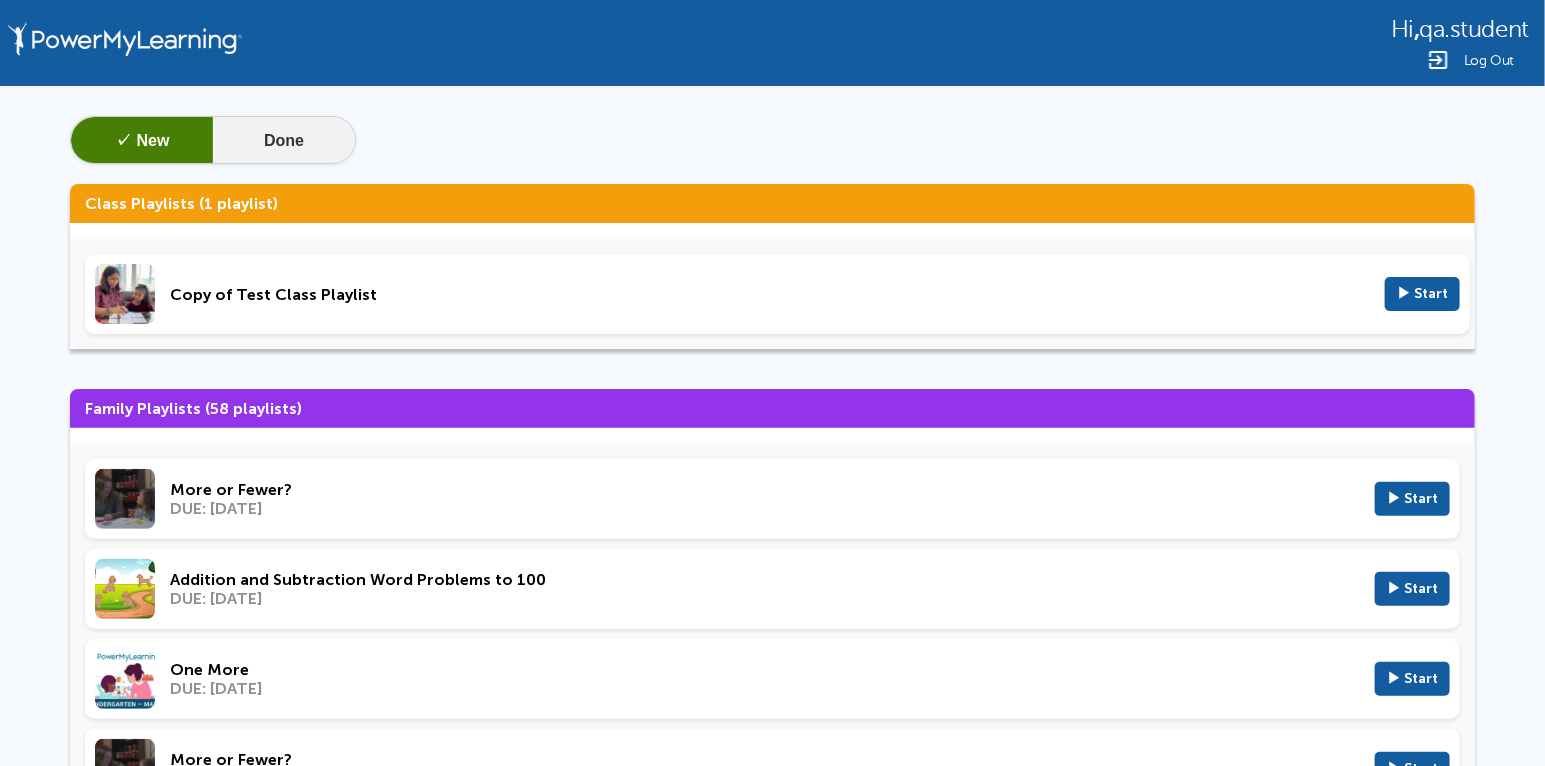 click on "Done" 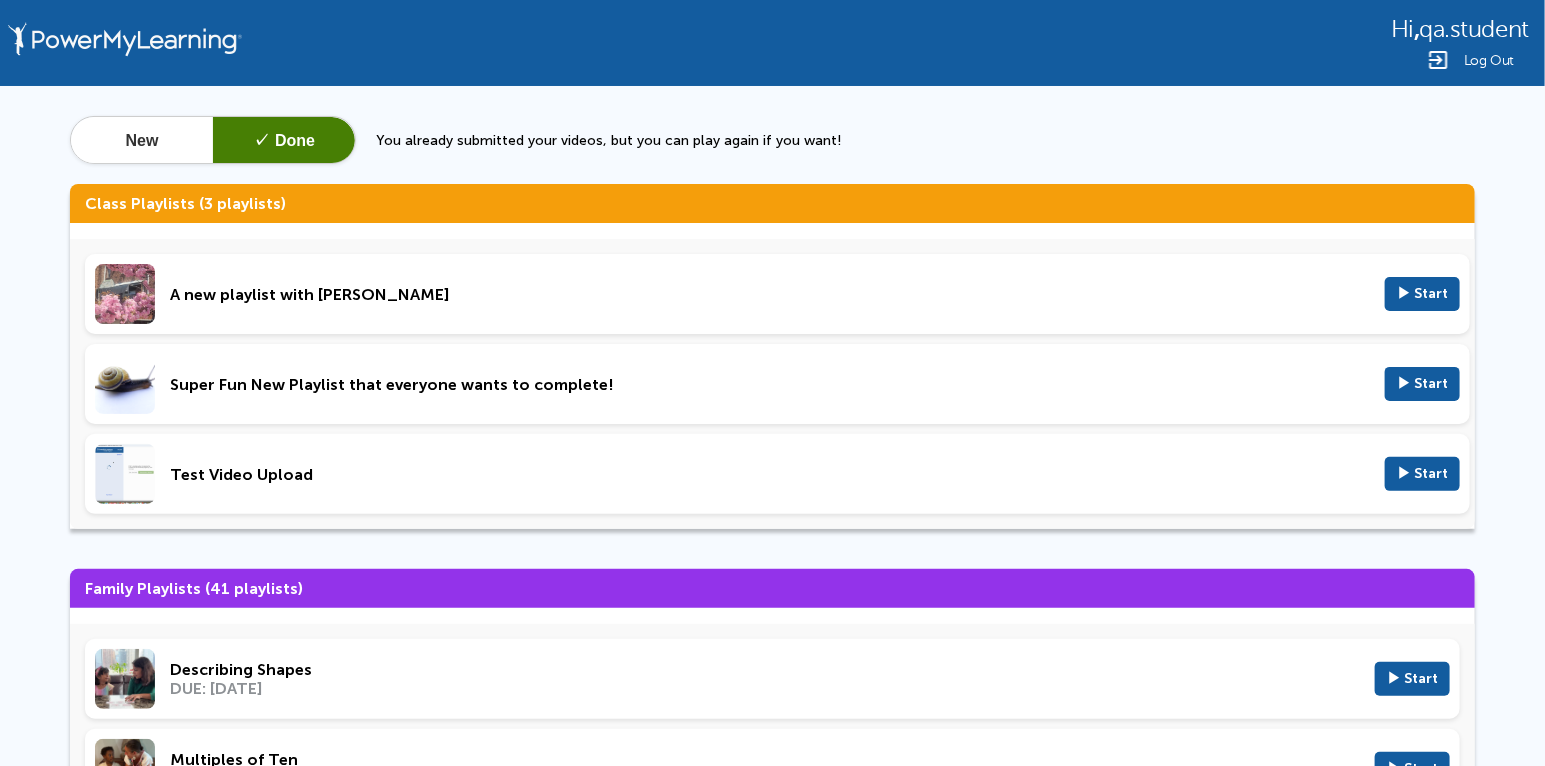 click on "Class Playlists (3 playlists)" 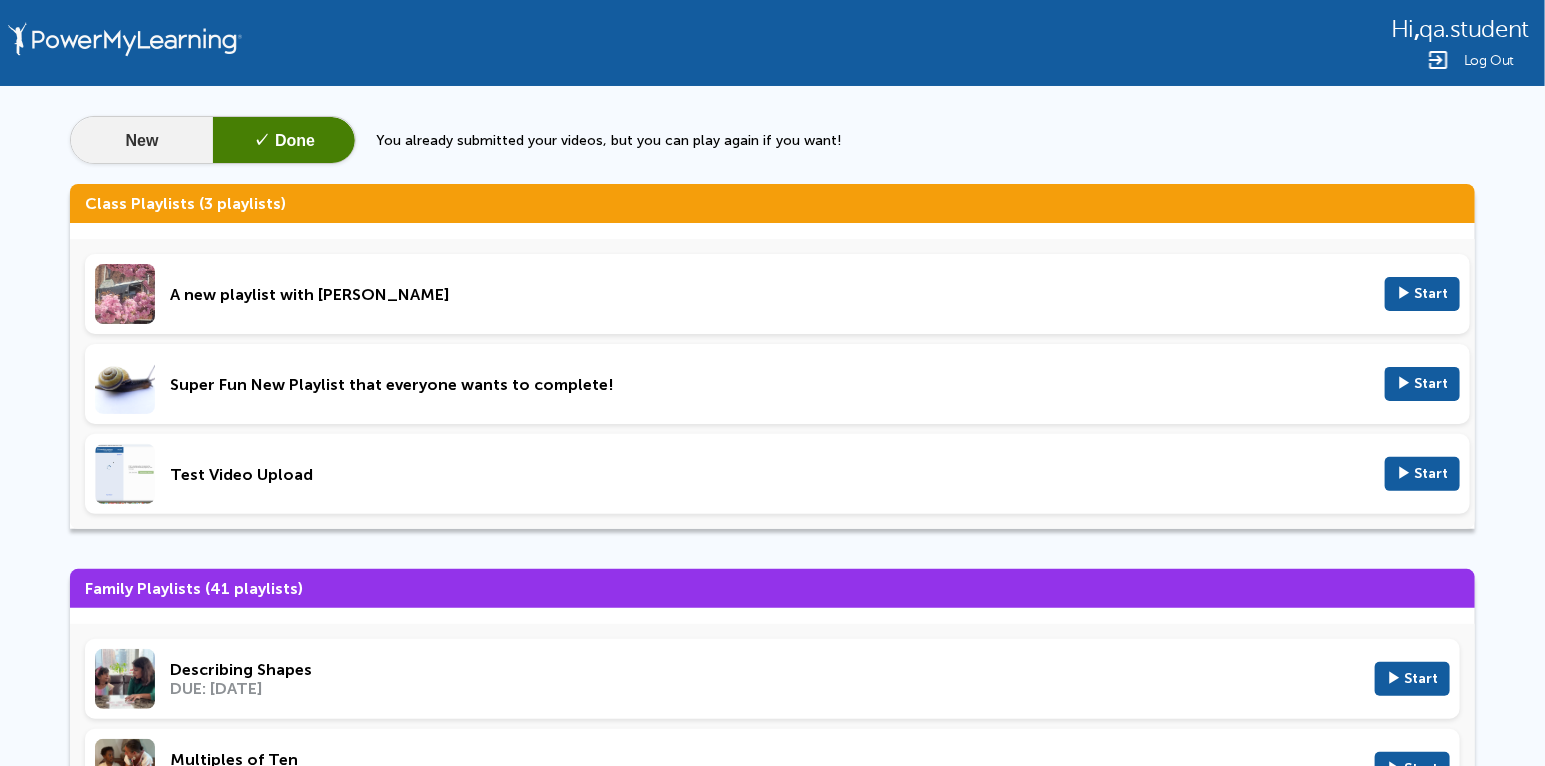 click on "New" 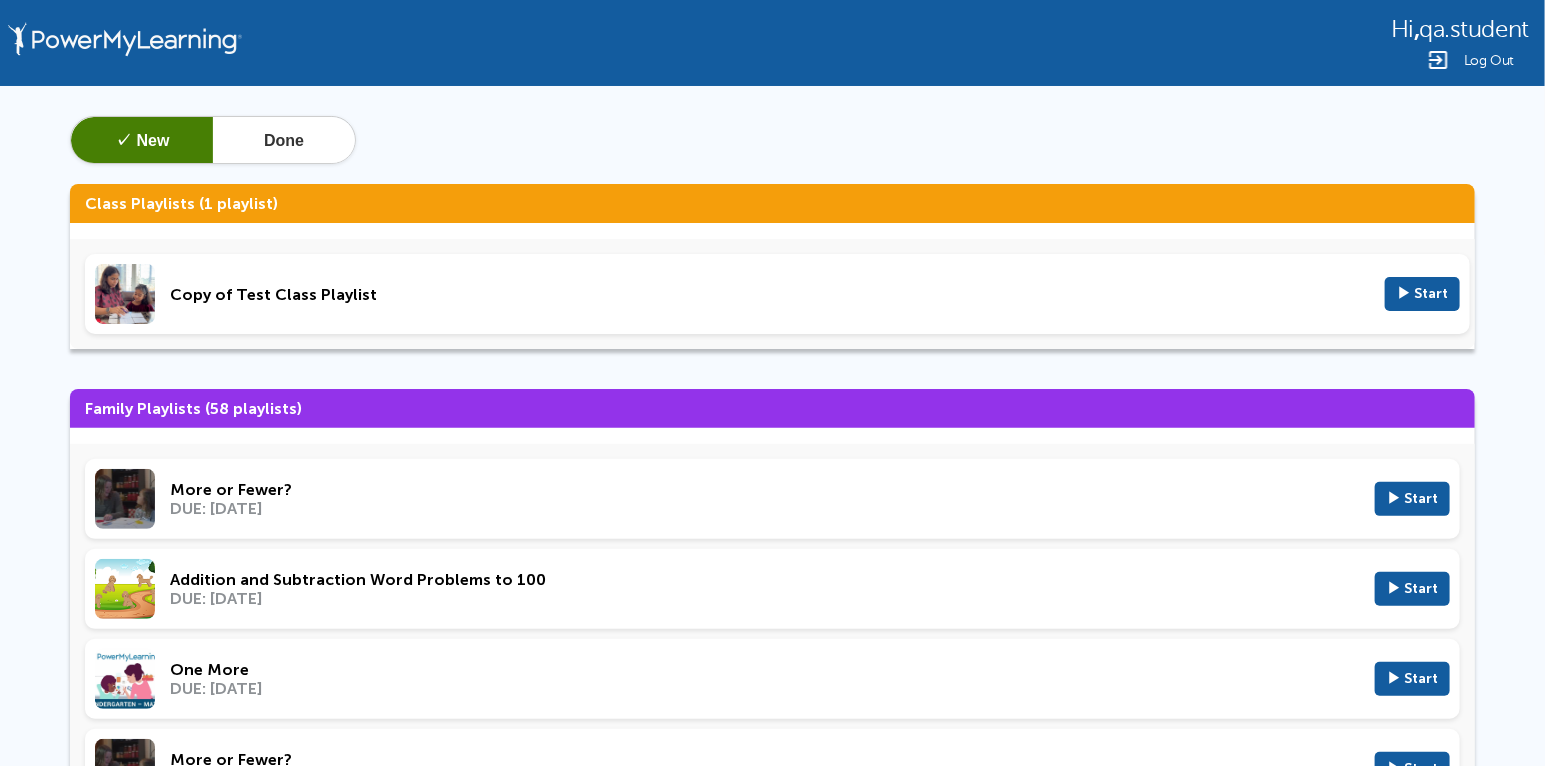 click on "More or Fewer?" 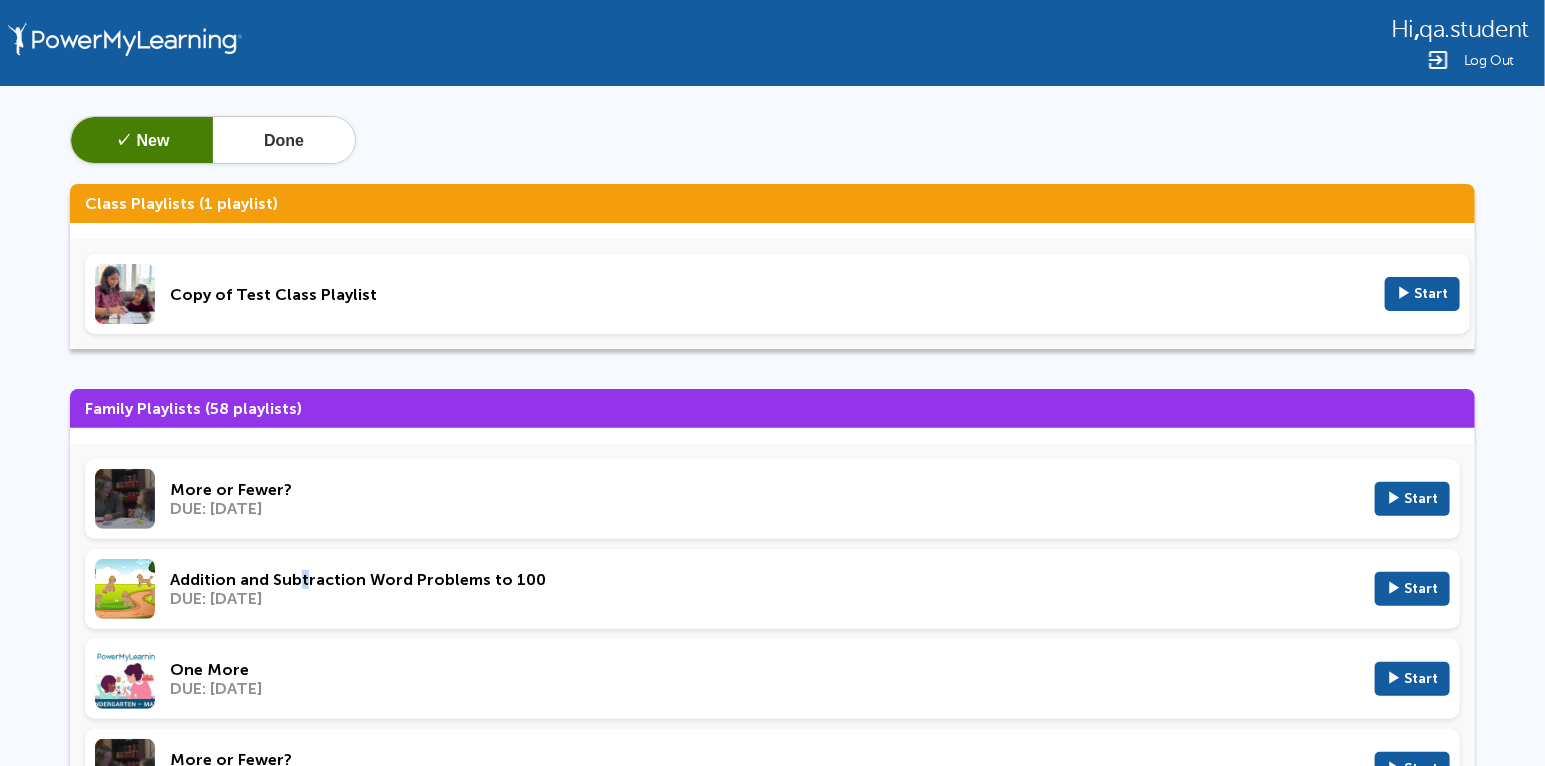 click on "Addition and Subtraction Word Problems to 100" 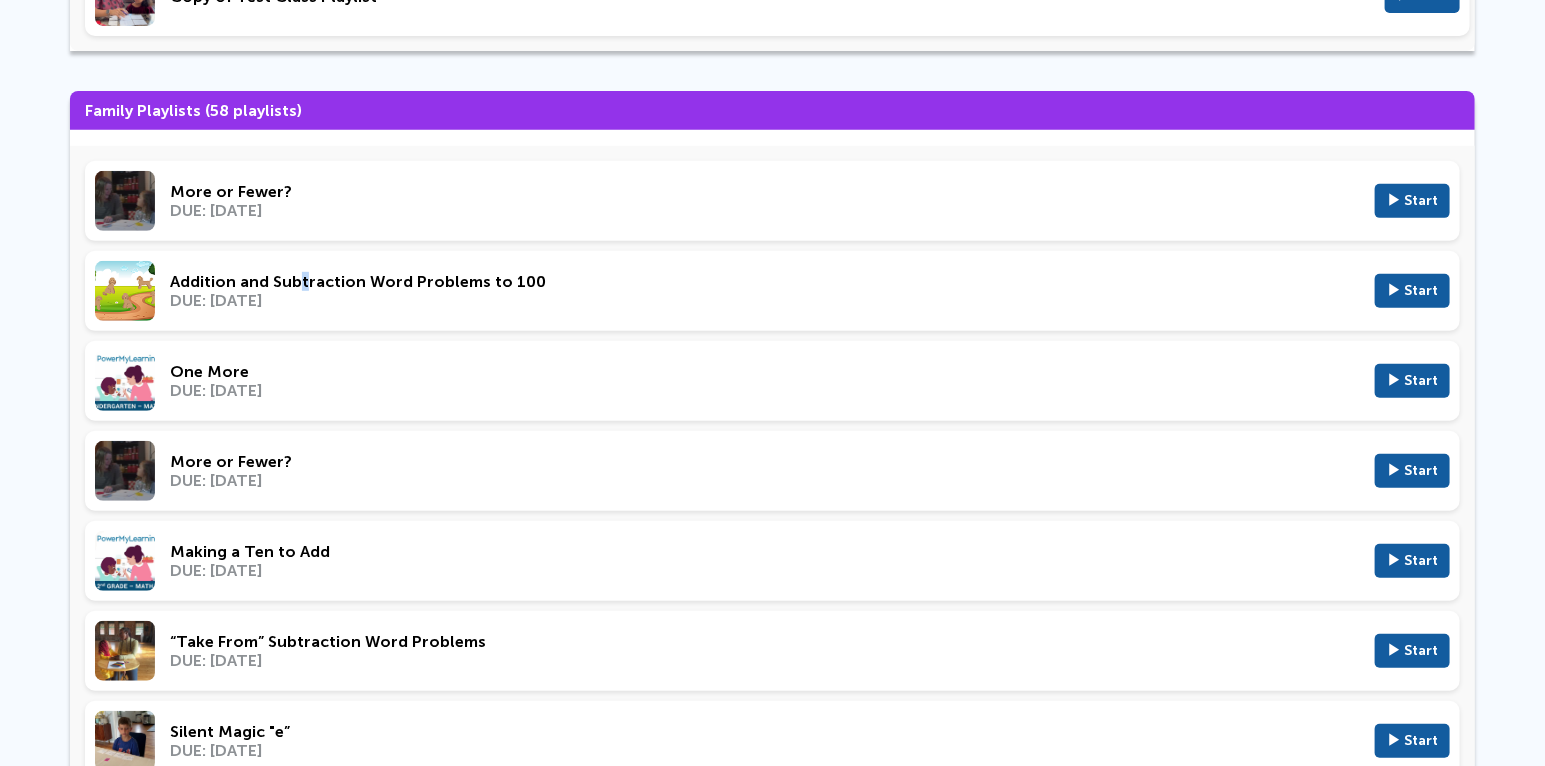 scroll, scrollTop: 302, scrollLeft: 0, axis: vertical 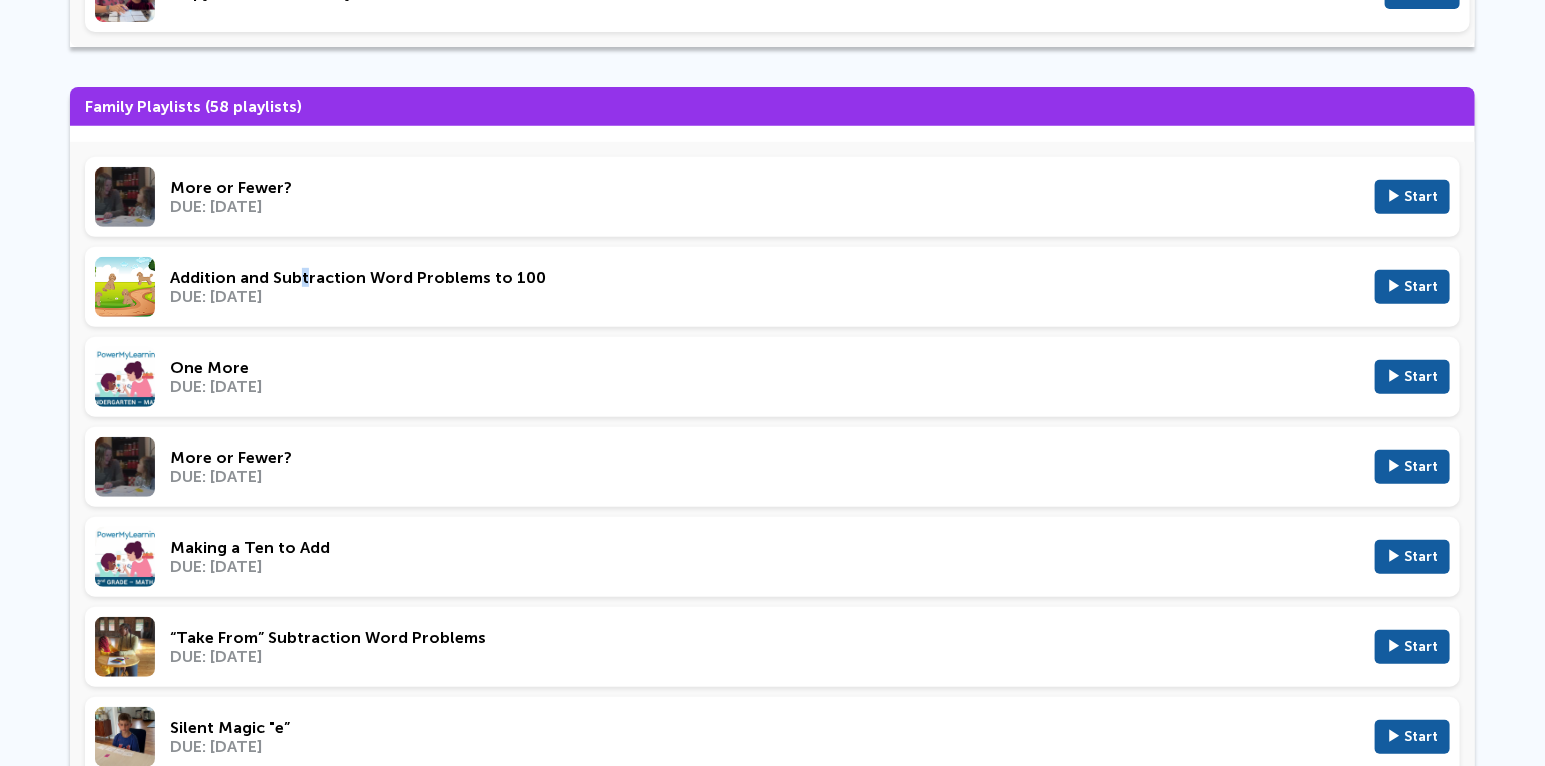 click on "▶ Start" 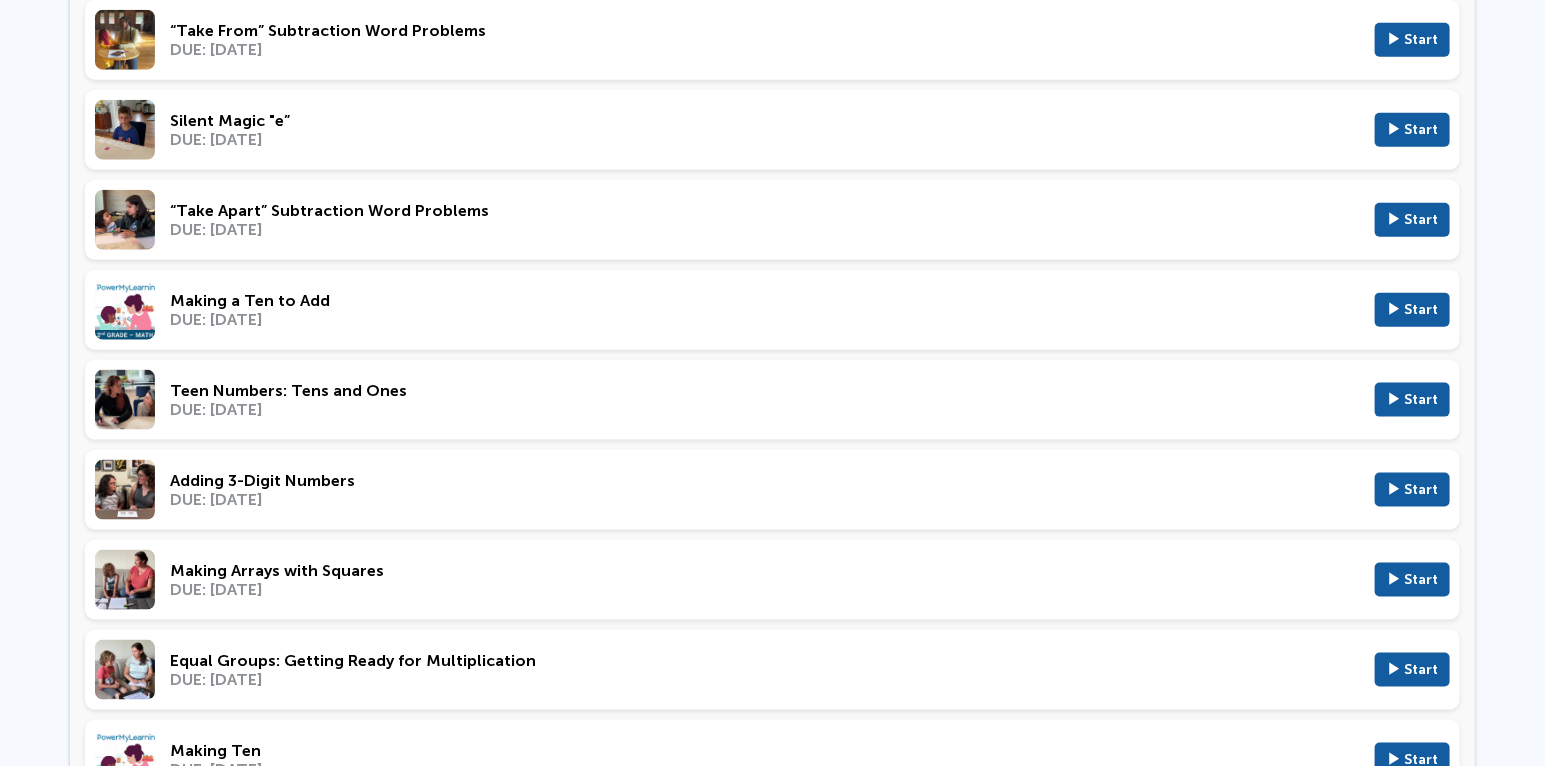 click on "▶ Start" 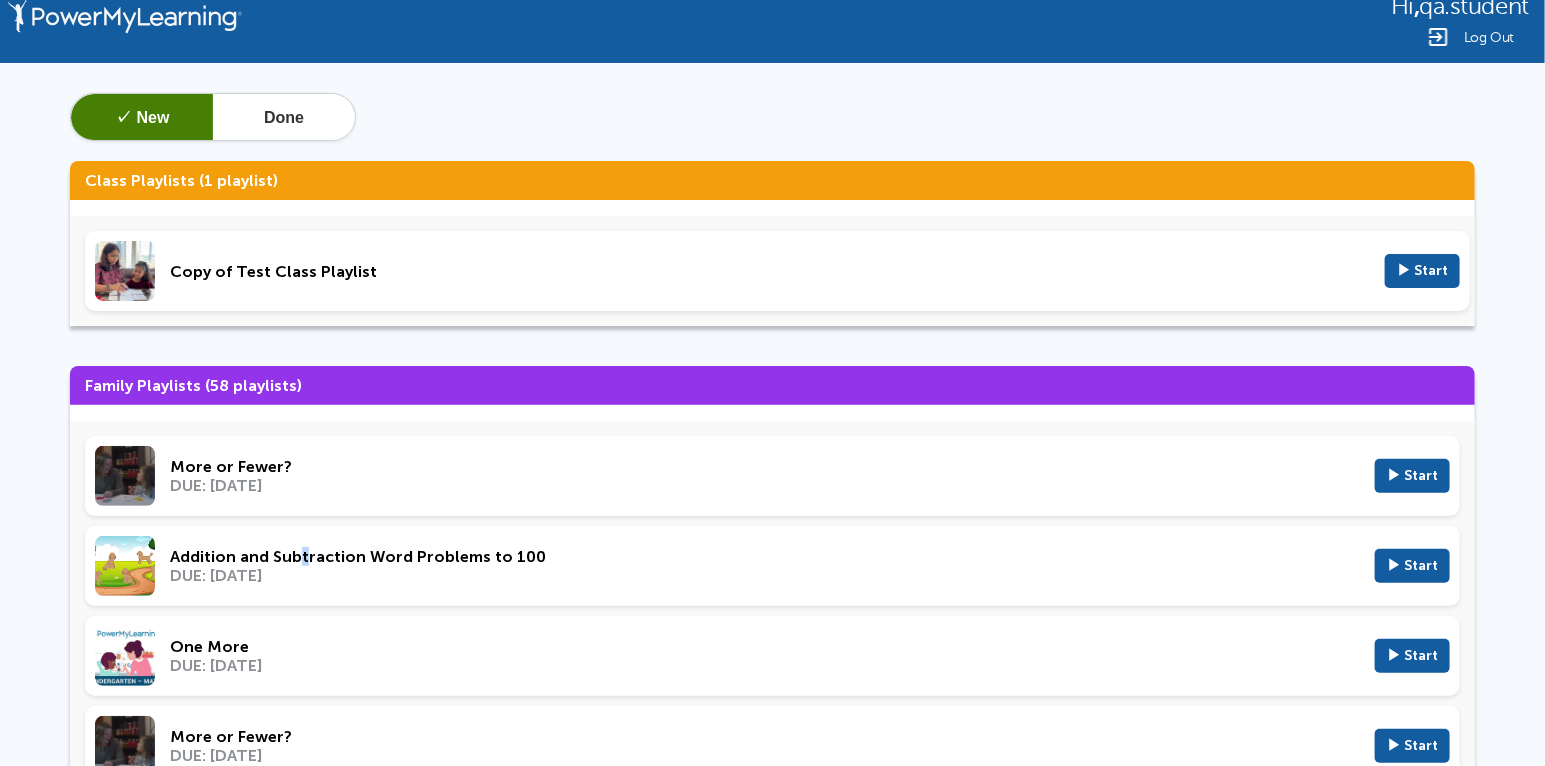 scroll, scrollTop: 0, scrollLeft: 0, axis: both 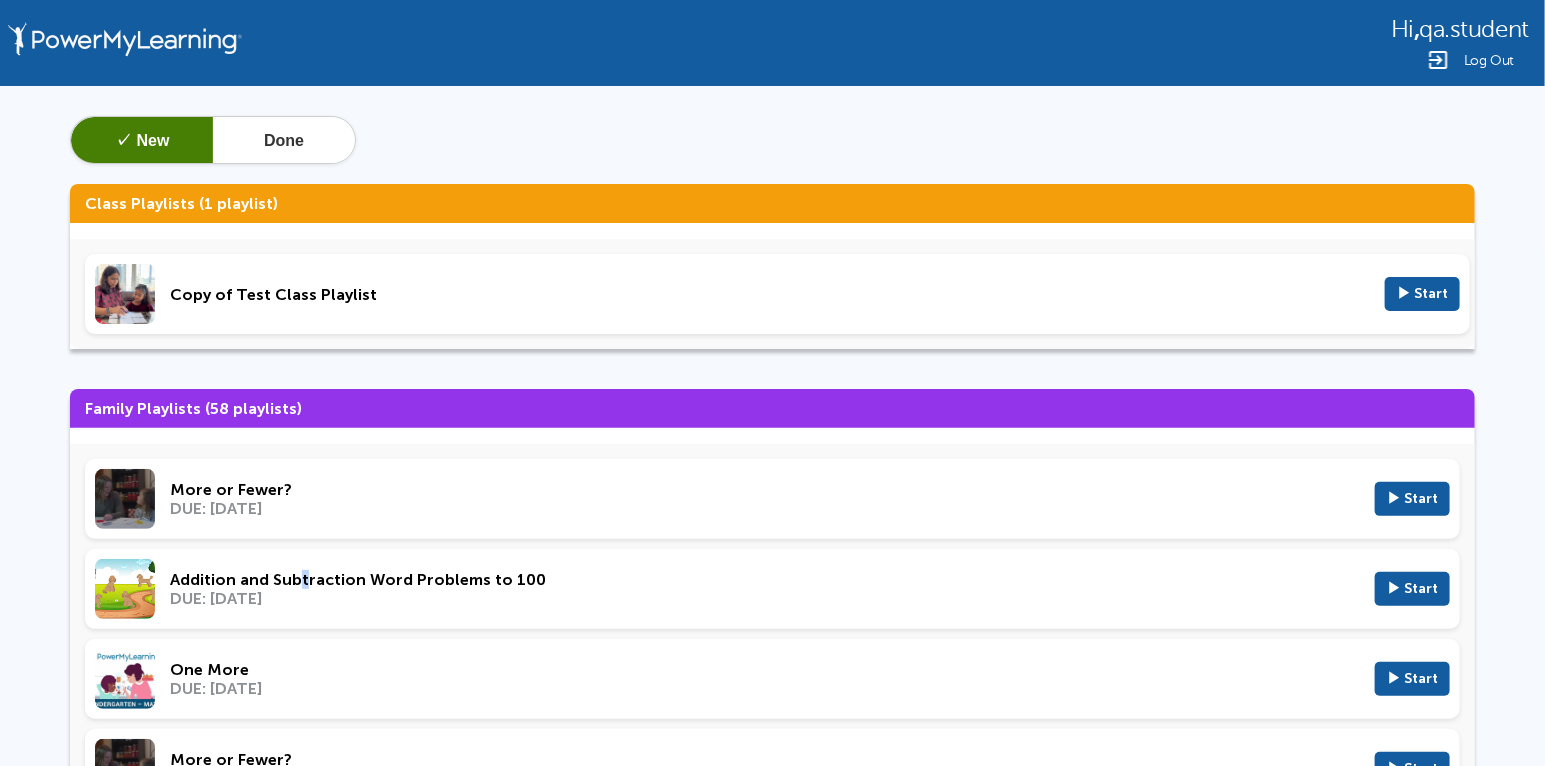 drag, startPoint x: 1375, startPoint y: 28, endPoint x: 1557, endPoint y: 24, distance: 182.04395 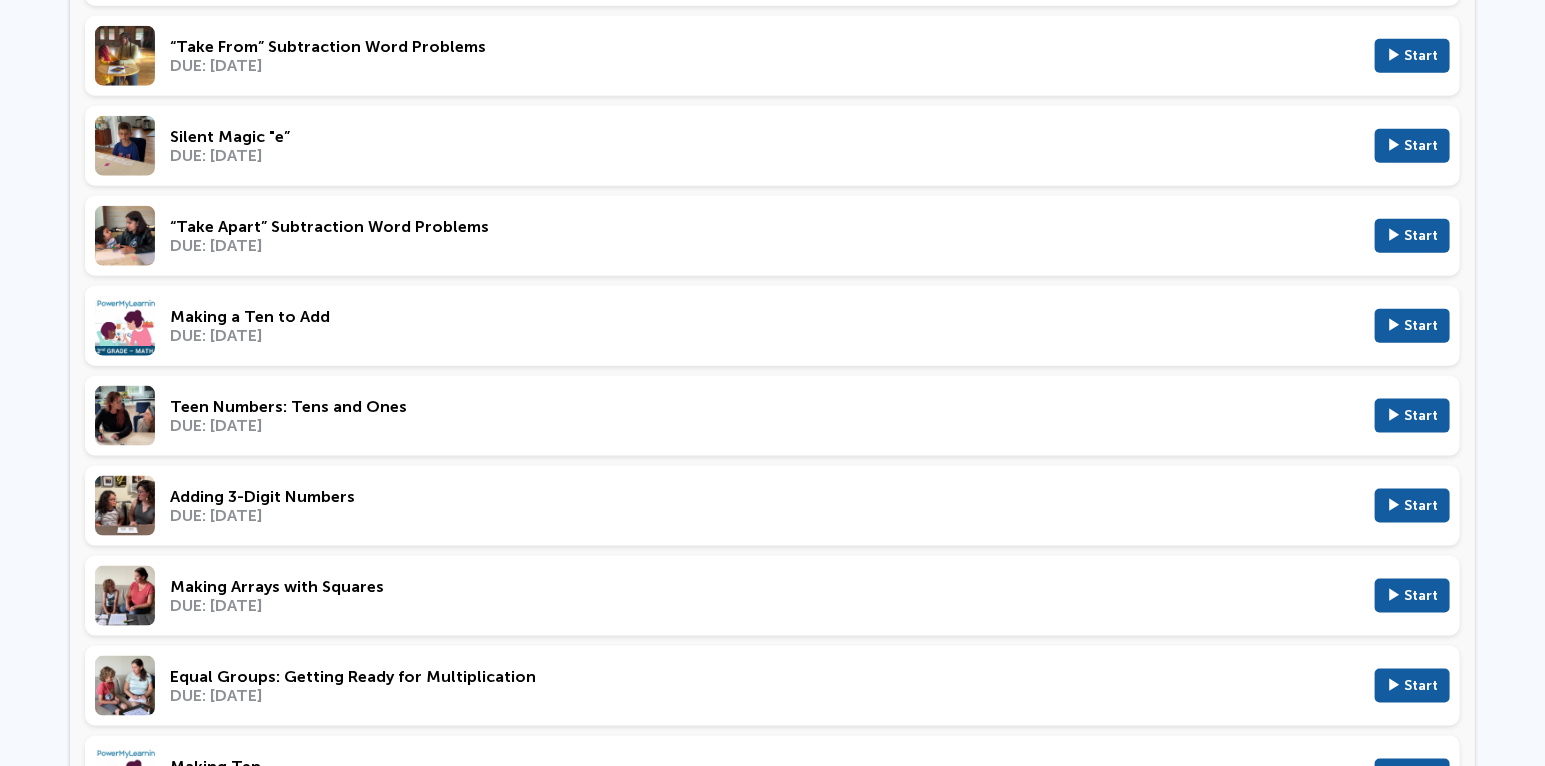 scroll, scrollTop: 909, scrollLeft: 0, axis: vertical 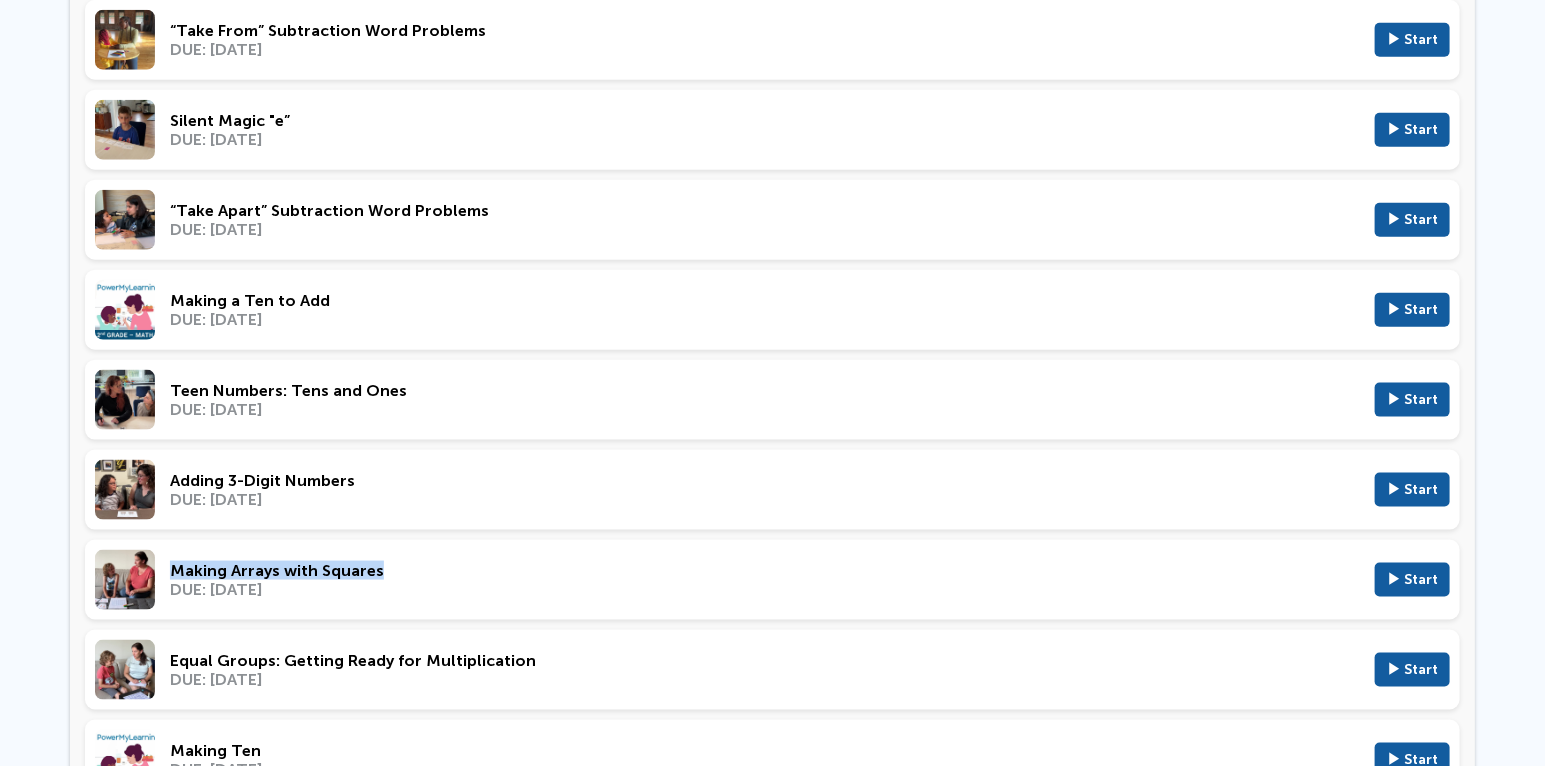 drag, startPoint x: 402, startPoint y: 563, endPoint x: 176, endPoint y: 569, distance: 226.07964 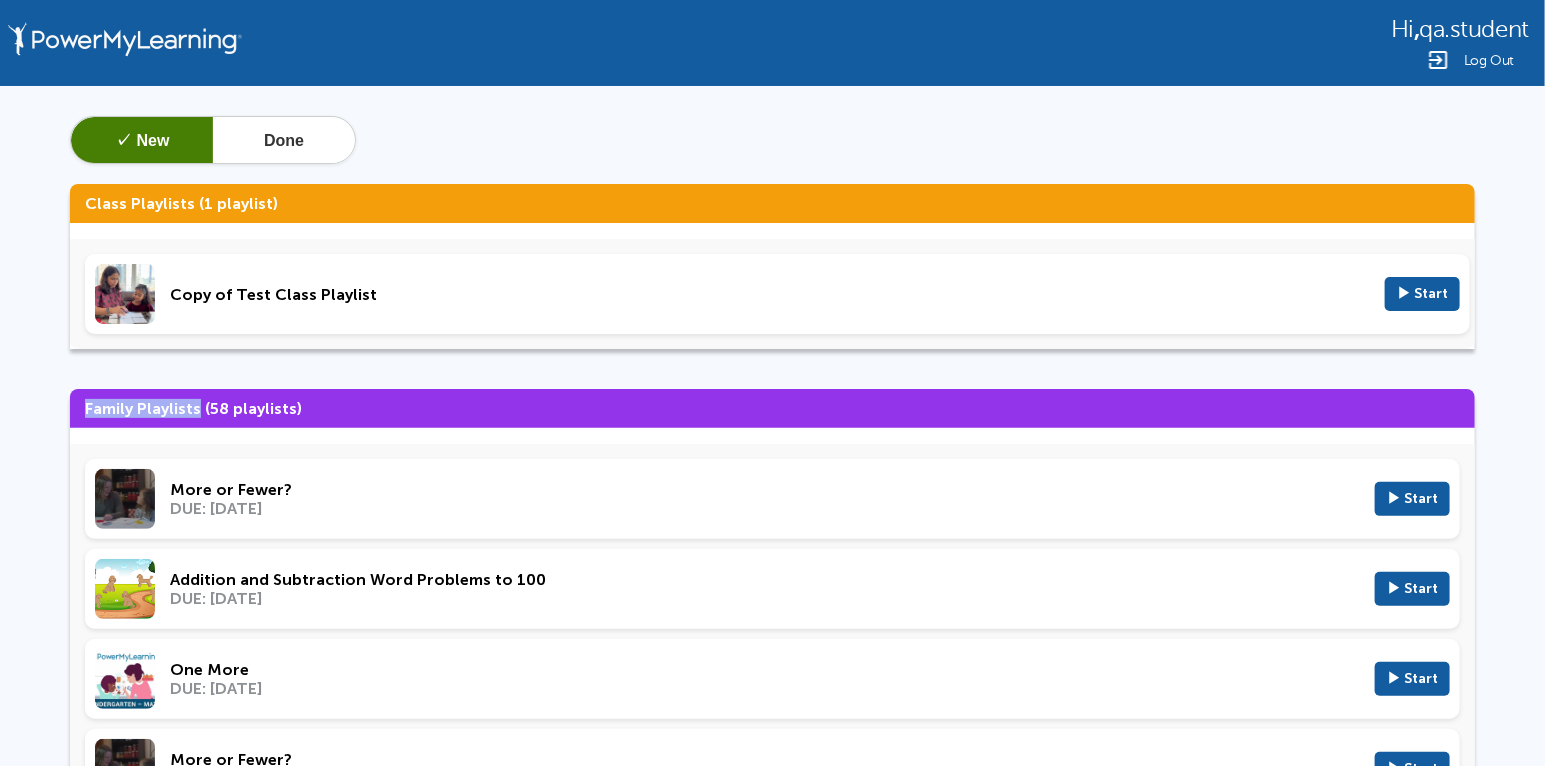 drag, startPoint x: 72, startPoint y: 408, endPoint x: 200, endPoint y: 403, distance: 128.09763 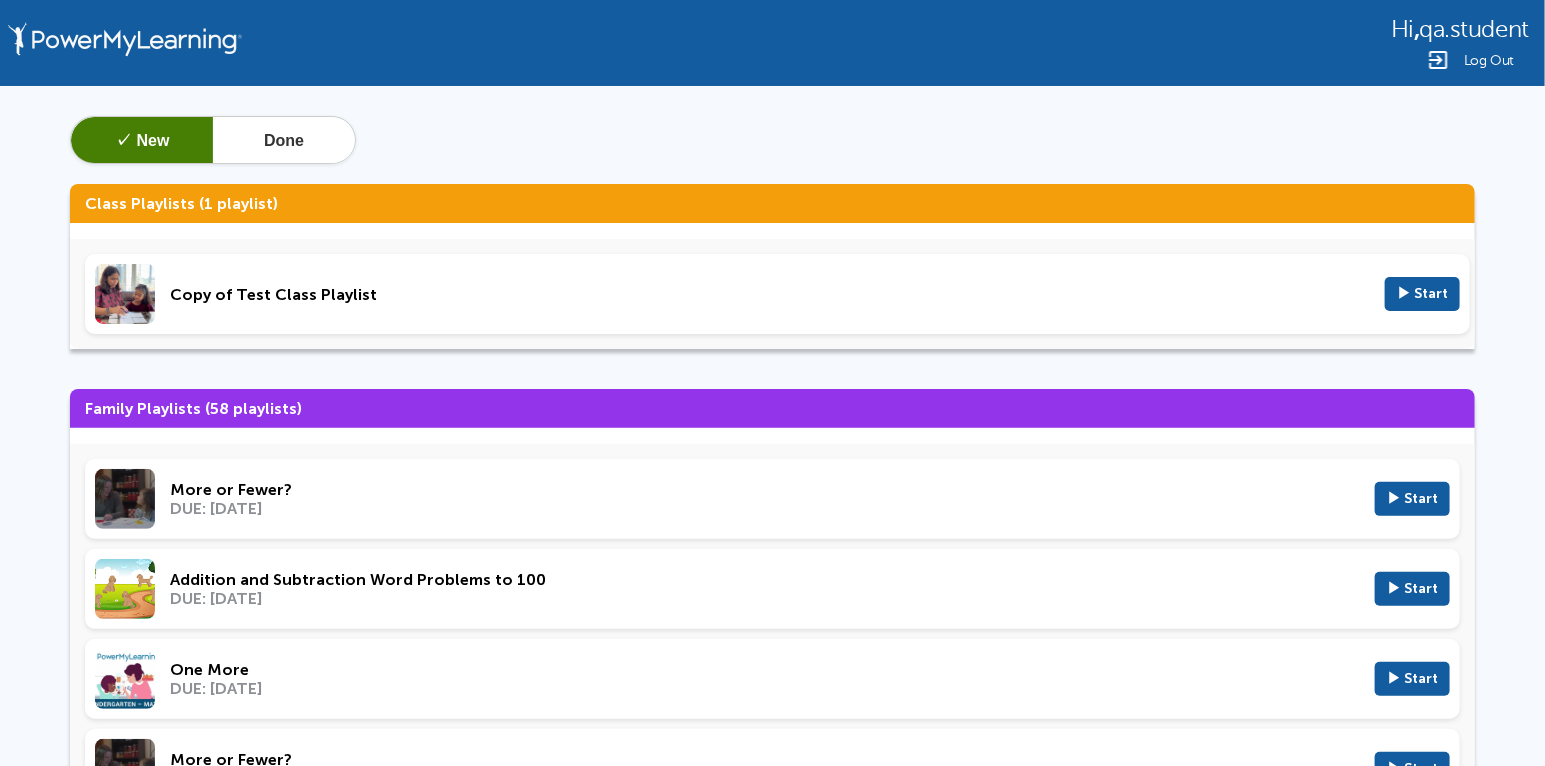 click on "Class Playlists (1 playlist)" 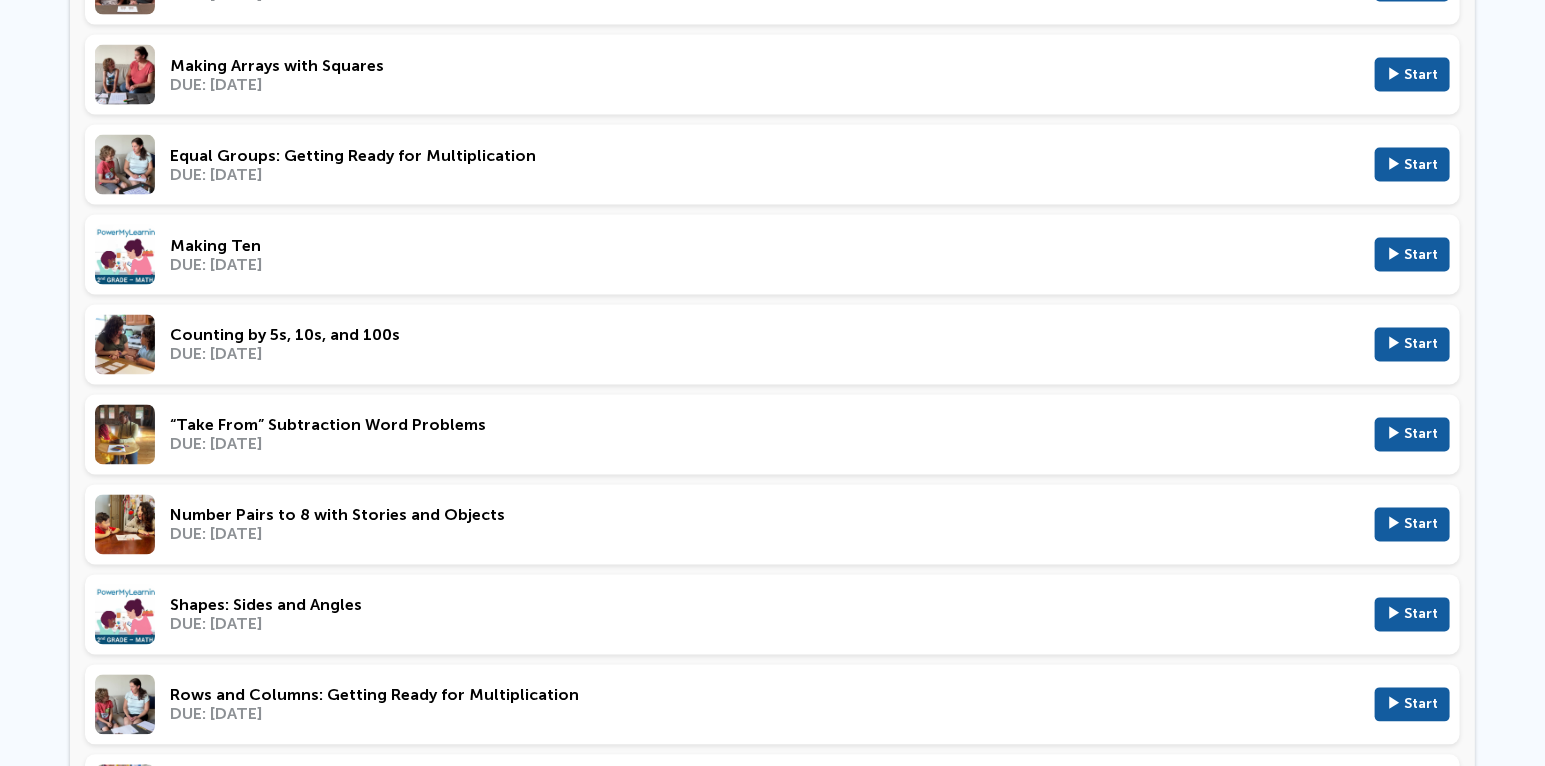 scroll, scrollTop: 2120, scrollLeft: 0, axis: vertical 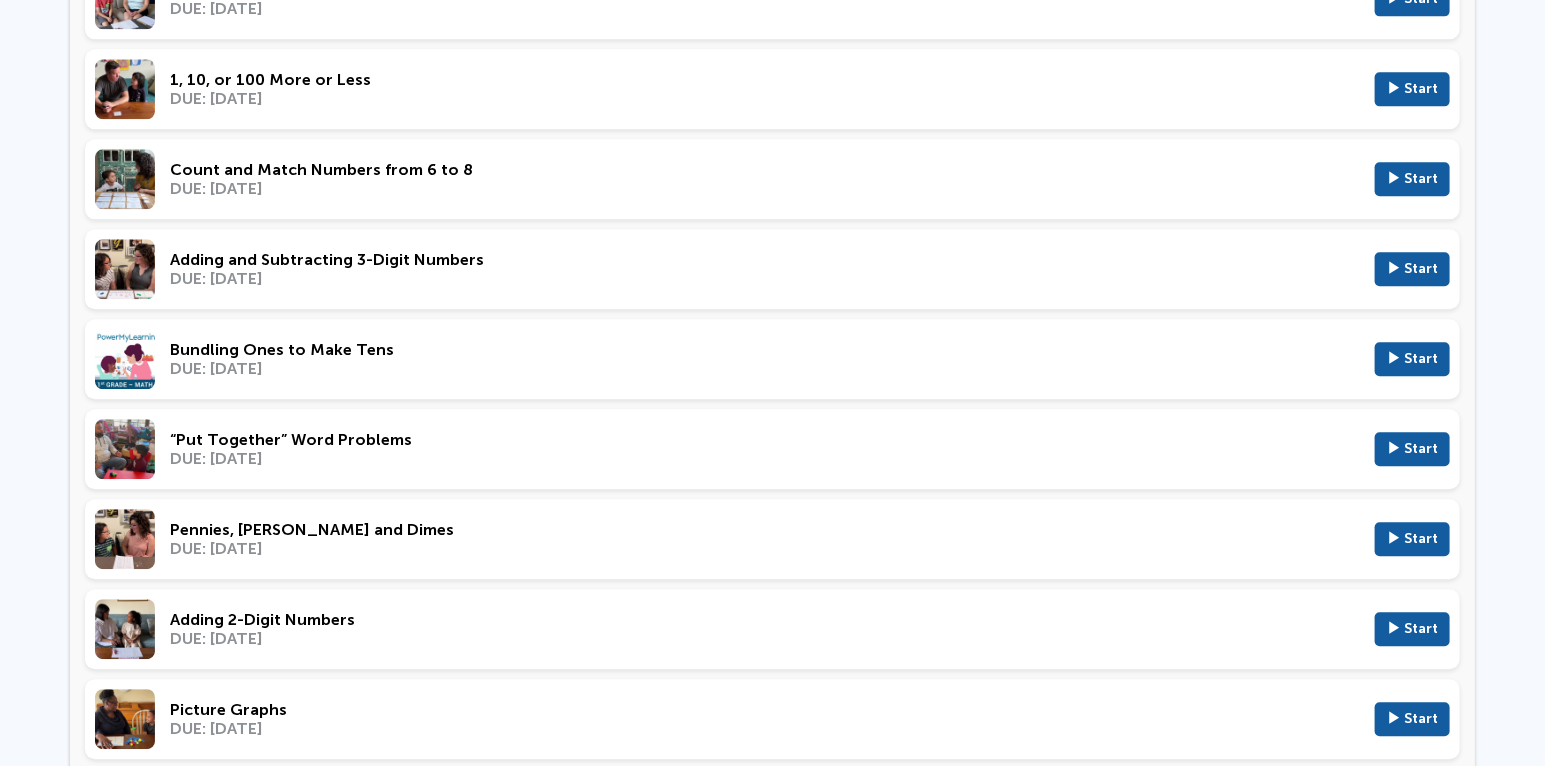 click on "▶ Start" 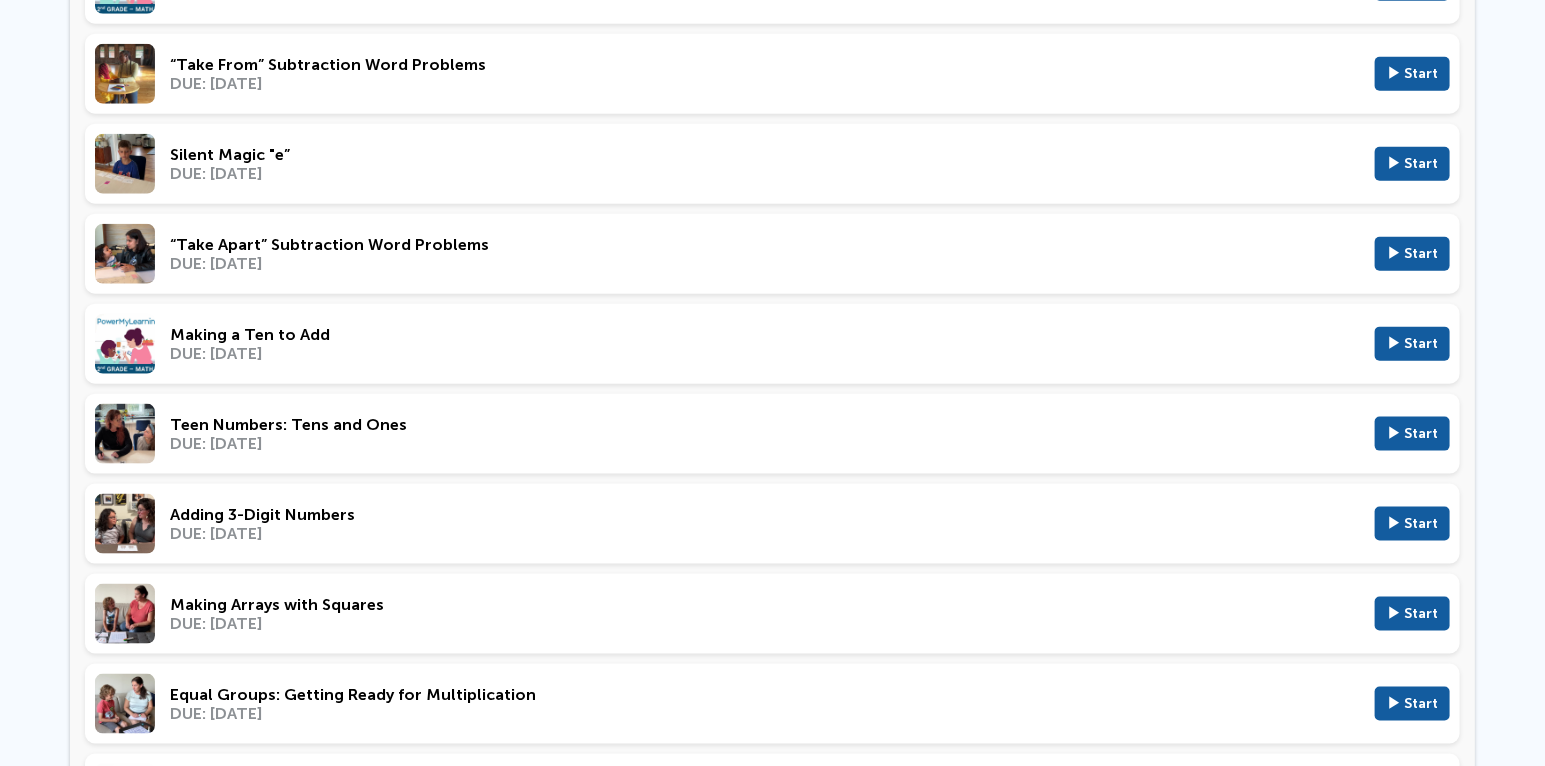 scroll, scrollTop: 0, scrollLeft: 0, axis: both 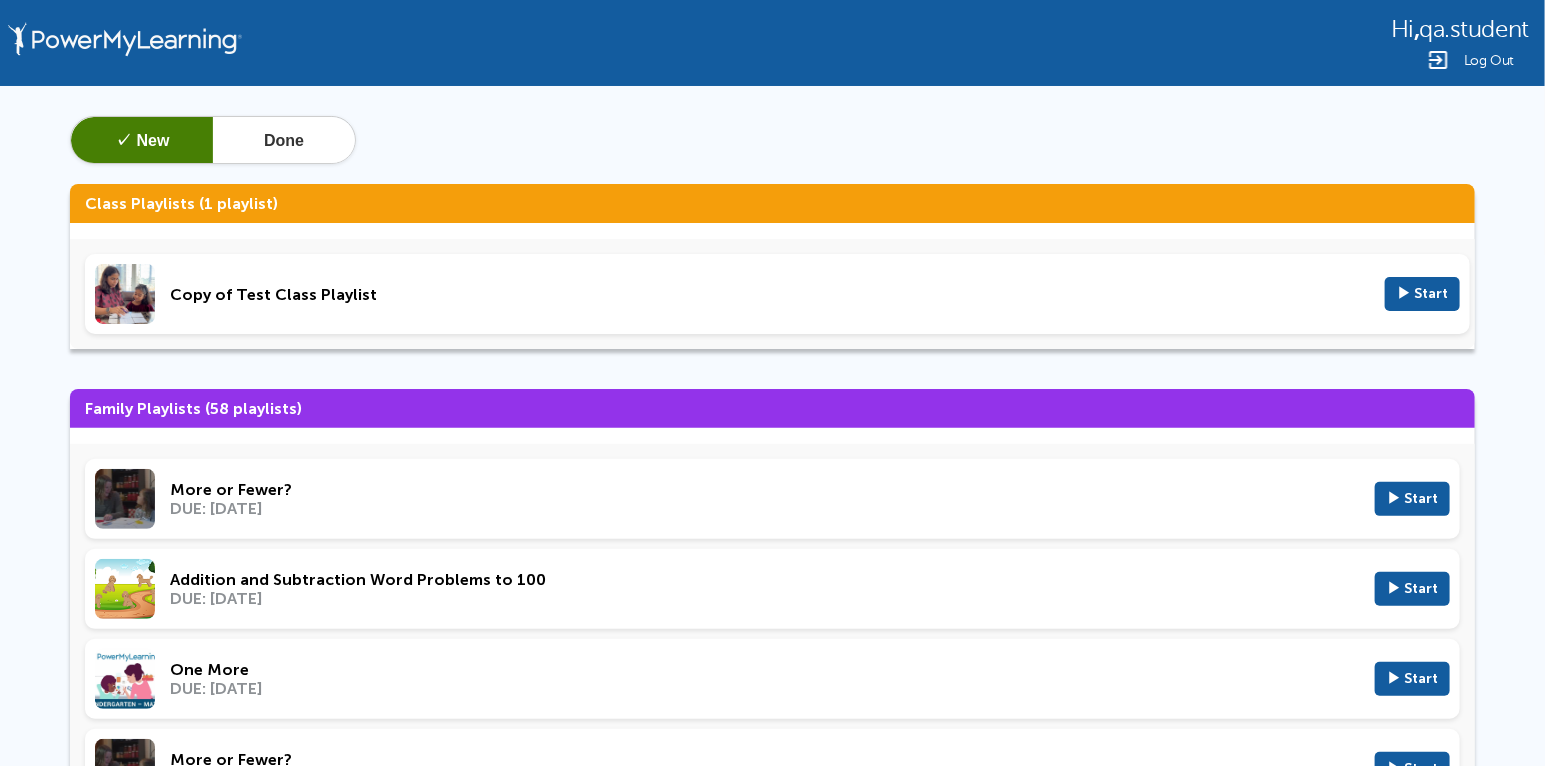 click on "▶ Start" 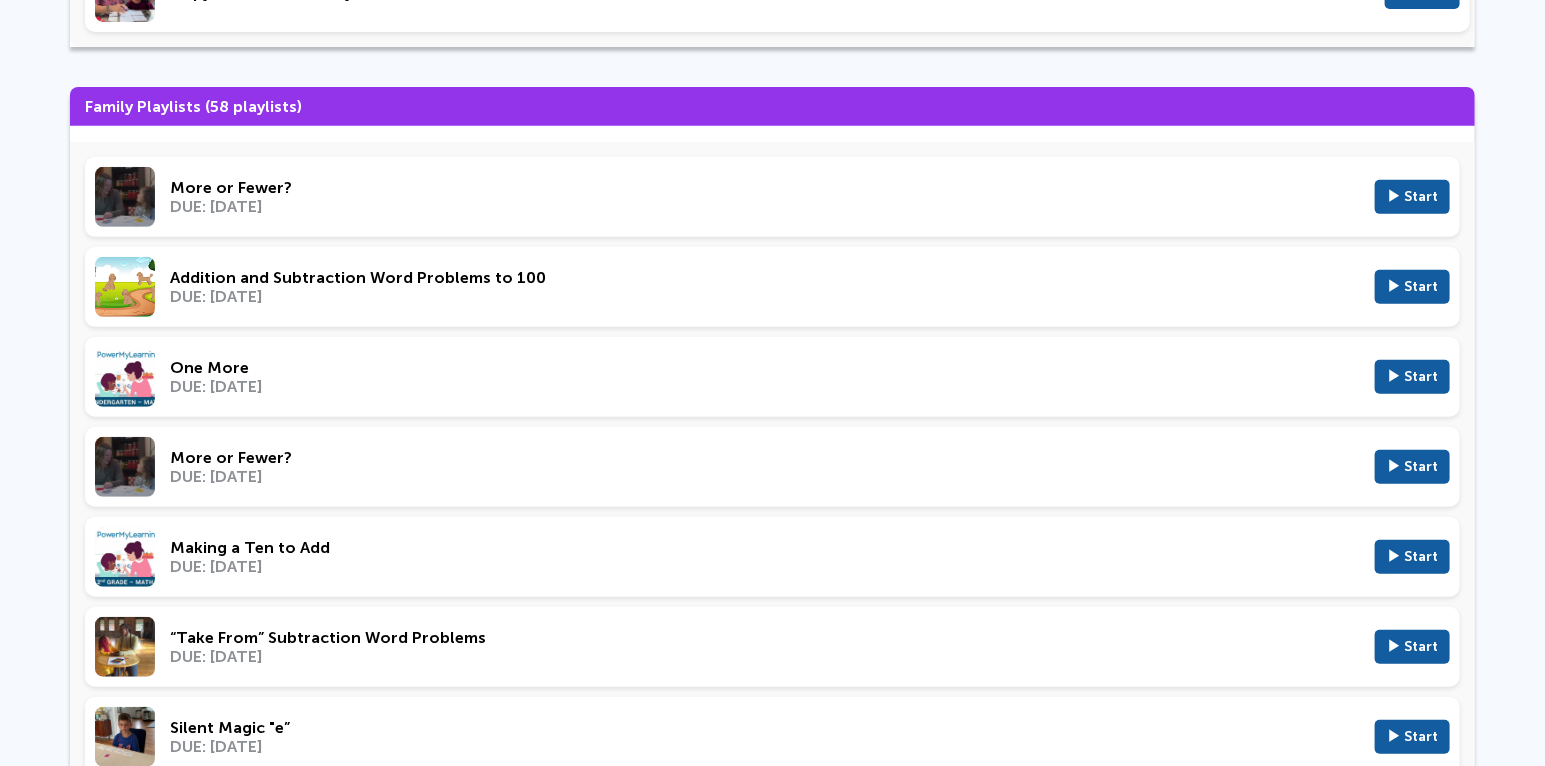 click on "▶ Start" 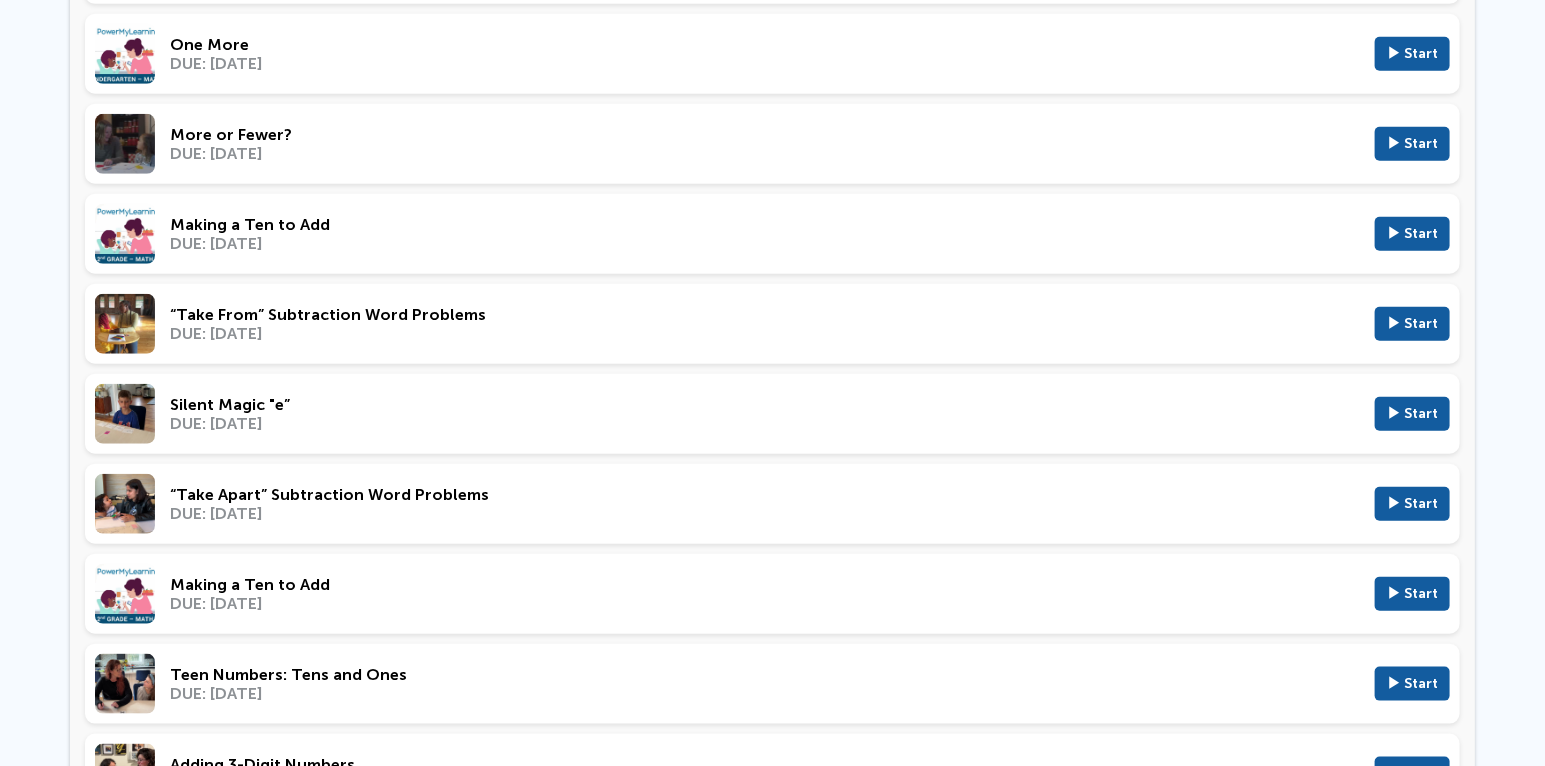 scroll, scrollTop: 909, scrollLeft: 0, axis: vertical 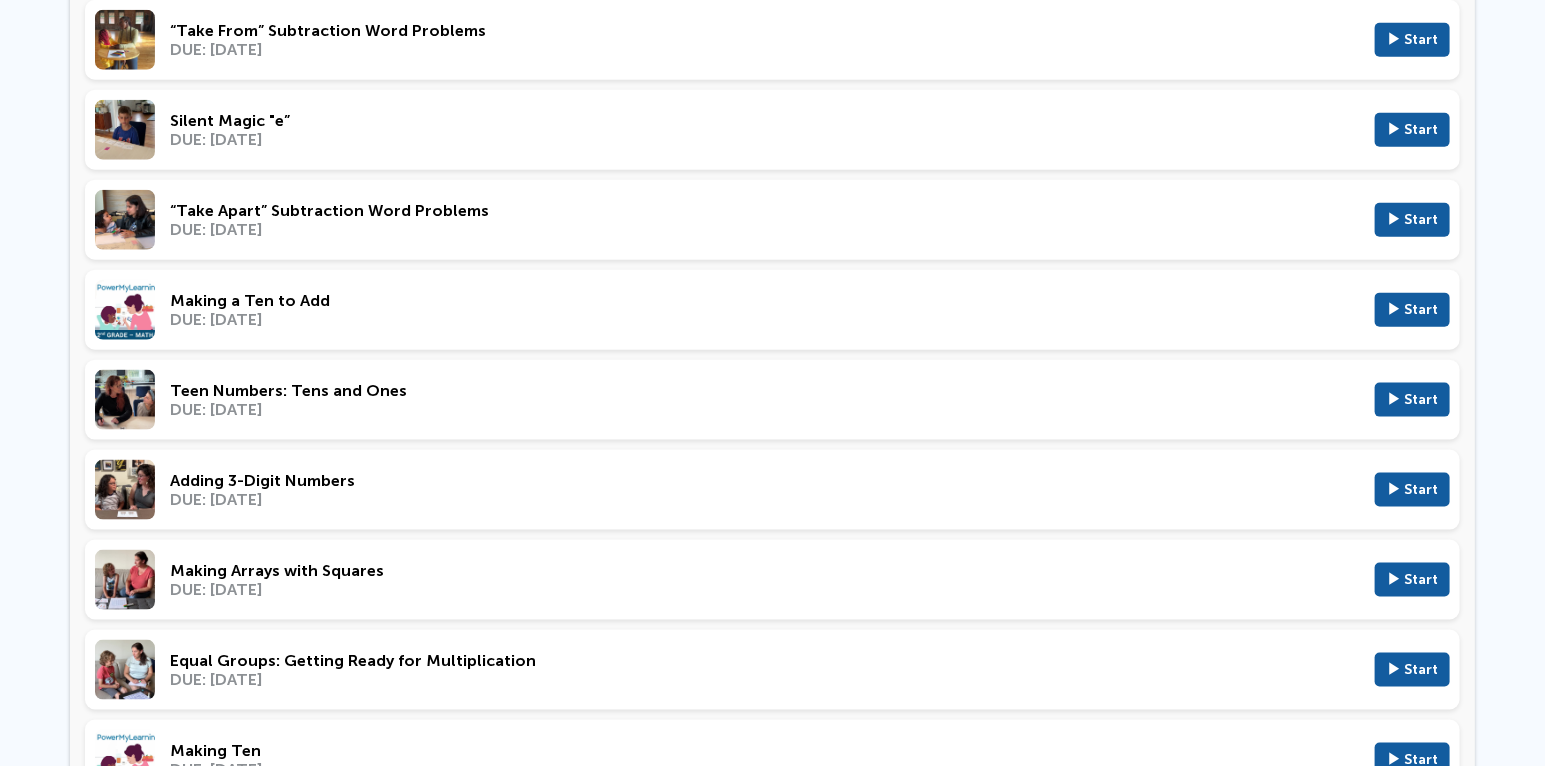 click on "▶ Start" 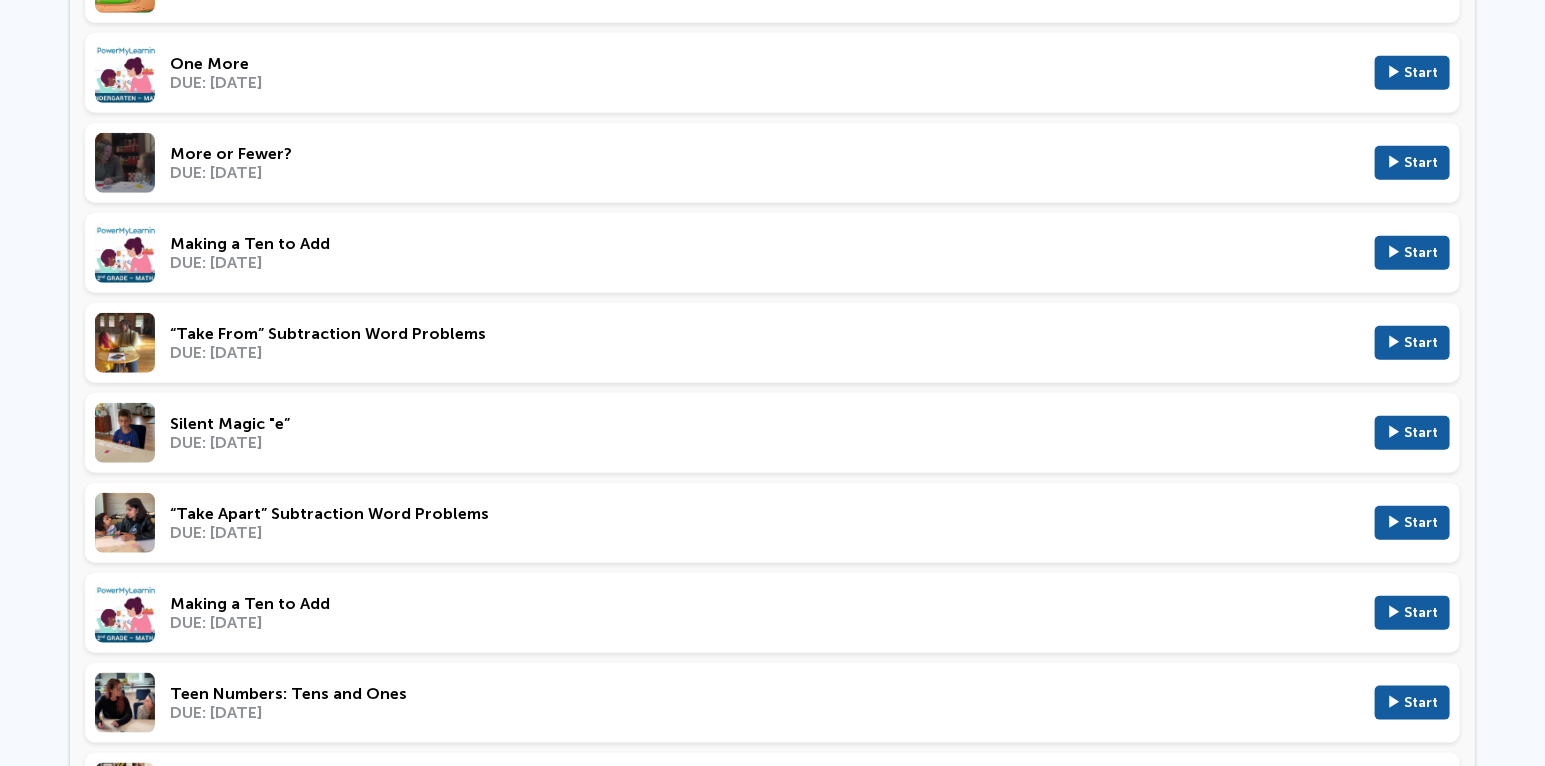 scroll, scrollTop: 302, scrollLeft: 0, axis: vertical 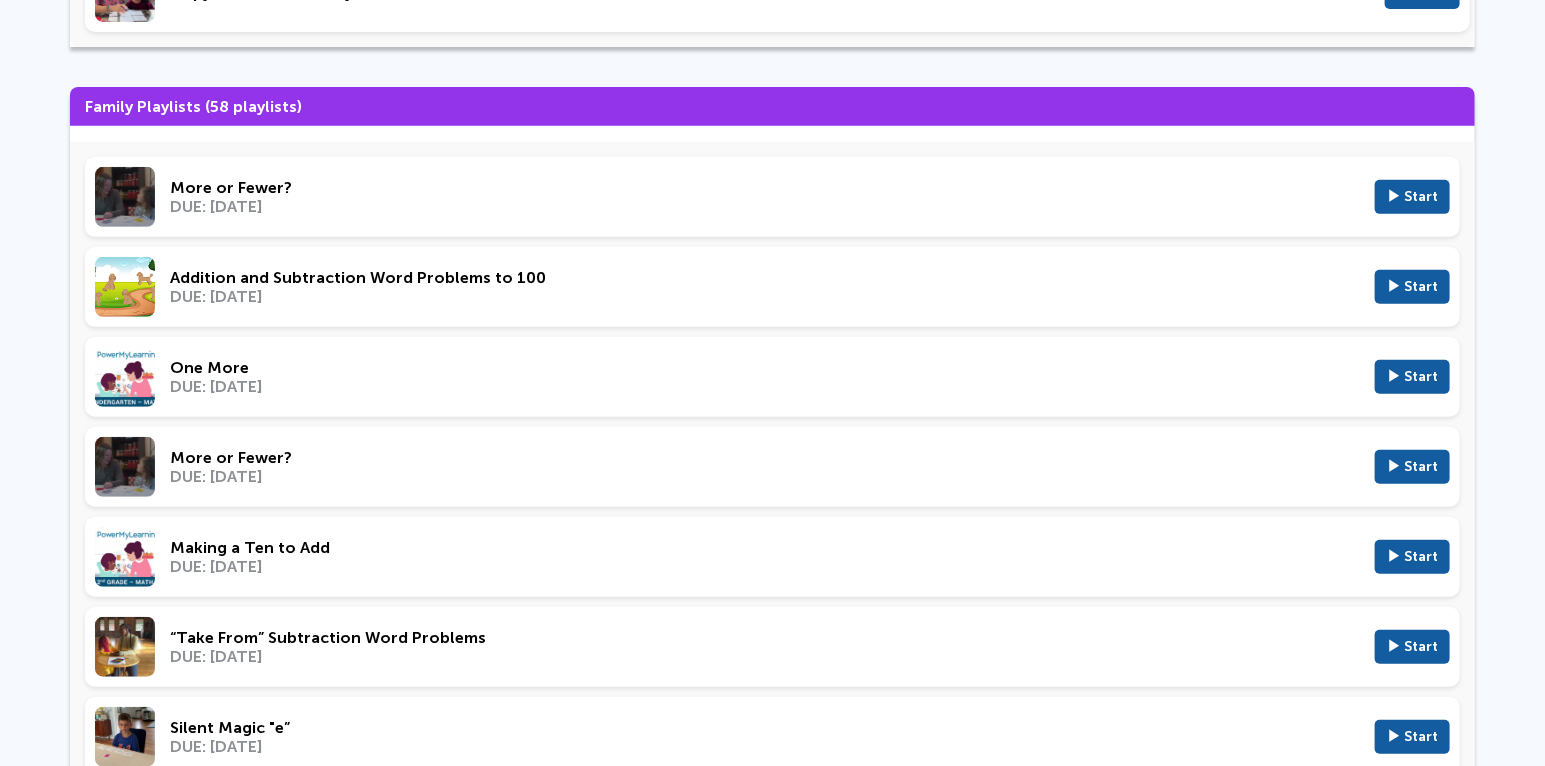 click on "▶ Start" 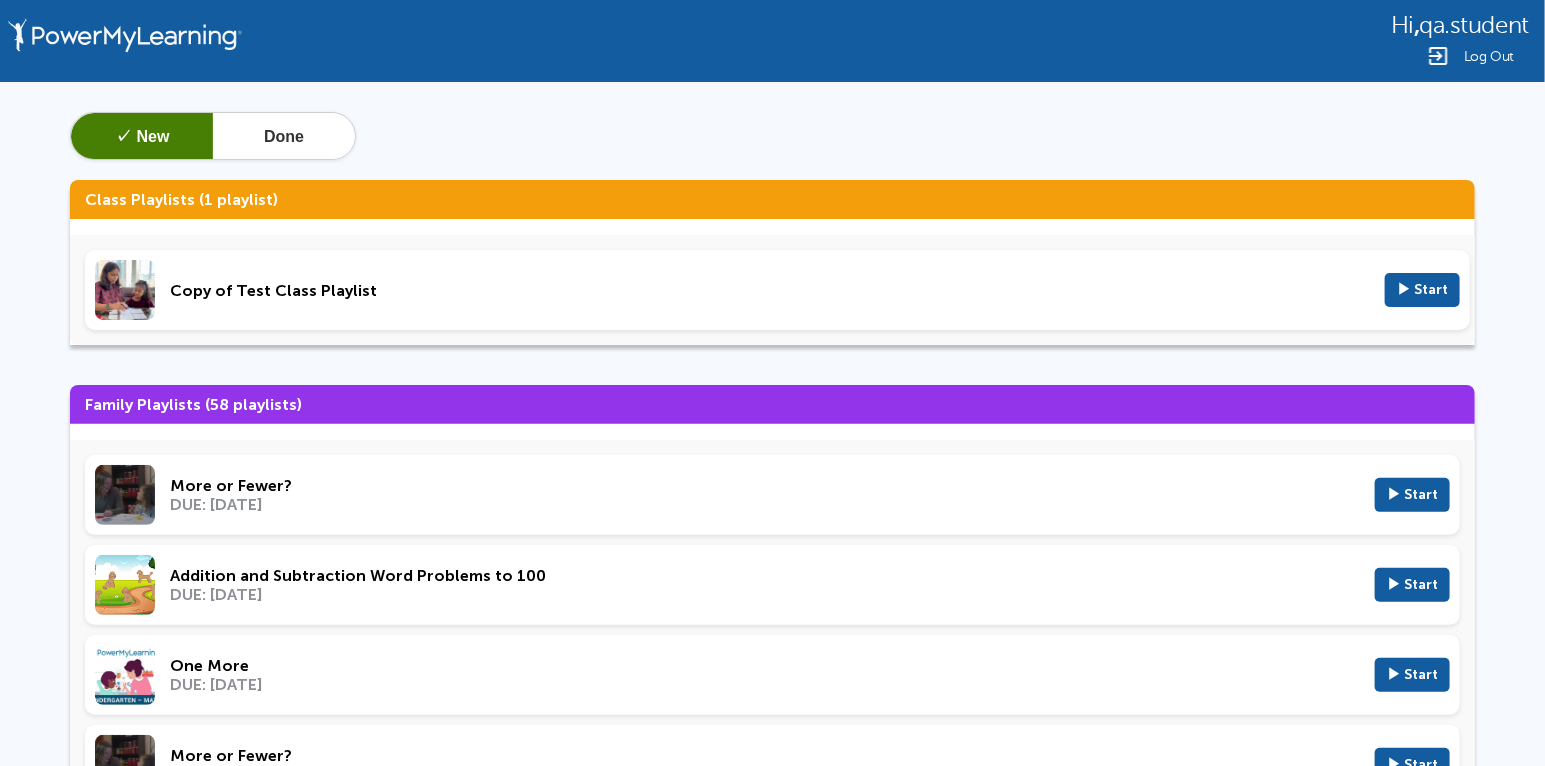 scroll, scrollTop: 0, scrollLeft: 0, axis: both 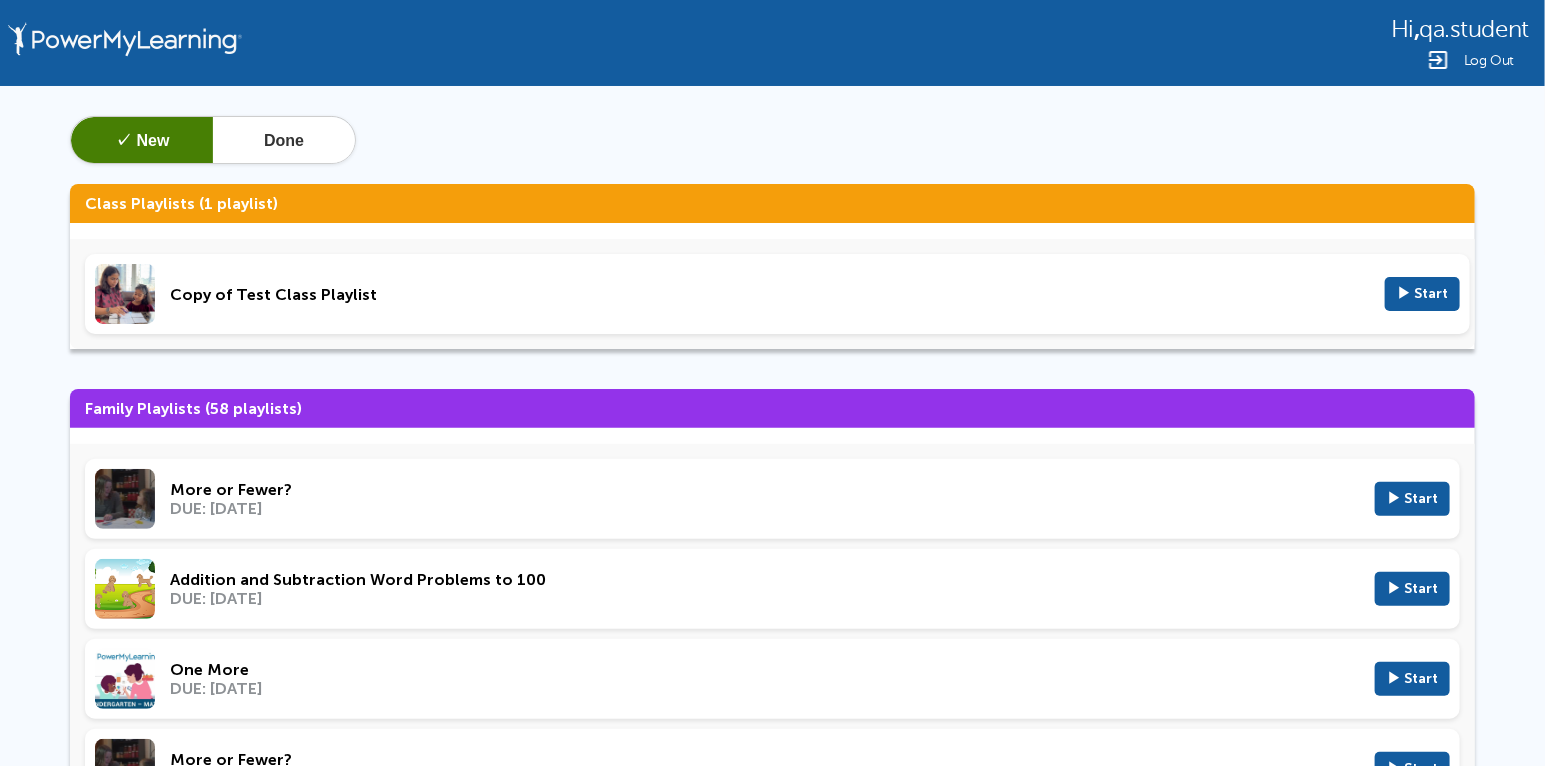 click on "✓  New   Done  Class Playlists (1 playlist)  Copy of Test Class Playlist  ▶ Start Family Playlists (58 playlists) More or Fewer? DUE: Nov 6, 2024 ▶ Start Addition and Subtraction Word Problems to 100 DUE: Feb 4, 2024 ▶ Start One More DUE: Jan 10, 2024 ▶ Start More or Fewer? DUE: Jan 4, 2024 ▶ Start Making a Ten to Add DUE: Dec 19, 2023 ▶ Start “Take From” Subtraction Word Problems DUE: Nov 29, 2023 ▶ Start Silent Magic "e” DUE: Oct 23, 2023 ▶ Start “Take Apart” Subtraction Word Problems DUE: Sep 17, 2023 ▶ Start Making a Ten to Add DUE: Aug 30, 2023 ▶ Start Teen Numbers: Tens and Ones DUE: Aug 24, 2023 ▶ Start Adding 3-Digit Numbers DUE: Aug 20, 2023 ▶ Start Making Arrays with Squares DUE: Aug 13, 2023 ▶ Start Equal Groups: Getting Ready for Multiplication DUE: Aug 6, 2023 ▶ Start Making Ten DUE: Jul 30, 2023 ▶ Start Counting by 5s, 10s, and 100s DUE: Jul 2, 2023 ▶ Start “Take From” Subtraction Word Problems DUE: Apr 30, 2023 ▶ Start DUE: Apr 23, 2023" 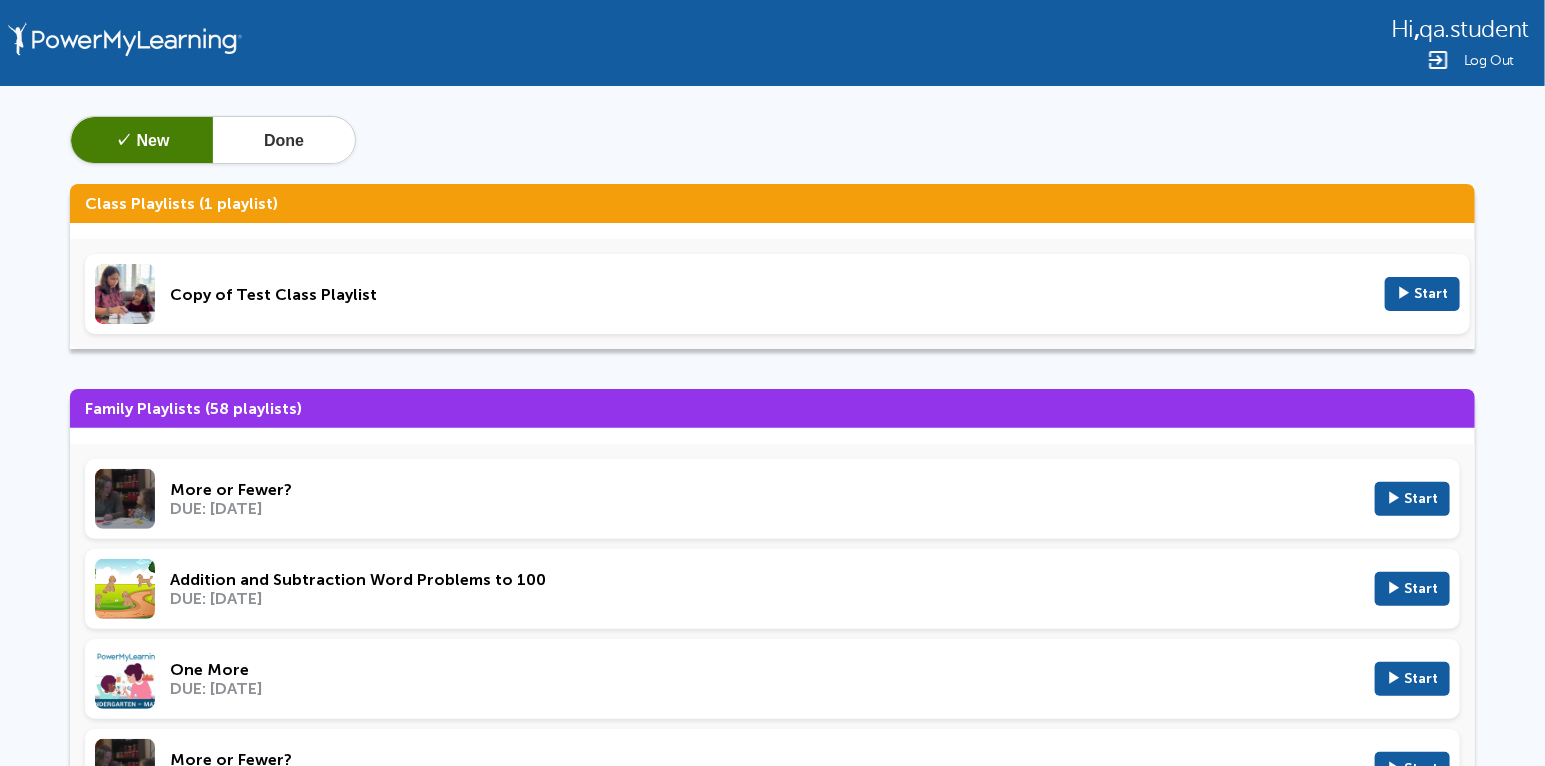 drag, startPoint x: 273, startPoint y: 138, endPoint x: 317, endPoint y: 165, distance: 51.62364 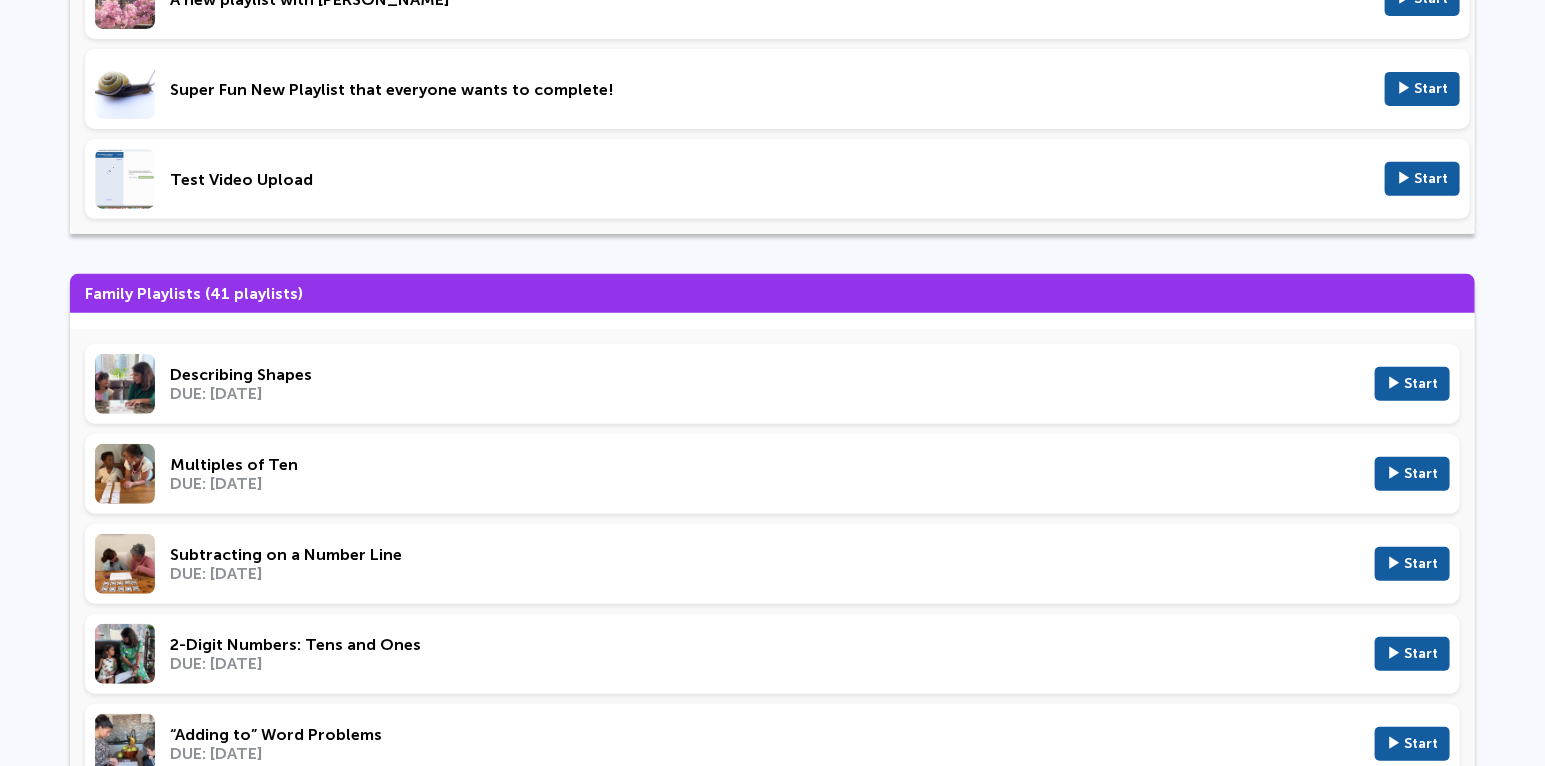 scroll, scrollTop: 302, scrollLeft: 0, axis: vertical 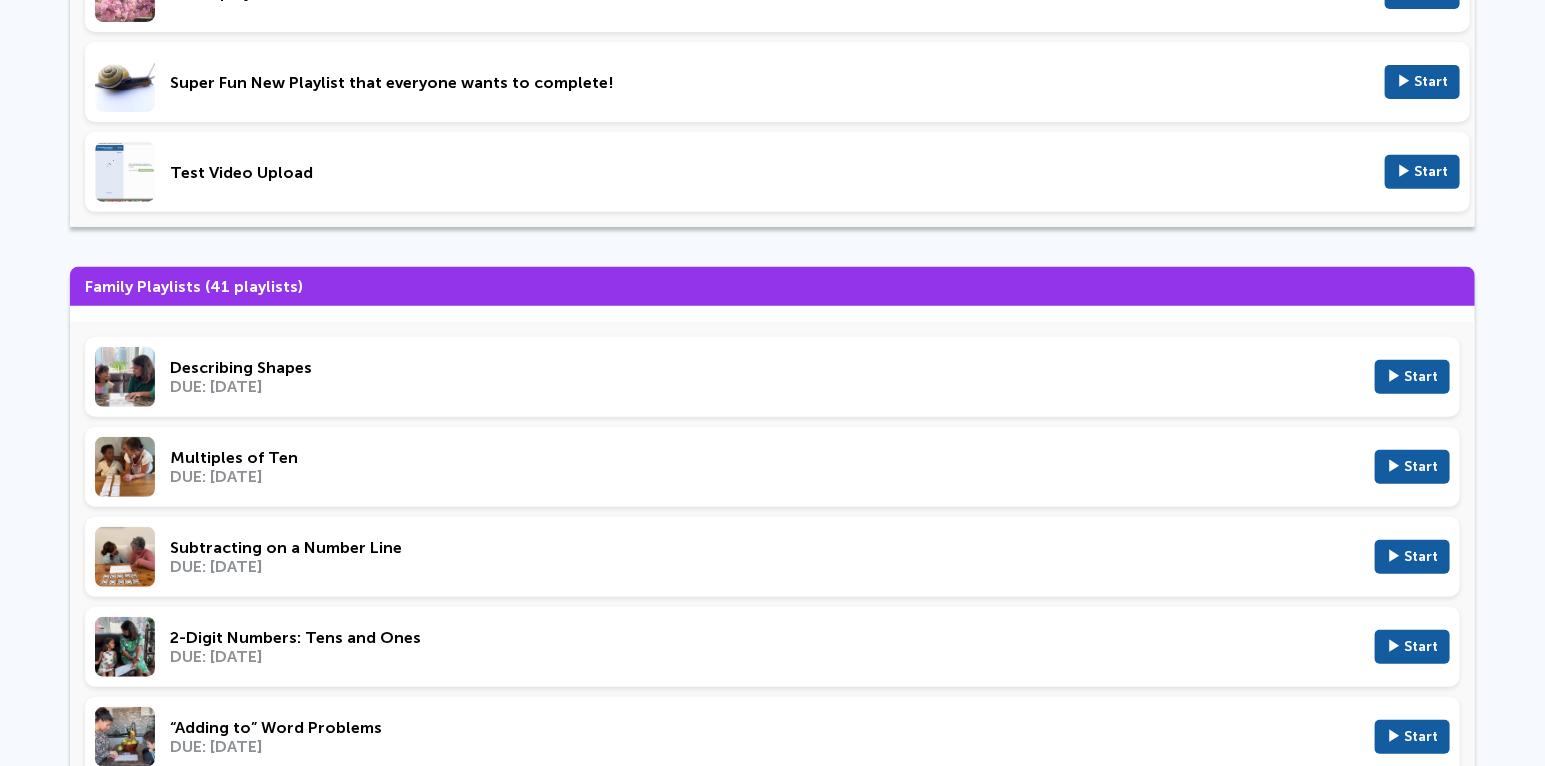 click on "New  ✓  Done   You already submitted your videos, but you can play again if you want!  Class Playlists (3 playlists)  A new playlist with Jillian  ▶ Start  Super Fun New Playlist that everyone wants to complete!  ▶ Start  Test Video Upload  ▶ Start Family Playlists (41 playlists) Describing Shapes DUE: Mar 23, 2025 ▶ Start Multiples of Ten DUE: Mar 23, 2025 ▶ Start Subtracting on a Number Line DUE: Oct 1, 2024 ▶ Start 2-Digit Numbers: Tens and Ones DUE: Sep 30, 2024 ▶ Start “Adding to” Word Problems DUE: Sep 26, 2024 ▶ Start Adding Within 100 with Regrouping DUE: Jul 29, 2024 ▶ Start Equal or Not? DUE: Jul 17, 2024 ▶ Start Comparing 2-Digit Numbers DUE: Jul 16, 2024 ▶ Start Letter Sounds: D, H, M, P, R, S DUE: May 8, 2024 ▶ Start Add to Subtract: Using Fact Families DUE: Feb 17, 2024 ▶ Start Subtraction Within 10 - NEW DUE: Feb 4, 2024 ▶ Start Adding Multiples of 10 DUE: Dec 21, 2023 ▶ Start One Less DUE: Dec 20, 2023 ▶ Start Counting to 100 by Tens and Ones ▶ Start" 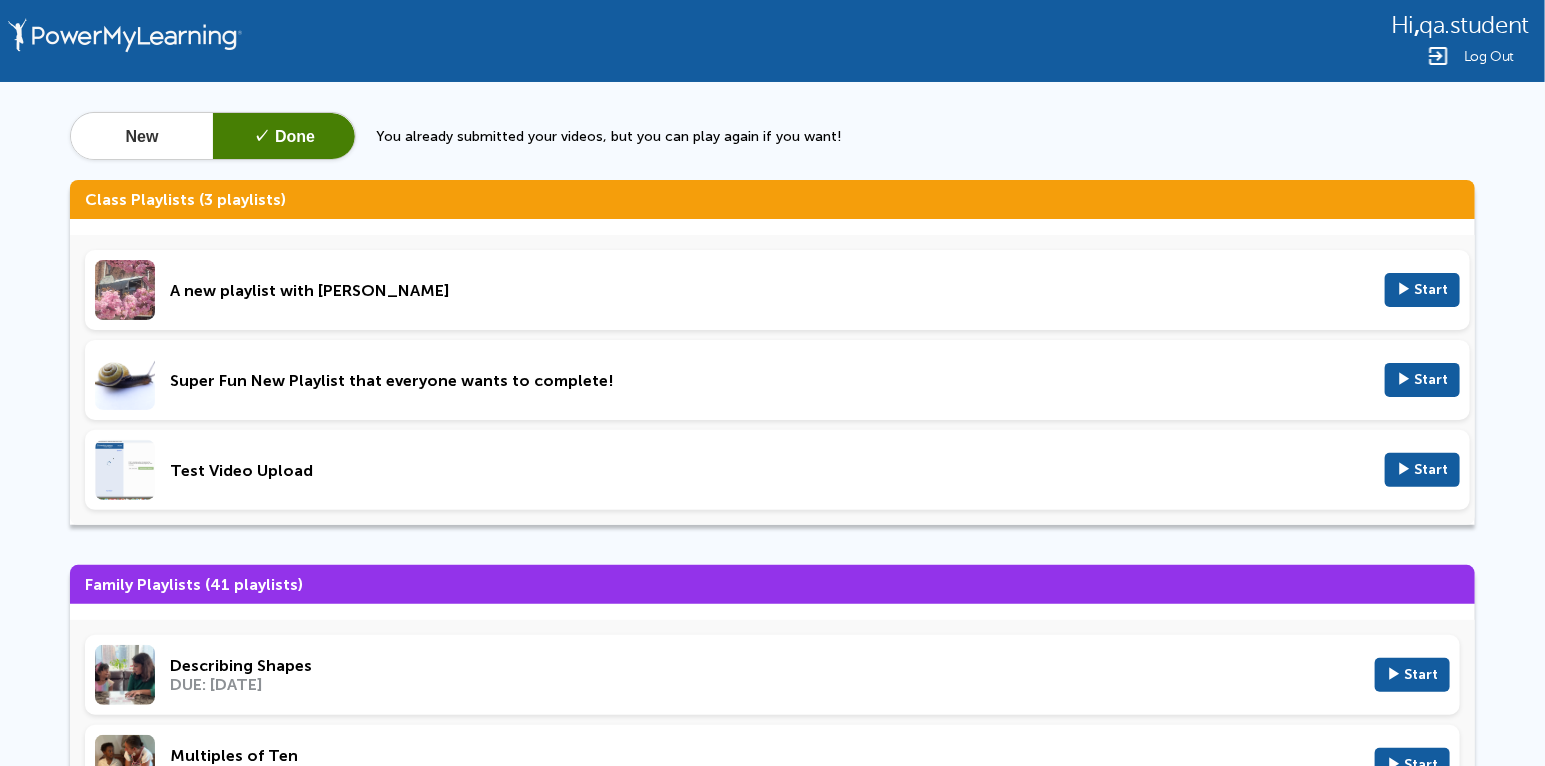 scroll, scrollTop: 0, scrollLeft: 0, axis: both 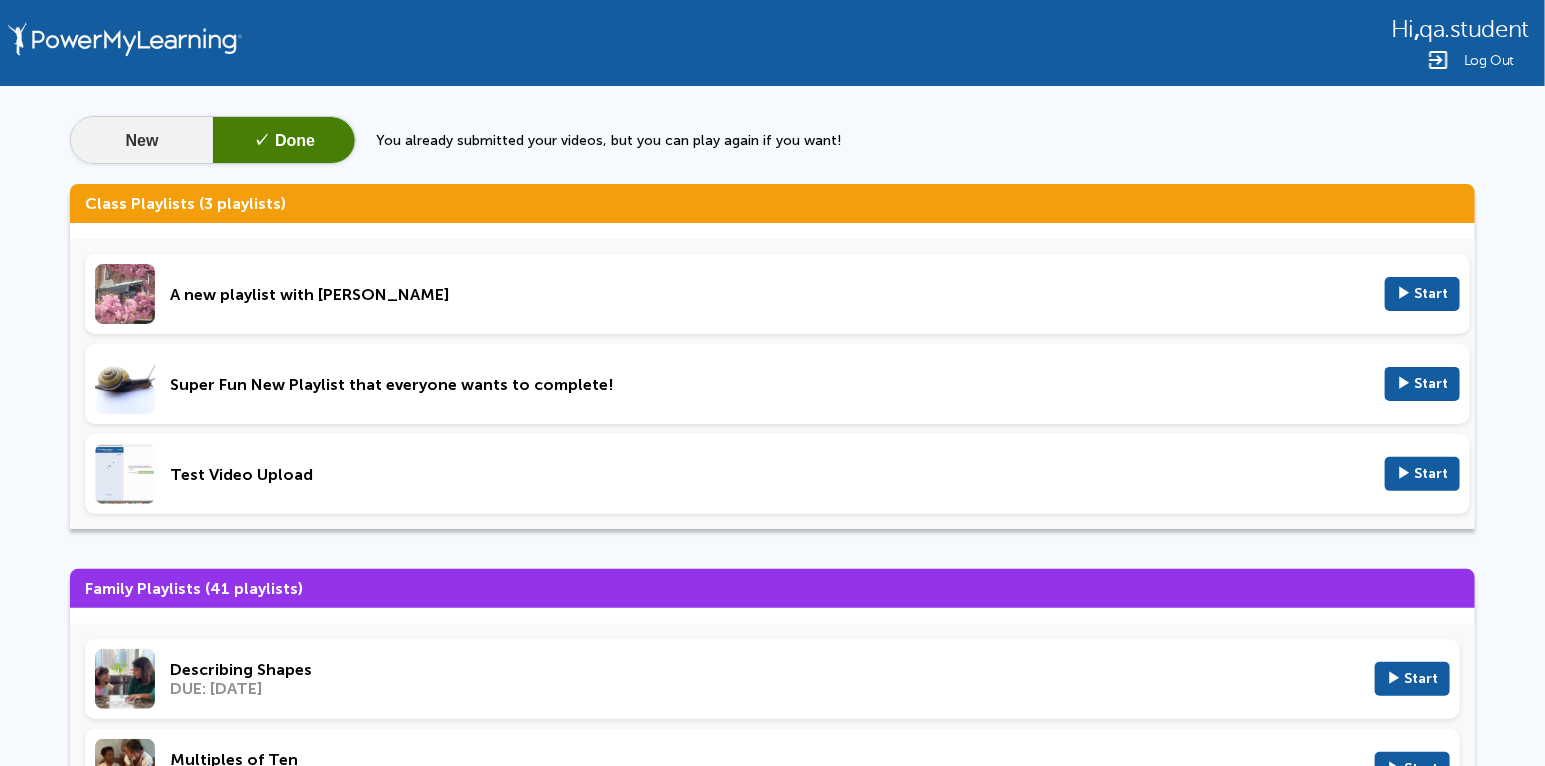 click on "New" 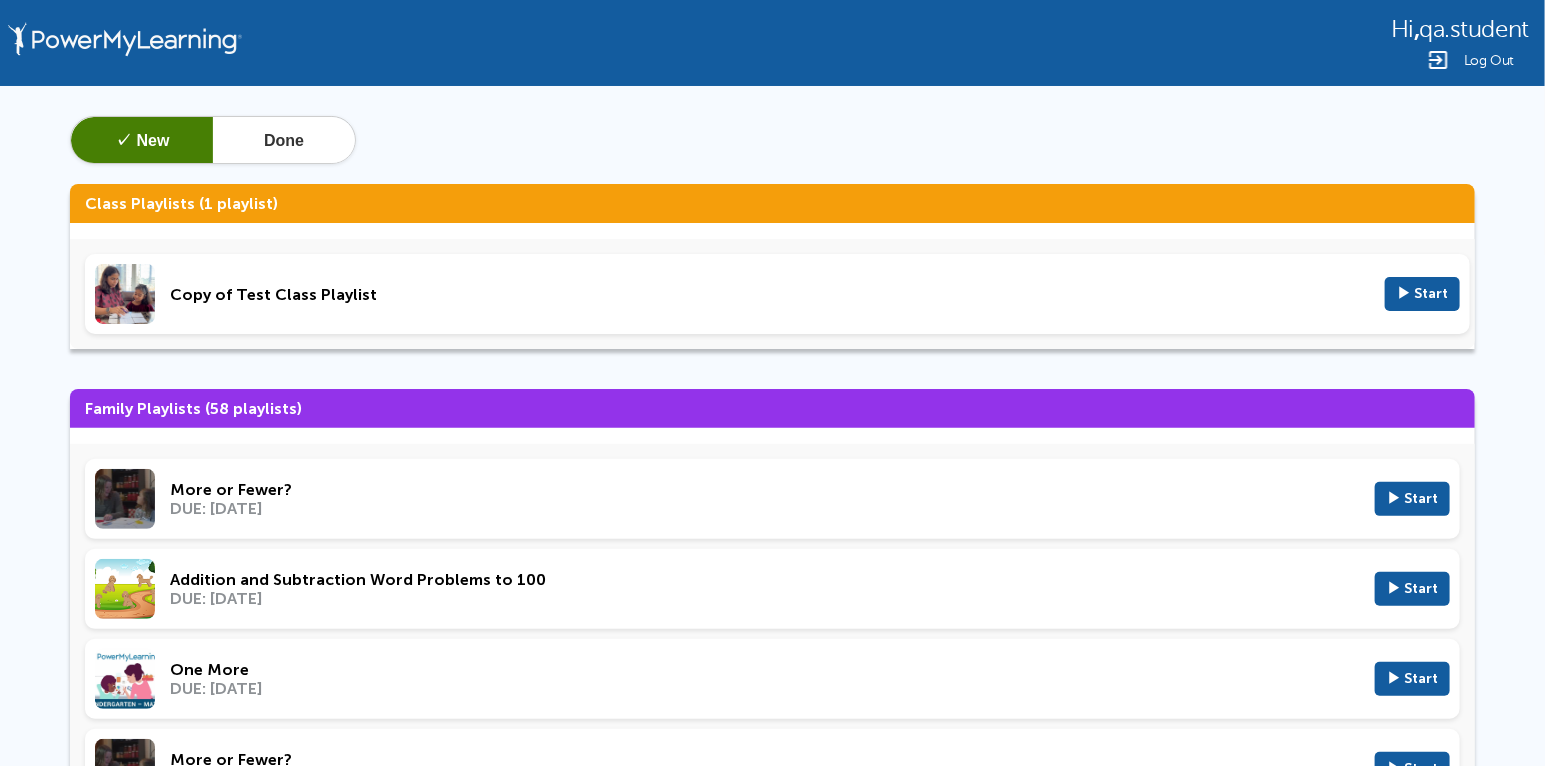 scroll, scrollTop: 0, scrollLeft: 0, axis: both 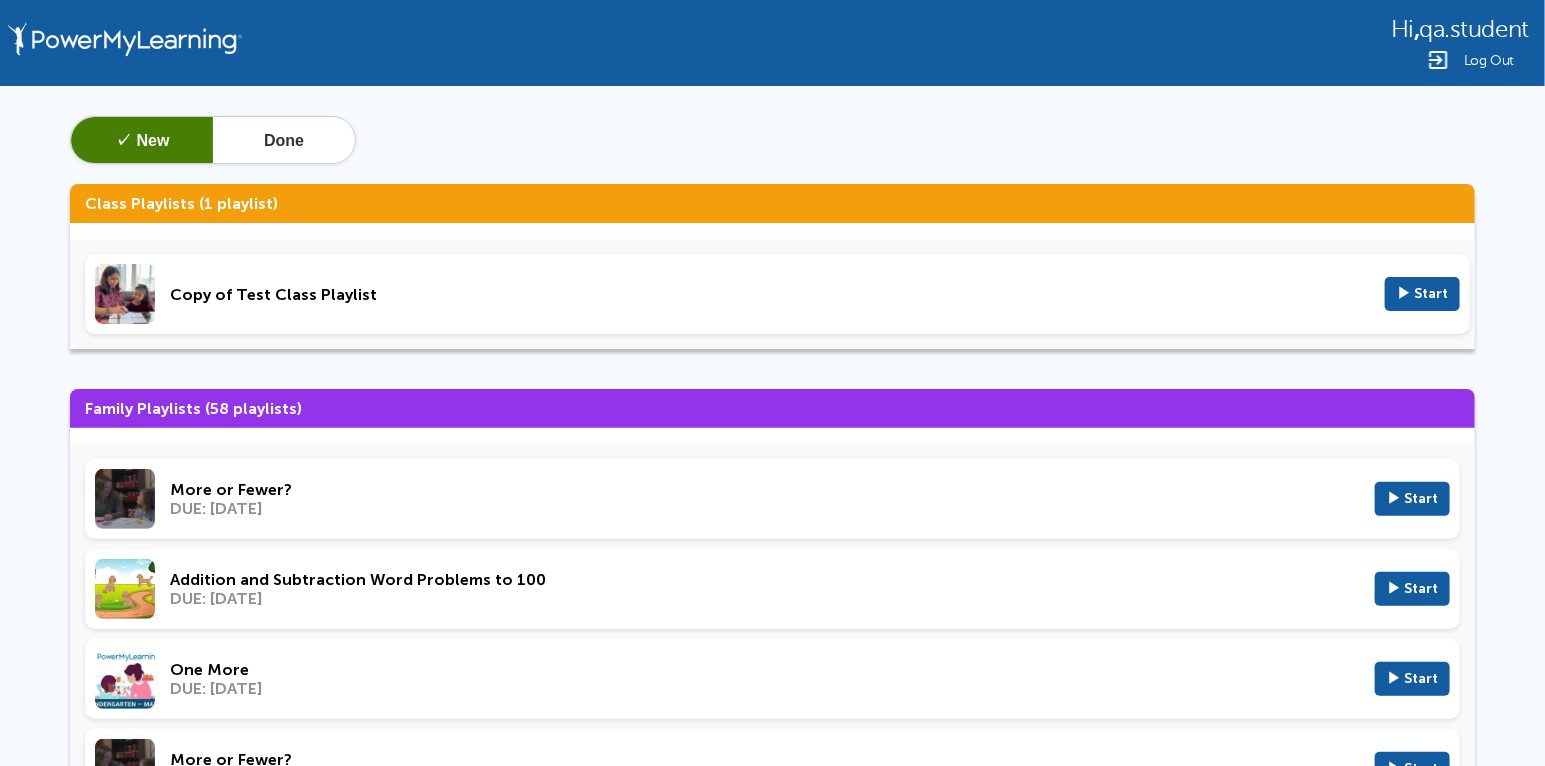 drag, startPoint x: 1464, startPoint y: 491, endPoint x: 1439, endPoint y: 504, distance: 28.178005 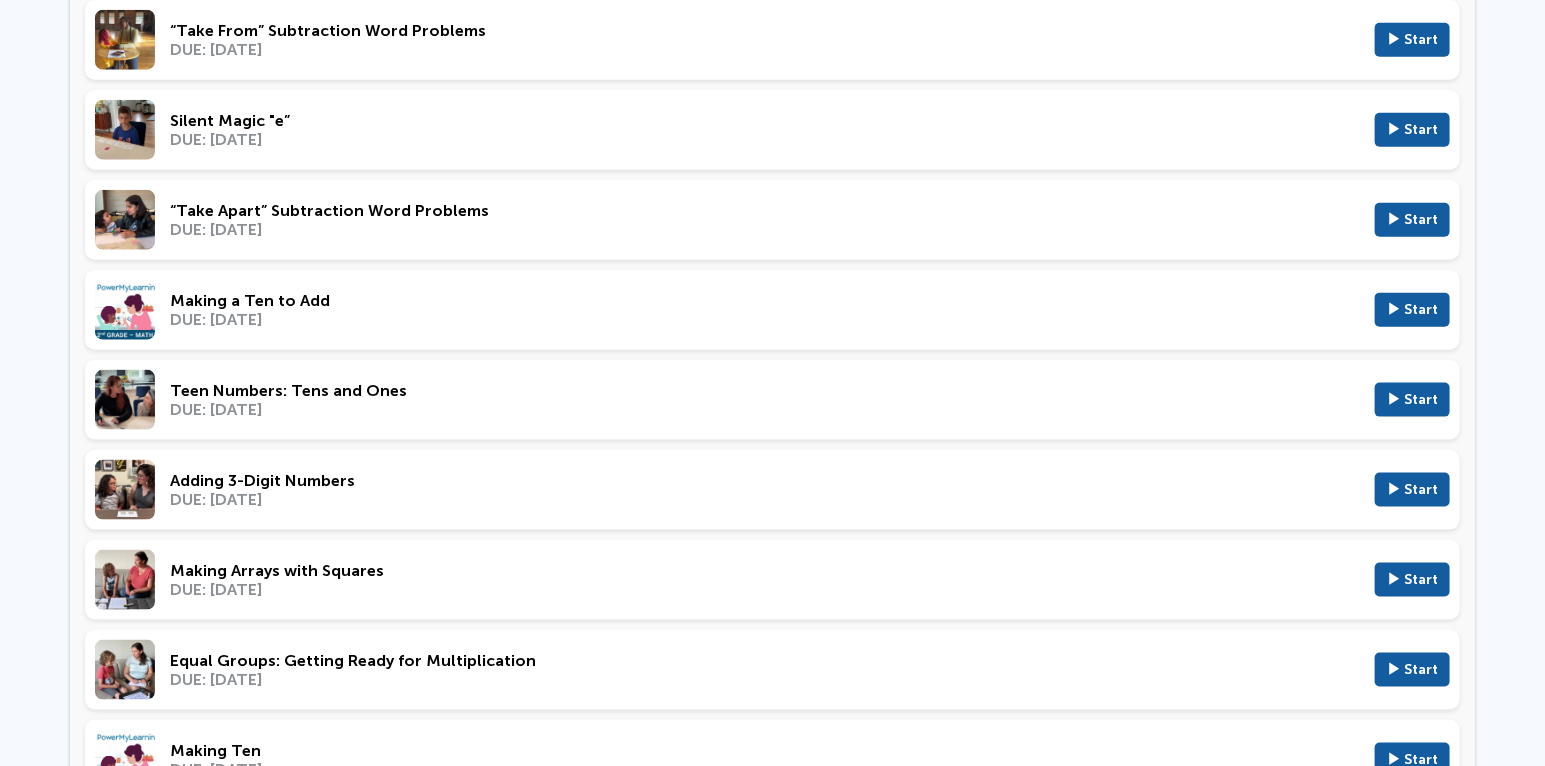 scroll, scrollTop: 0, scrollLeft: 0, axis: both 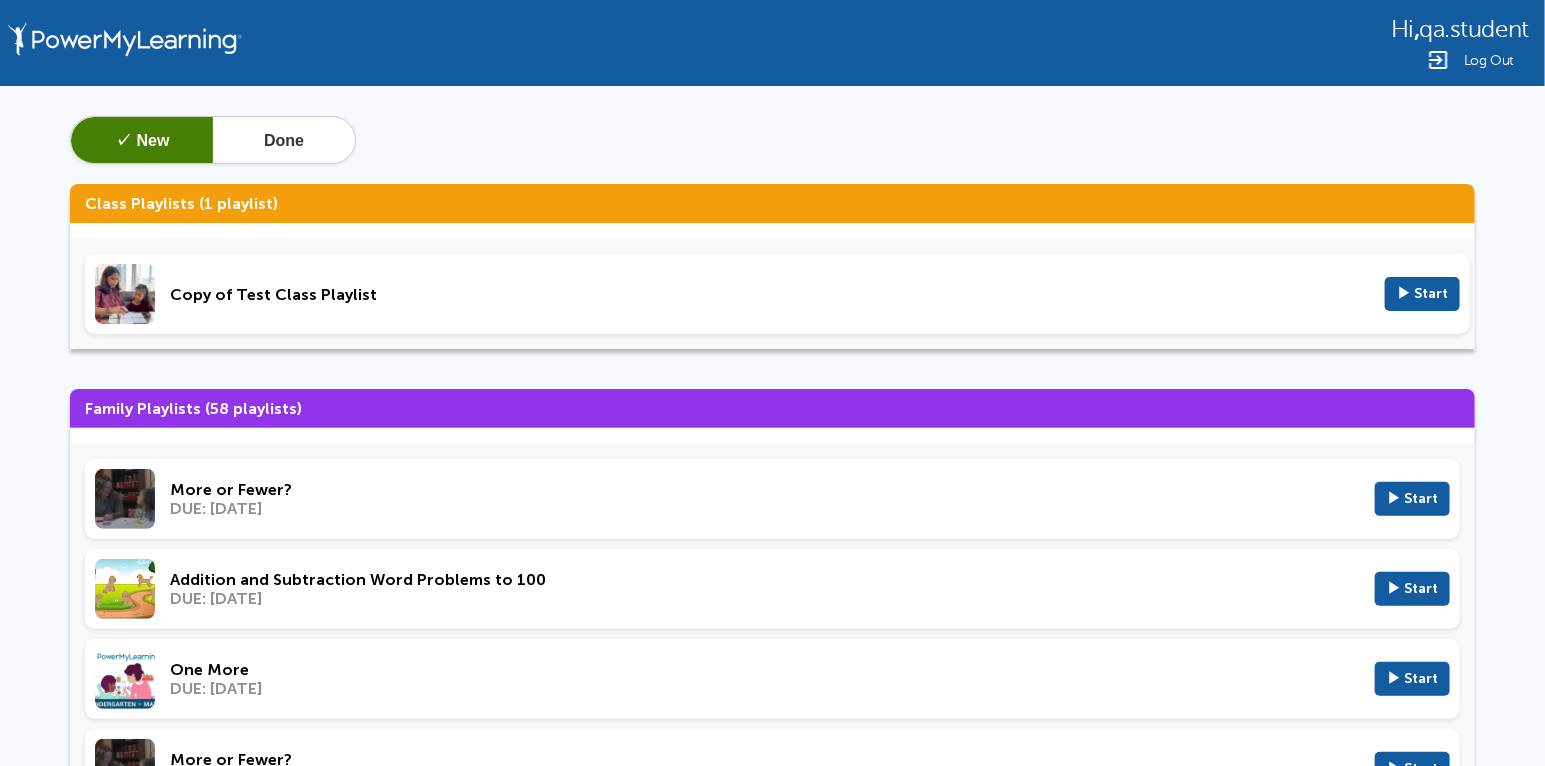 click on "✓  New" 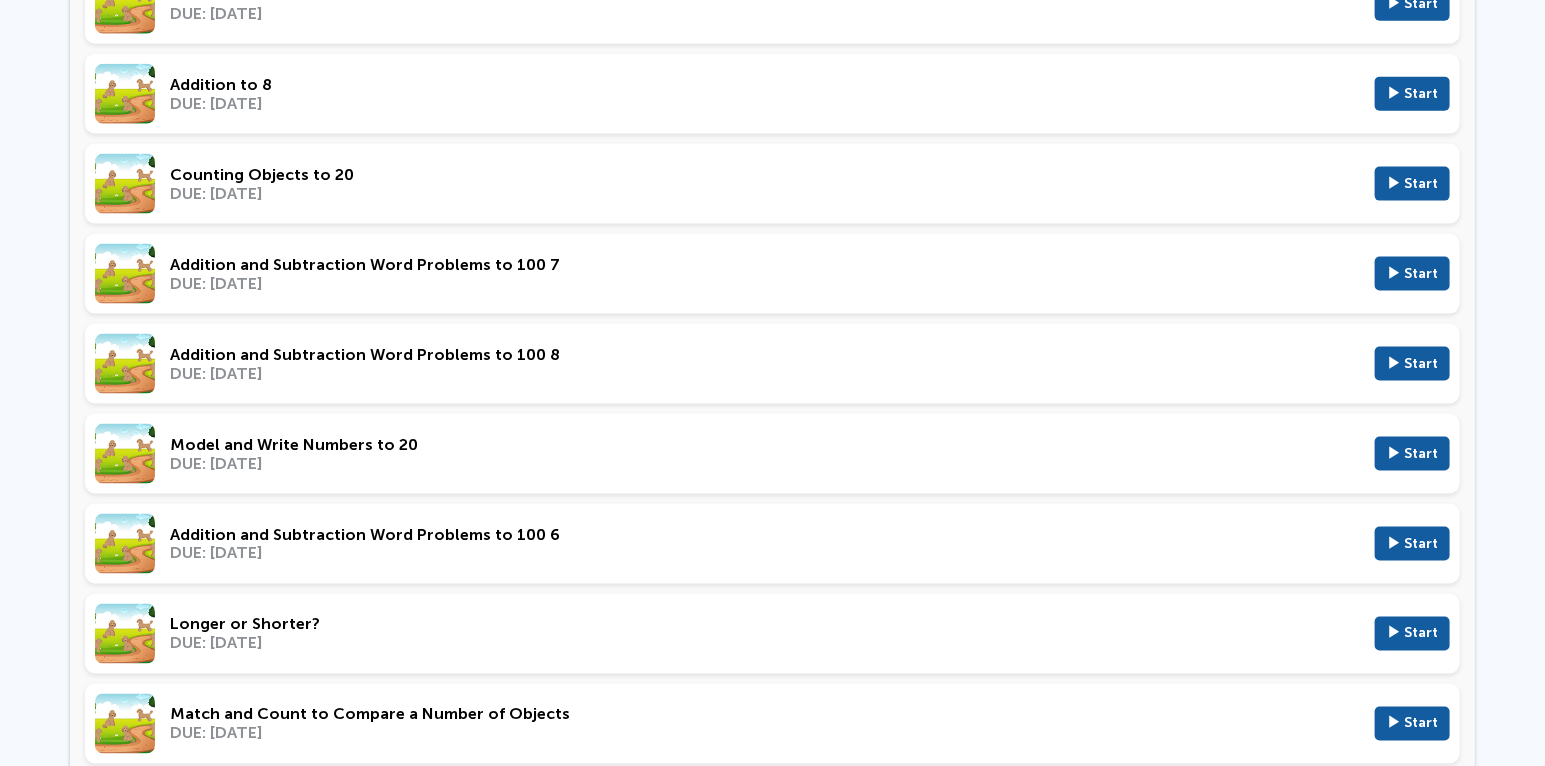 scroll, scrollTop: 4962, scrollLeft: 0, axis: vertical 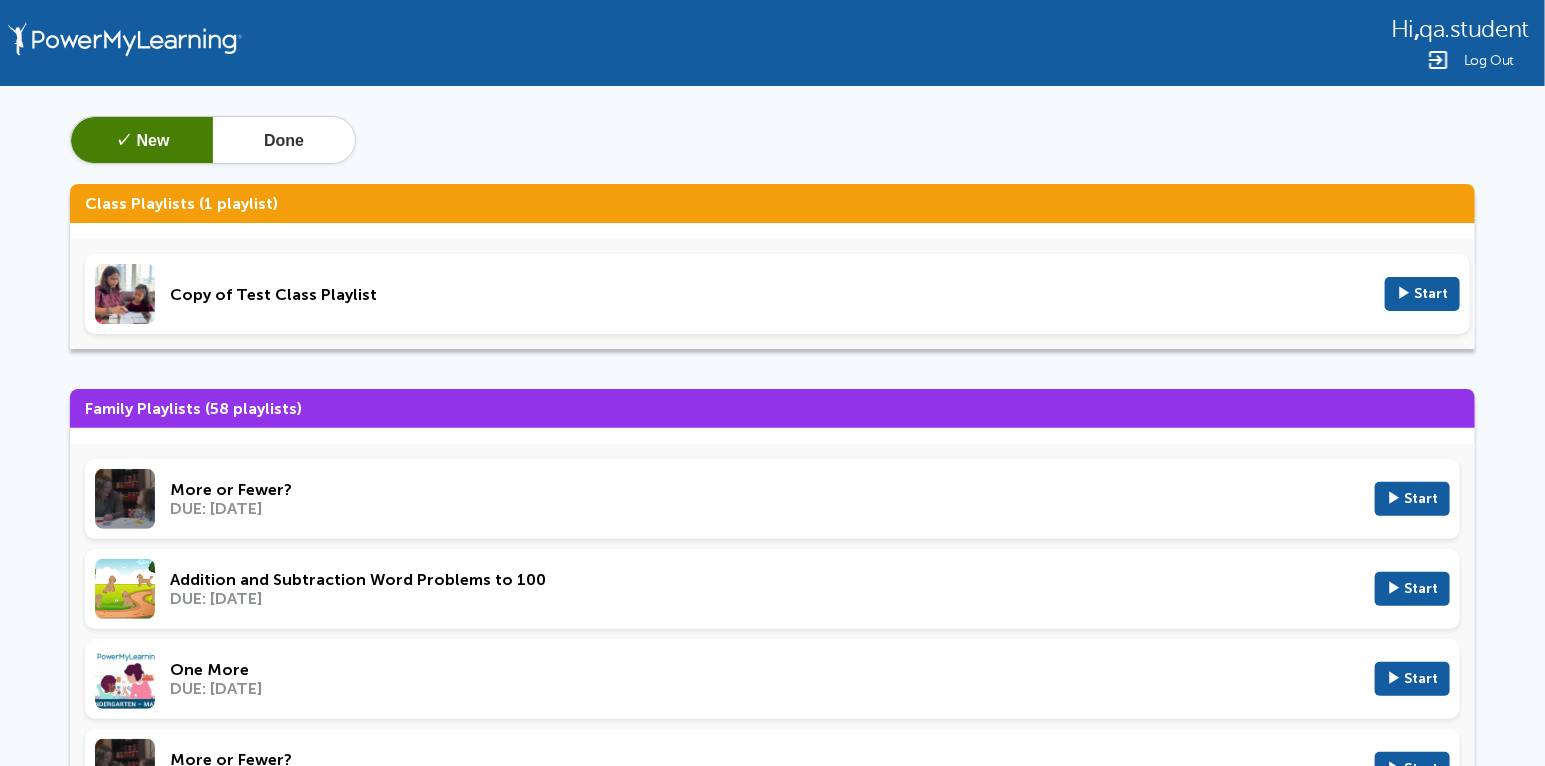 click 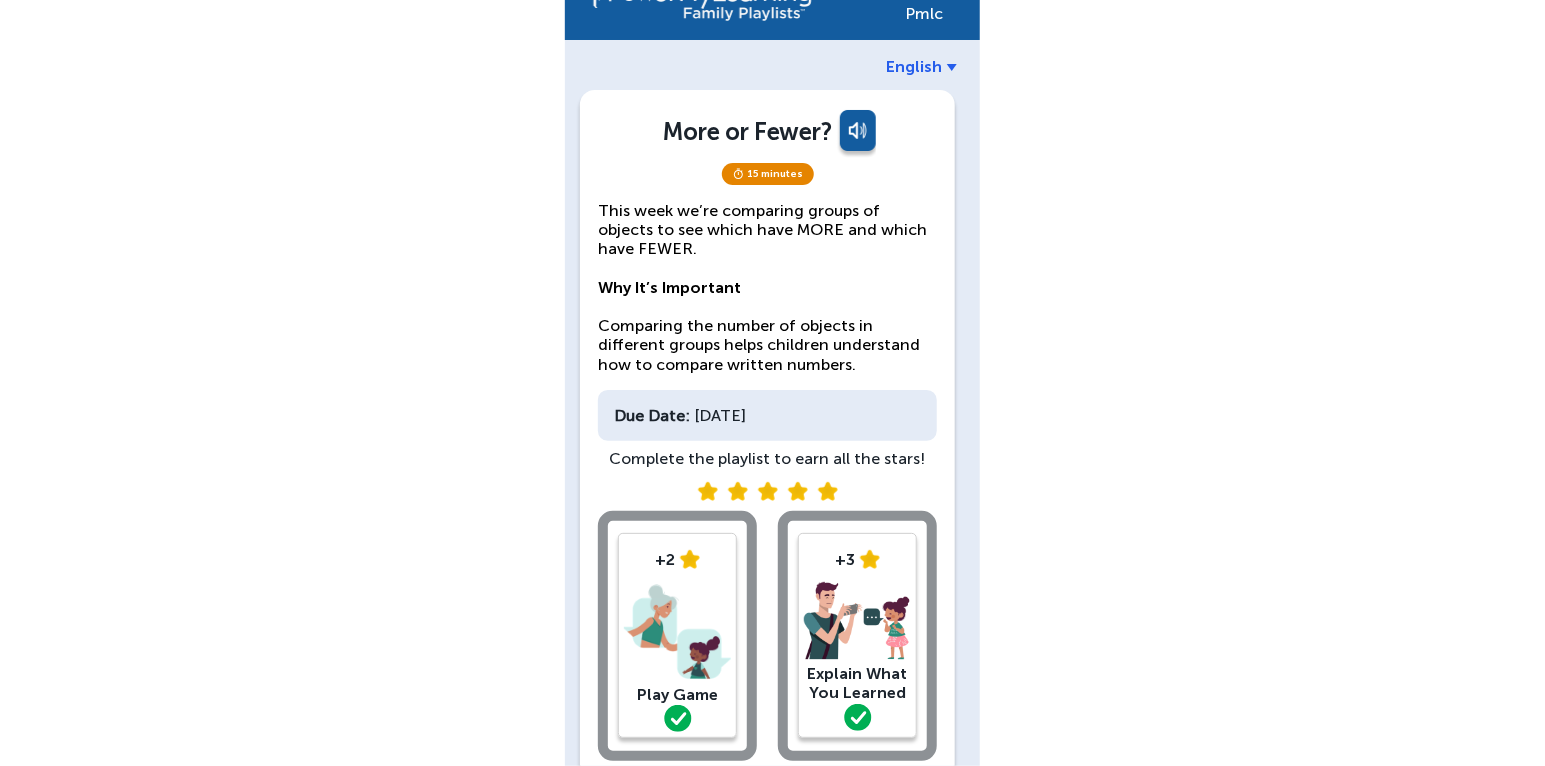 scroll, scrollTop: 0, scrollLeft: 0, axis: both 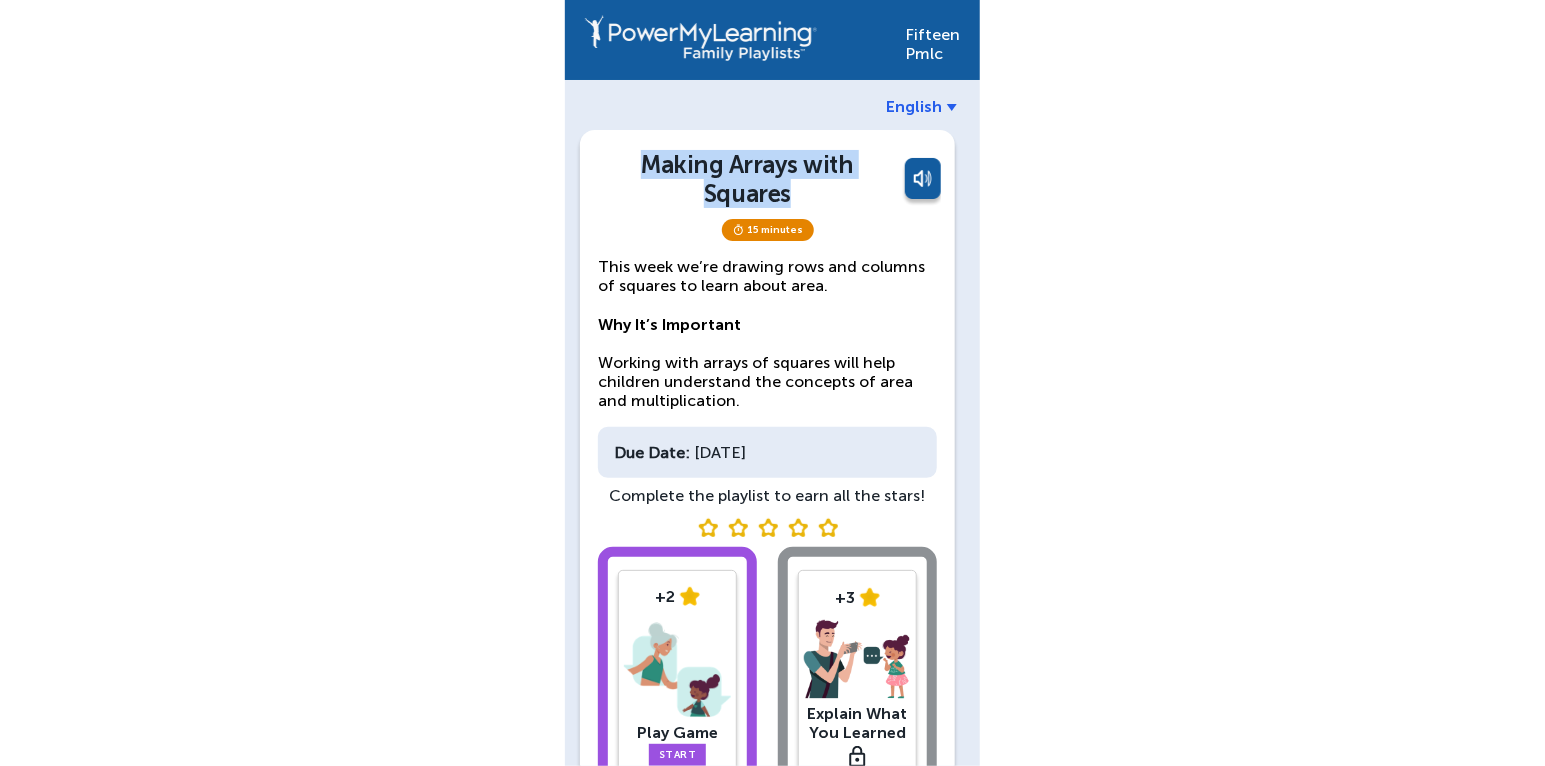 drag, startPoint x: 628, startPoint y: 179, endPoint x: 942, endPoint y: 173, distance: 314.0573 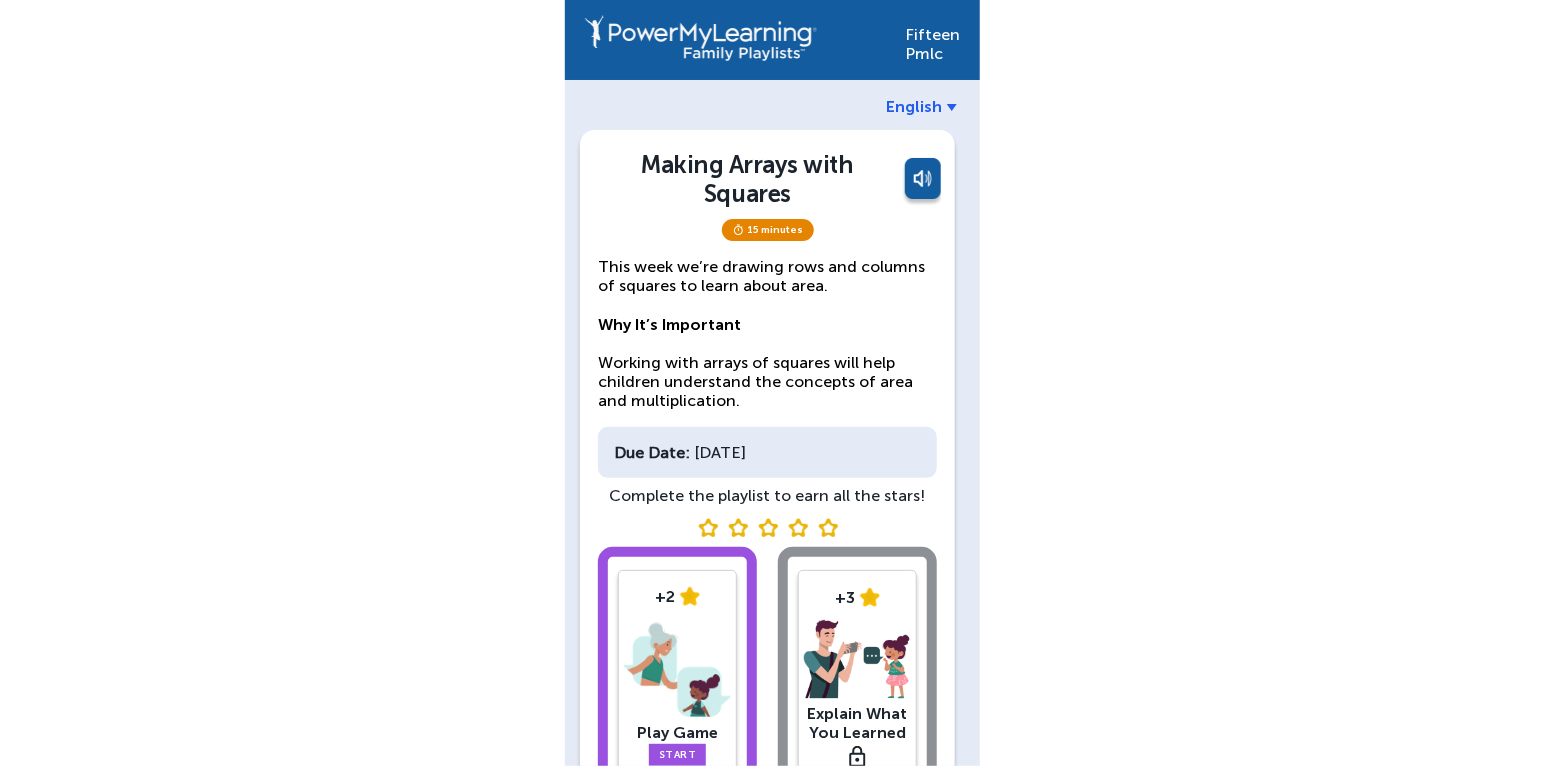 click at bounding box center [921, 182] 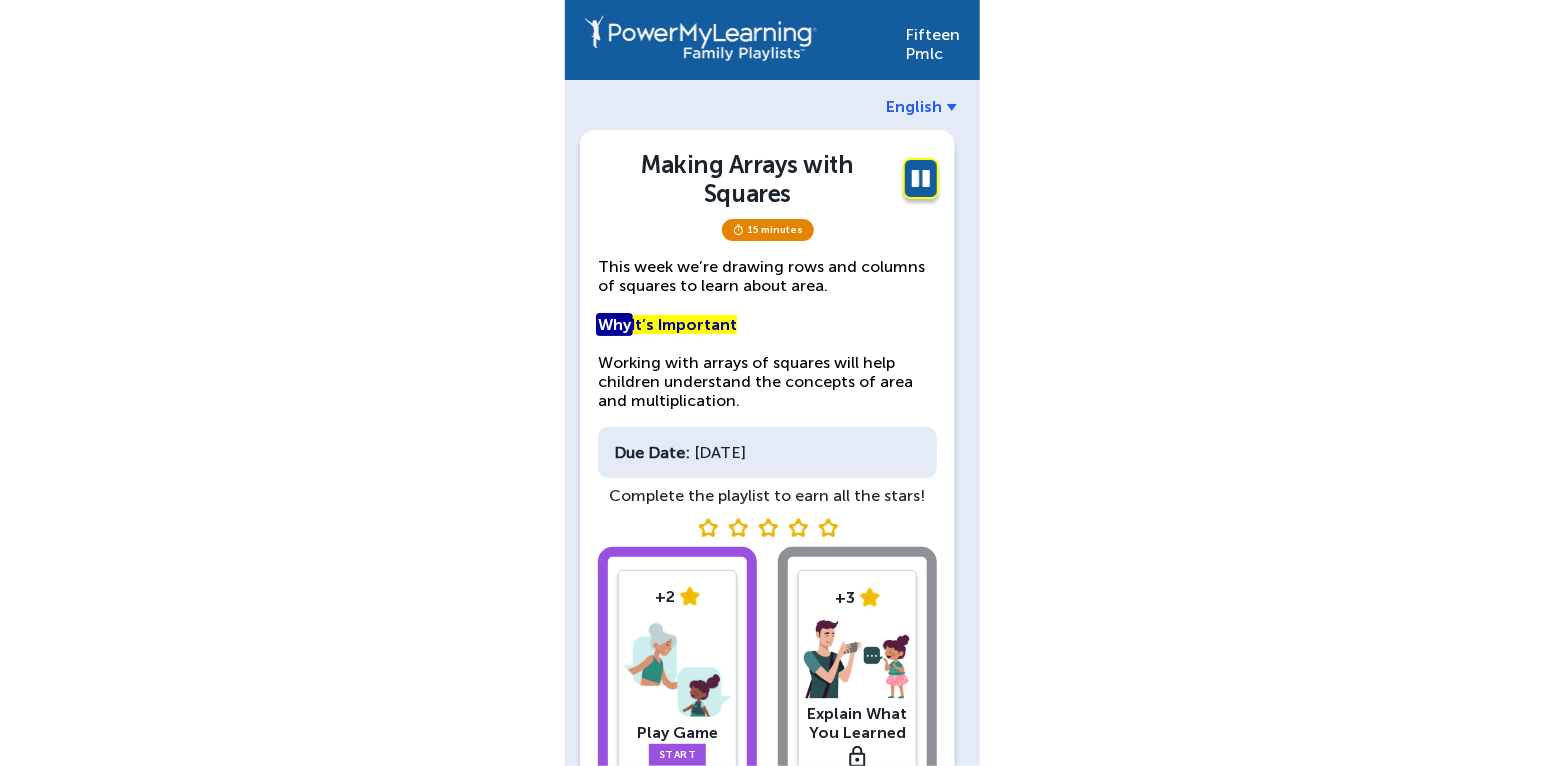 click at bounding box center [921, 182] 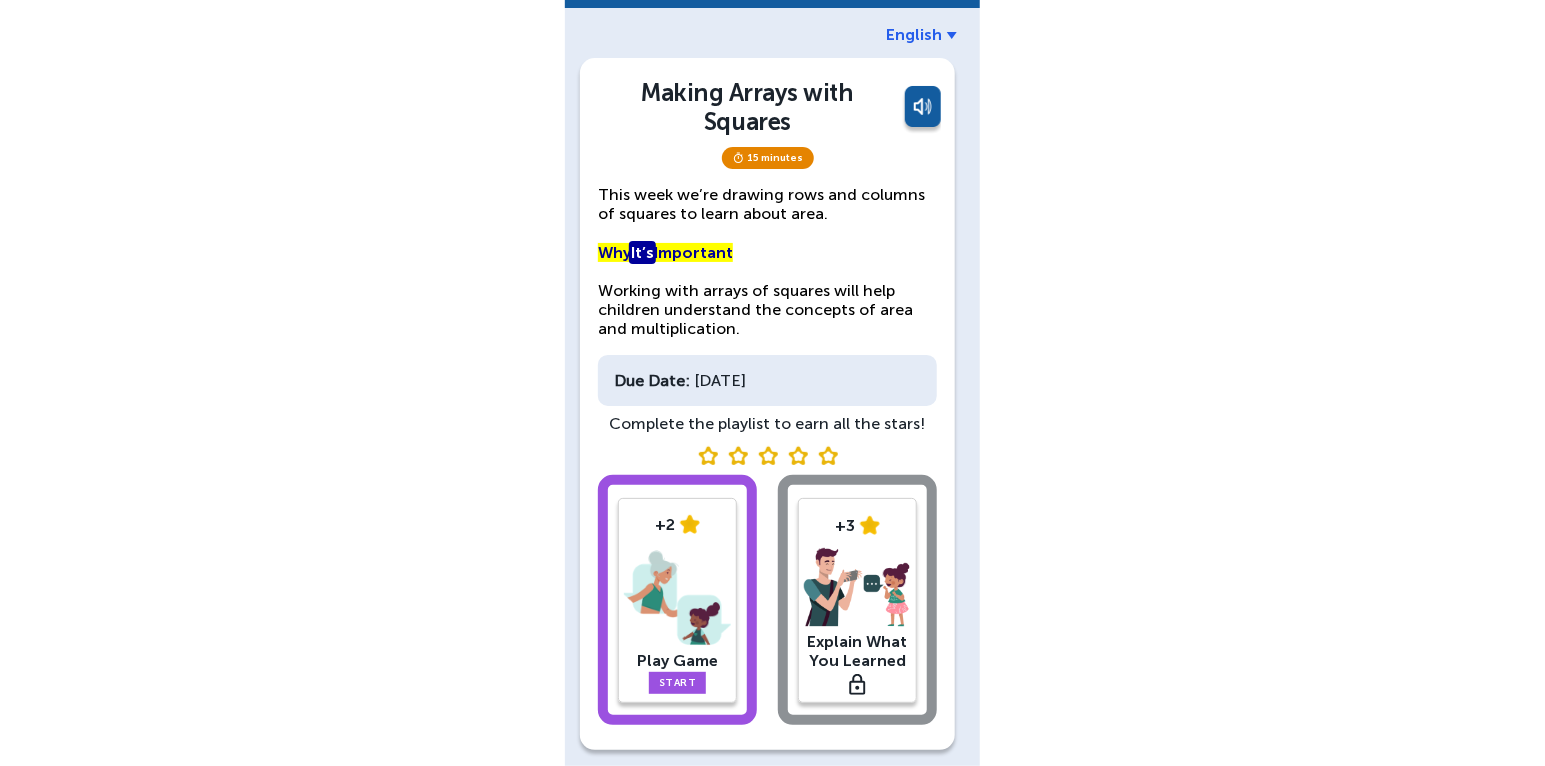 scroll, scrollTop: 108, scrollLeft: 0, axis: vertical 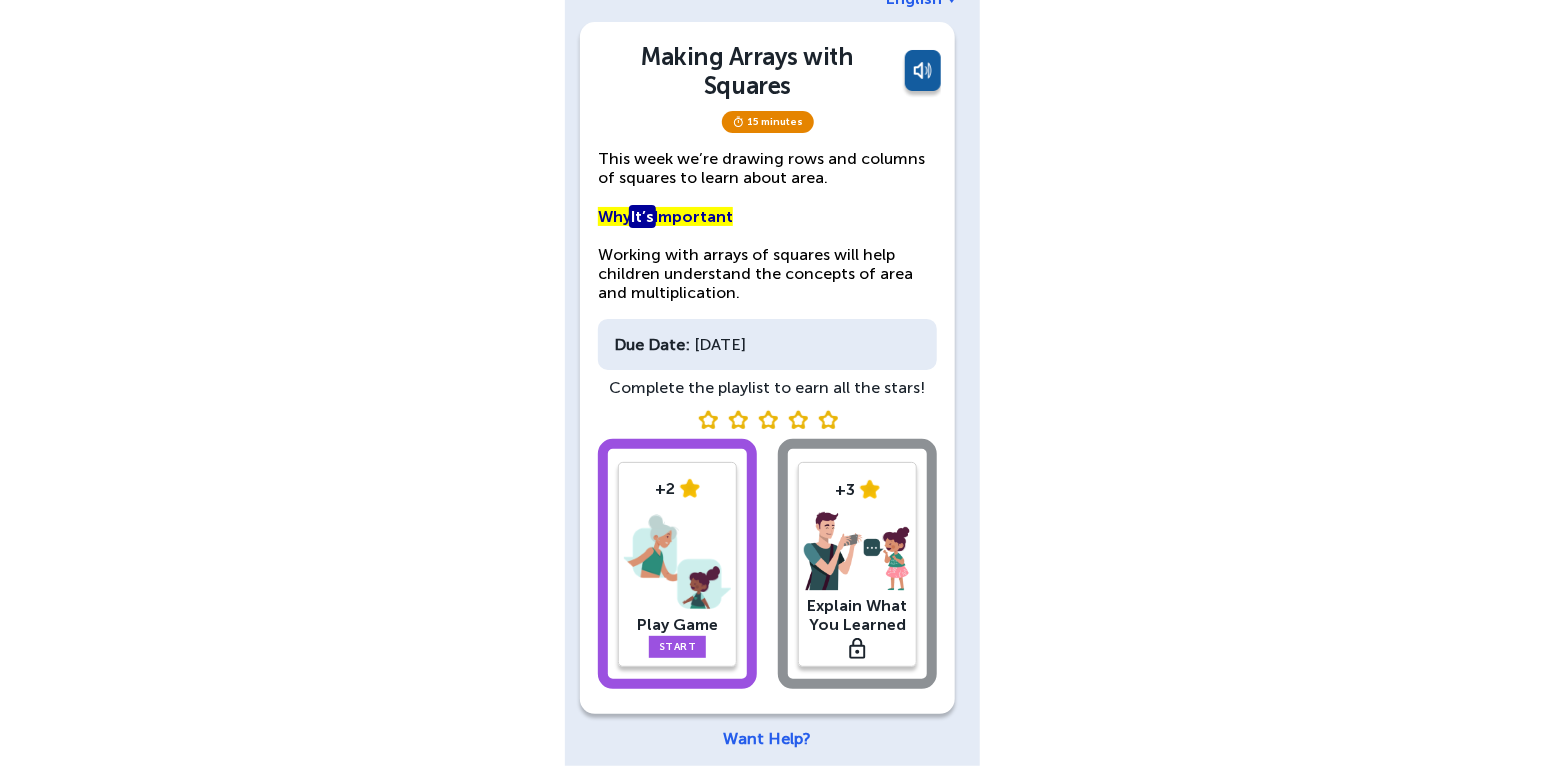 click on "+2 Play Game Start +3 Explain What You Learned" 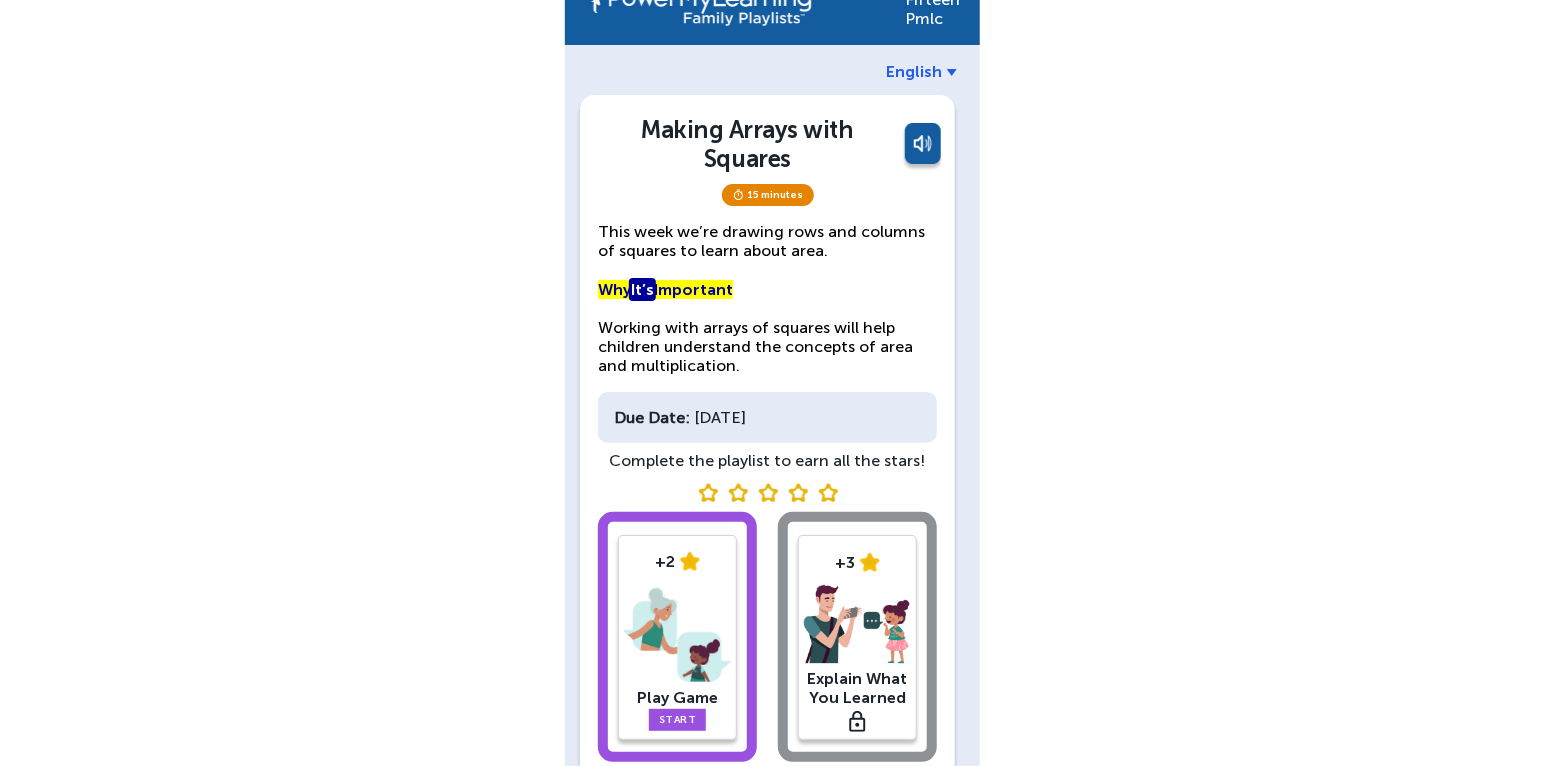 scroll, scrollTop: 0, scrollLeft: 0, axis: both 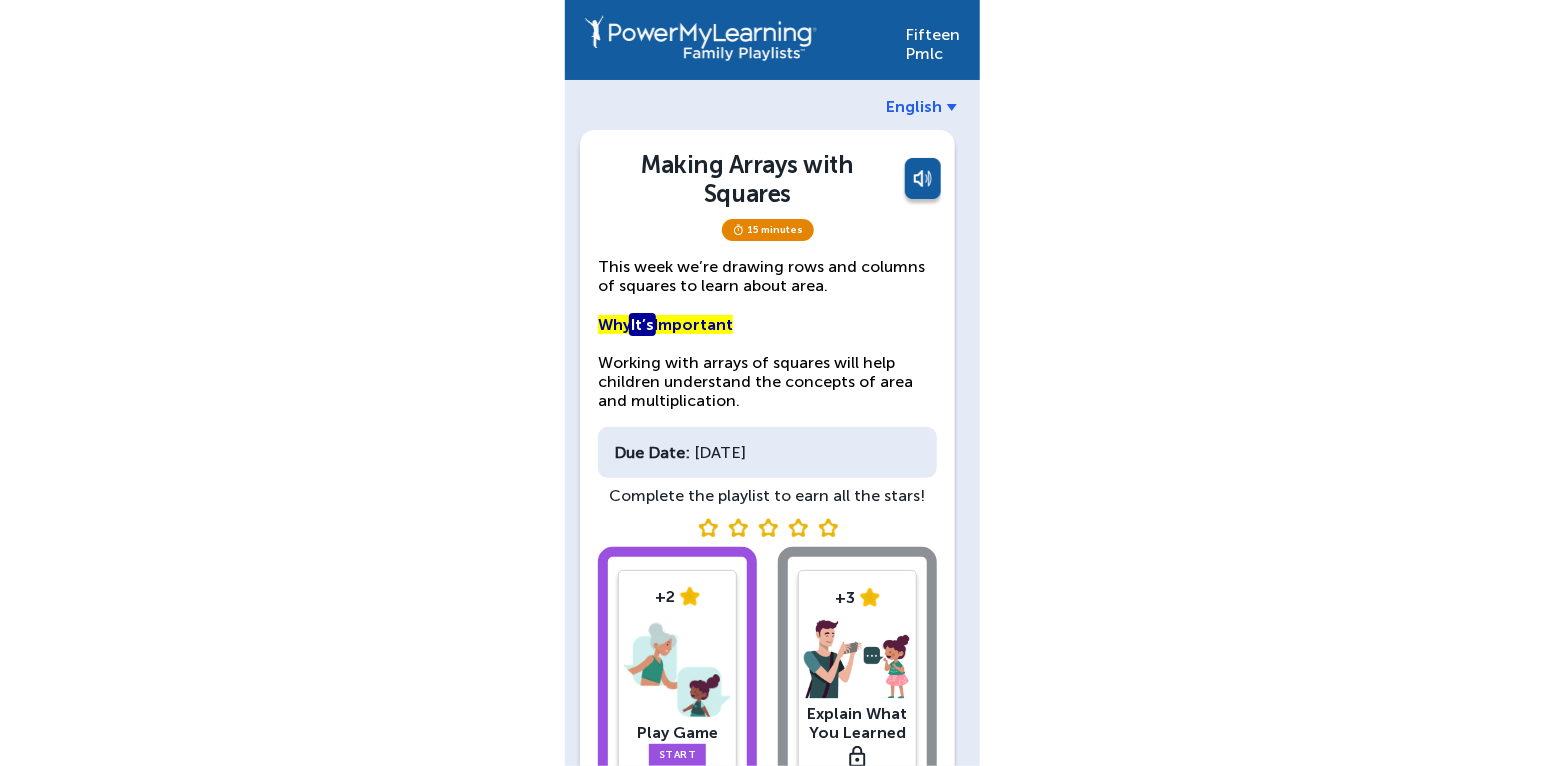 drag, startPoint x: 868, startPoint y: 429, endPoint x: 602, endPoint y: 422, distance: 266.0921 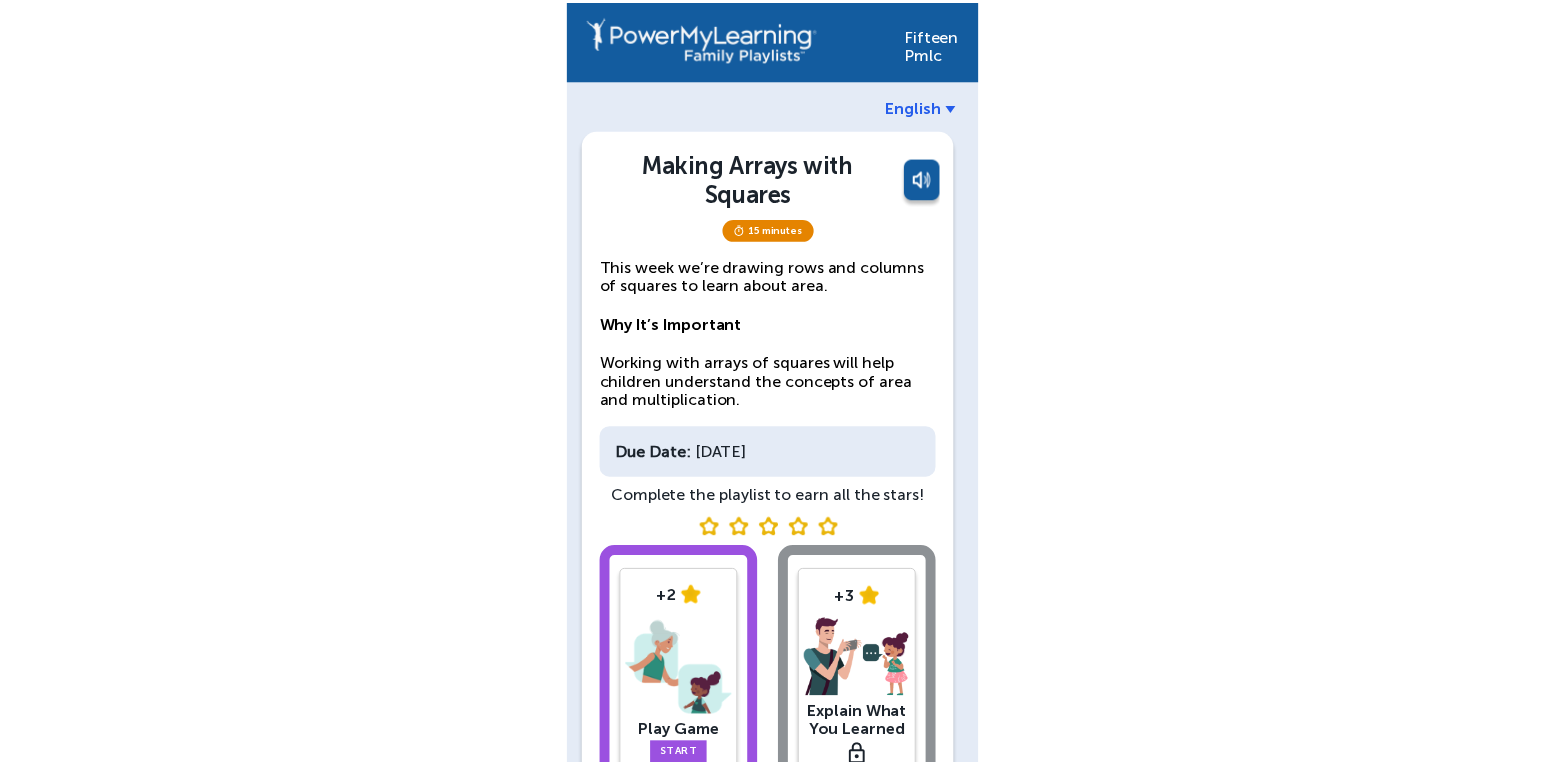 scroll, scrollTop: 0, scrollLeft: 0, axis: both 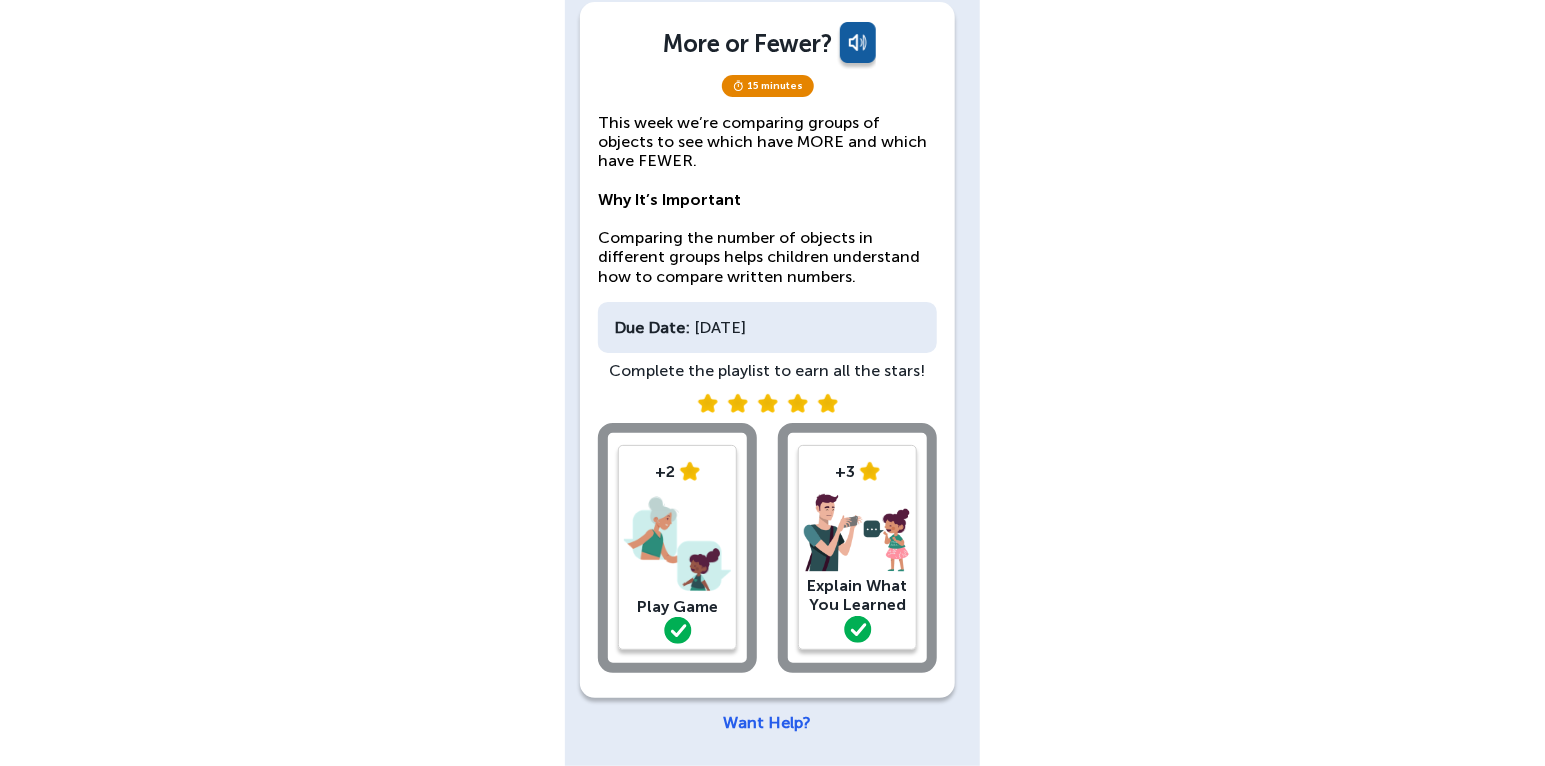 click 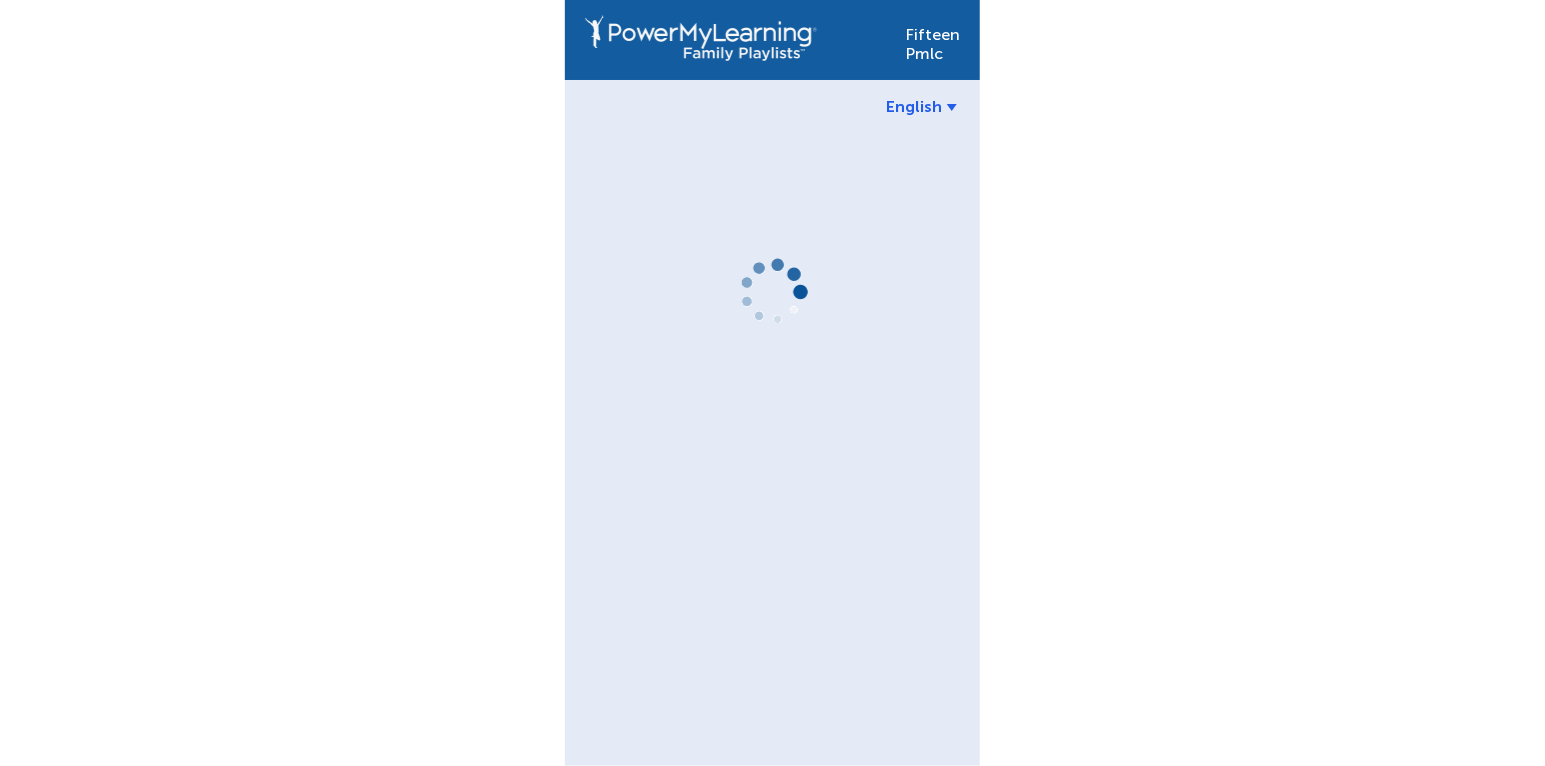 scroll, scrollTop: 0, scrollLeft: 0, axis: both 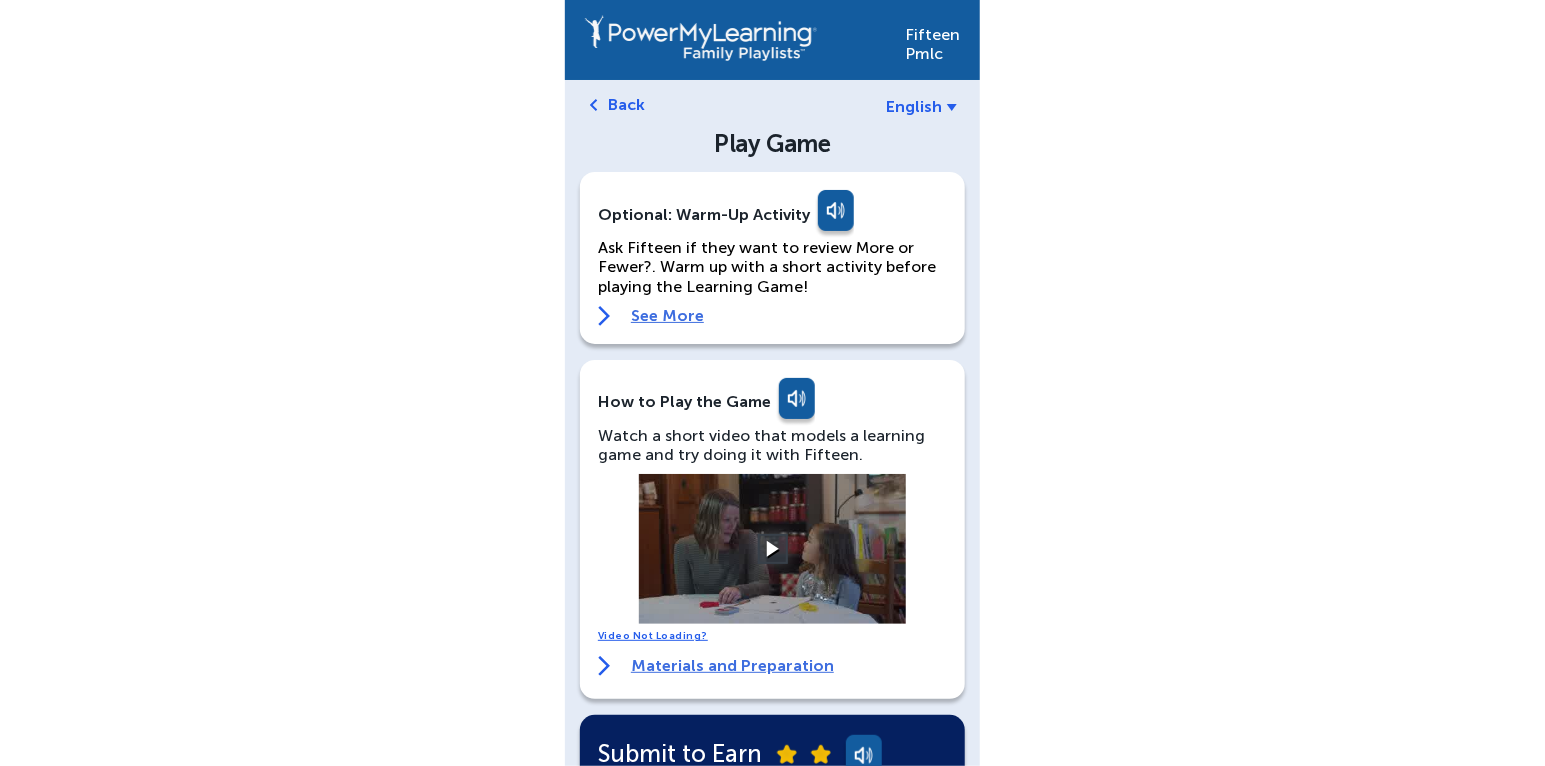 click on "Optional: Warm-Up Activity  Ask Fifteen if they want to review More or Fewer?. Warm up with a short activity before playing the Learning Game!  See More" 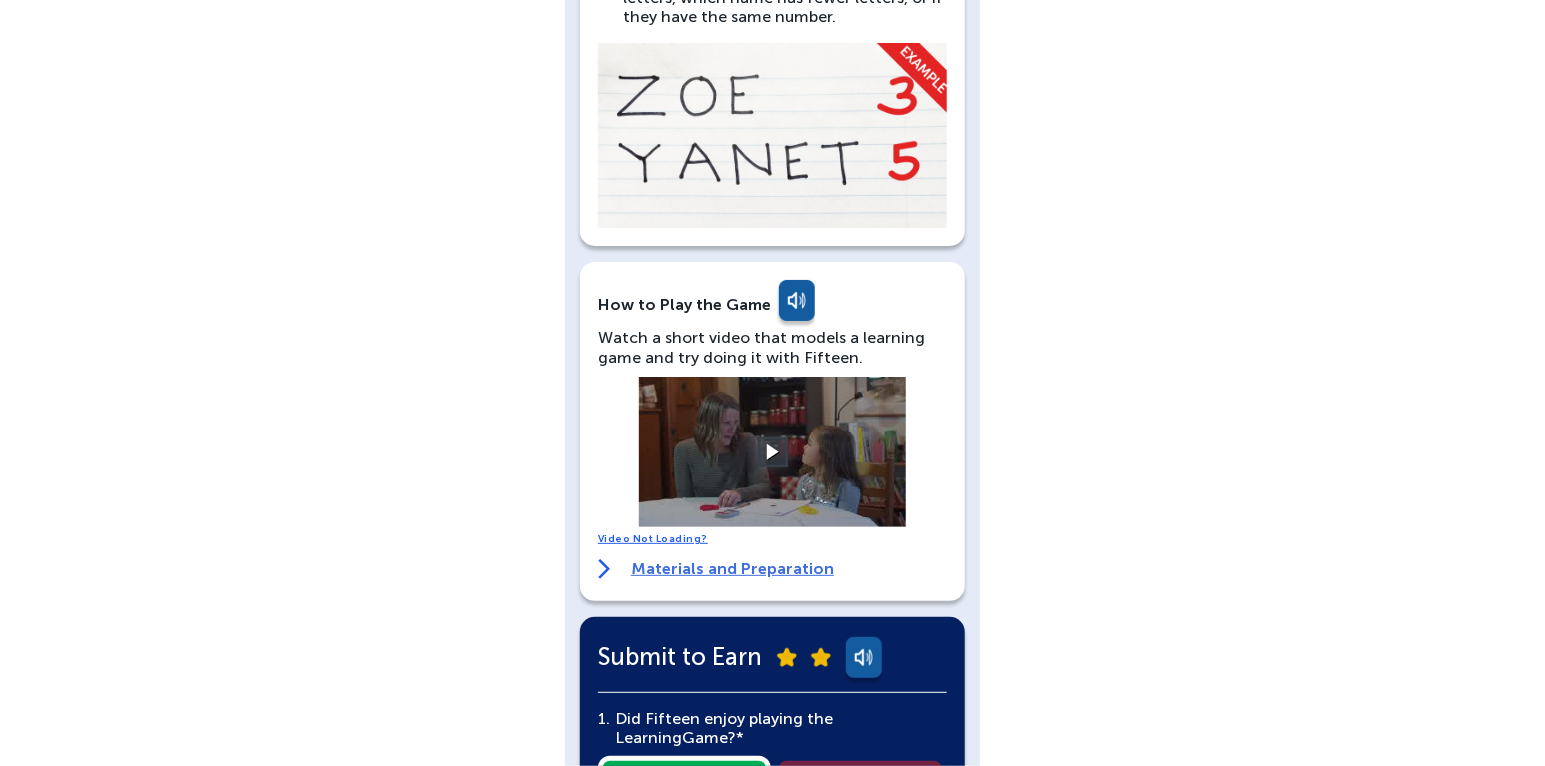 scroll, scrollTop: 606, scrollLeft: 0, axis: vertical 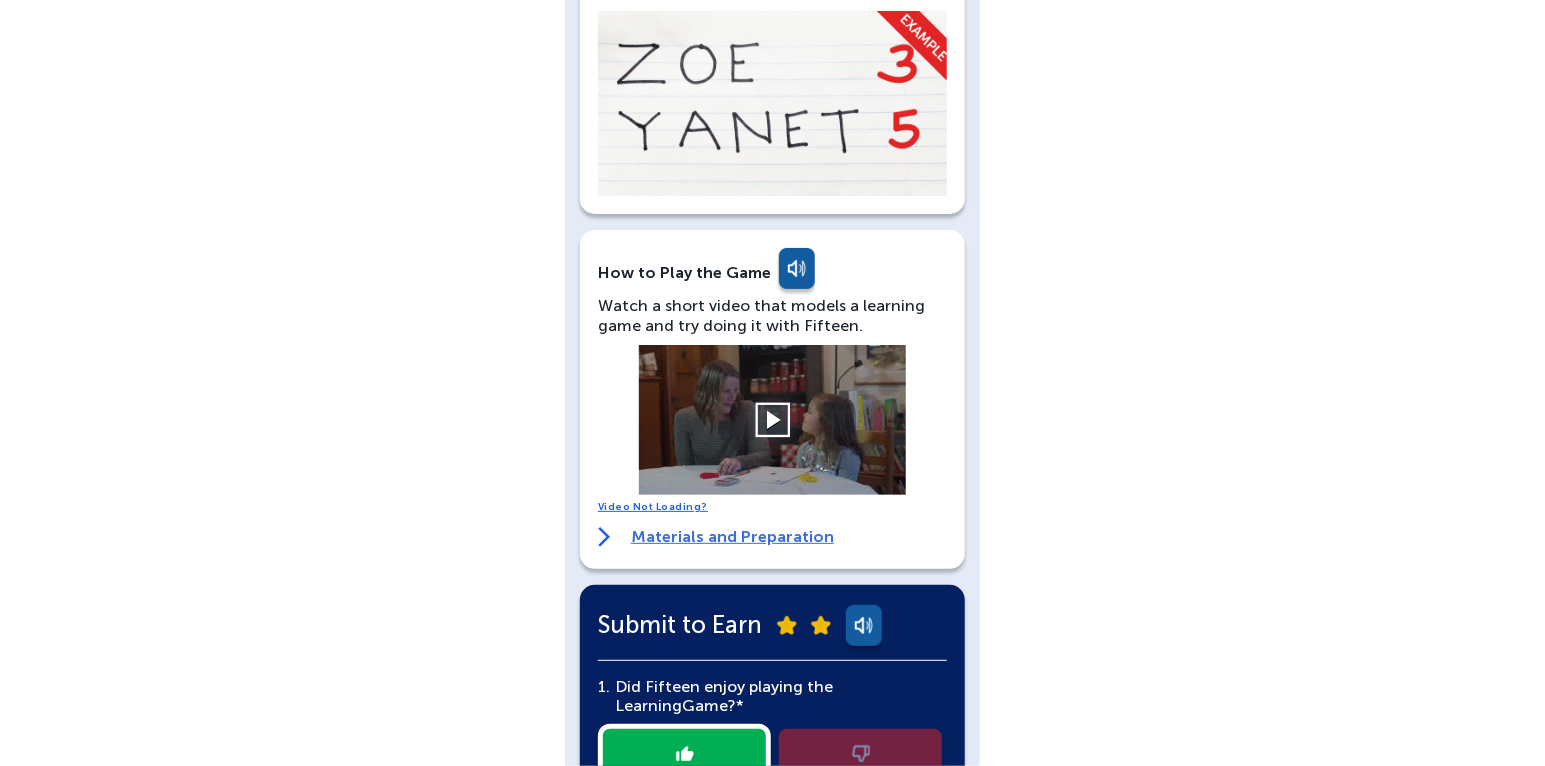 click at bounding box center (772, 420) 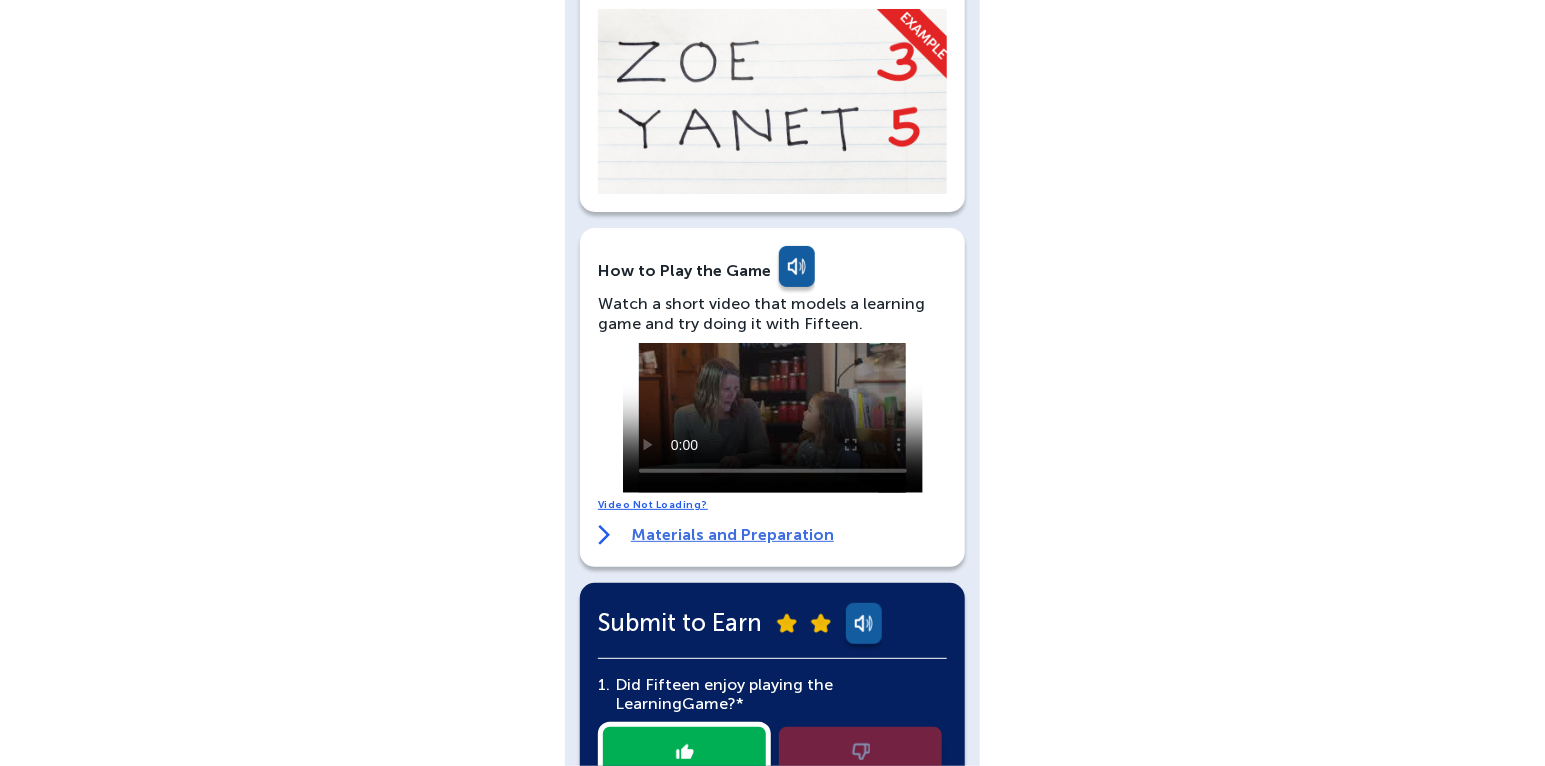 scroll, scrollTop: 606, scrollLeft: 0, axis: vertical 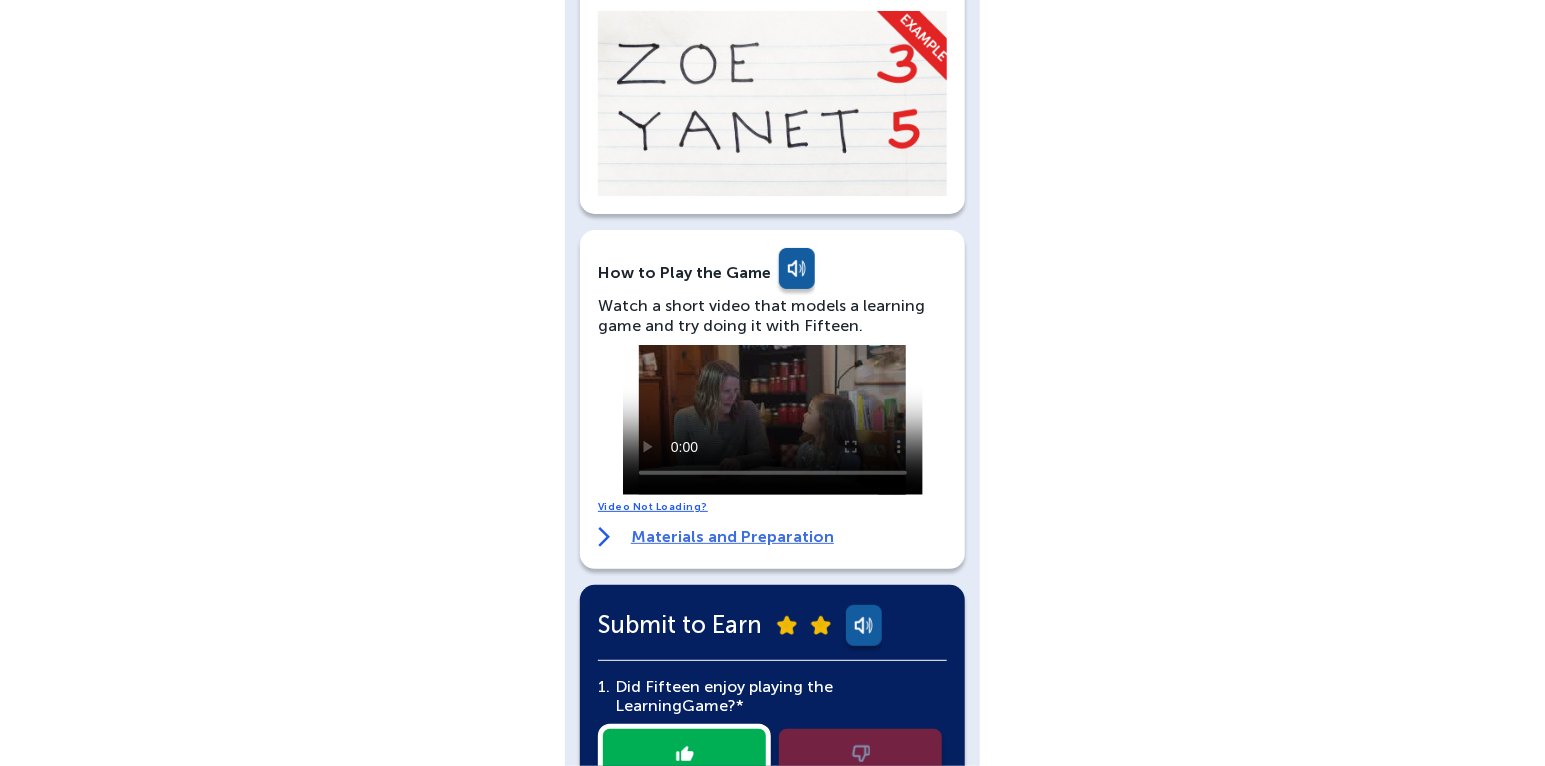 type 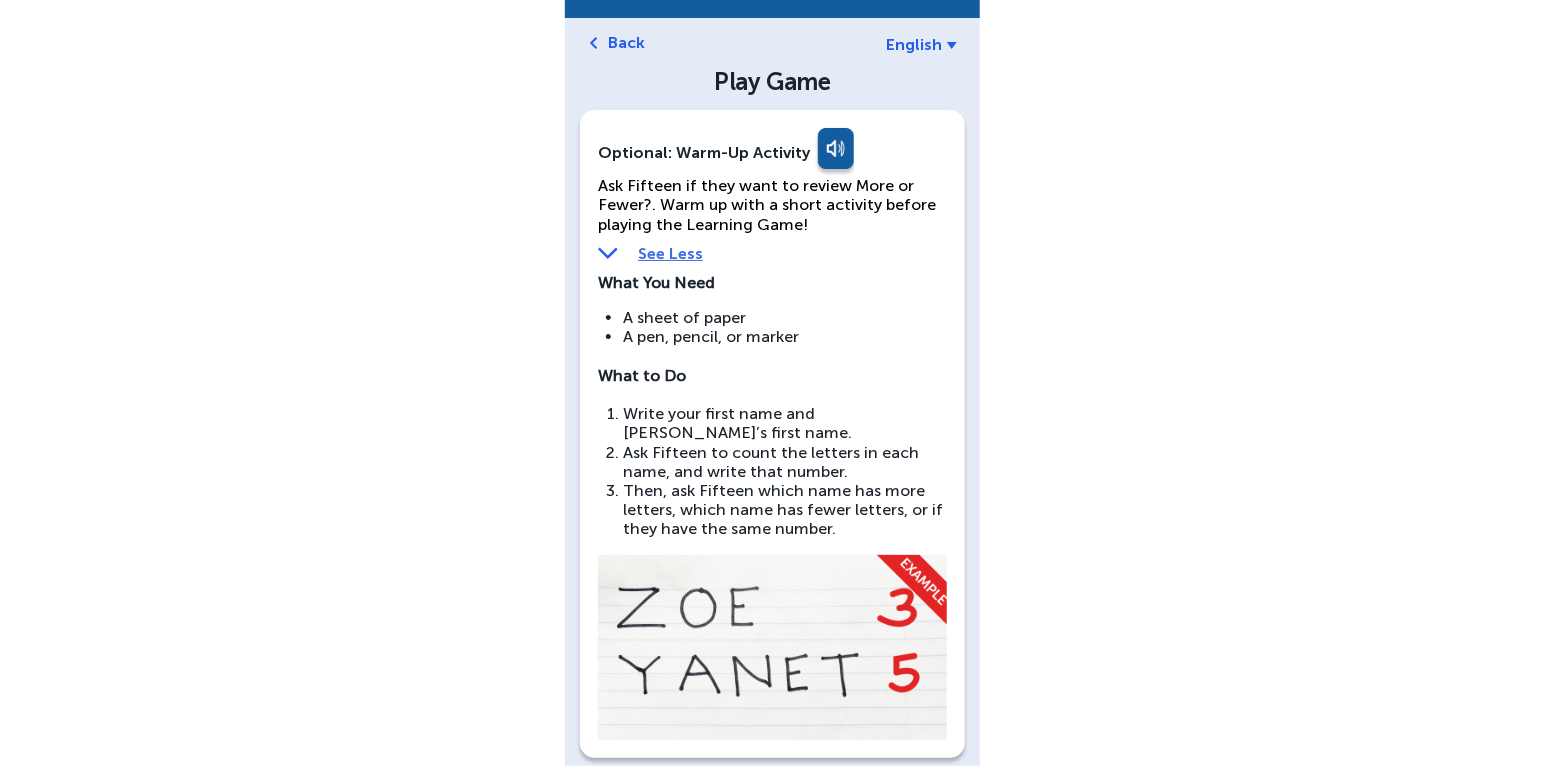 scroll, scrollTop: 0, scrollLeft: 0, axis: both 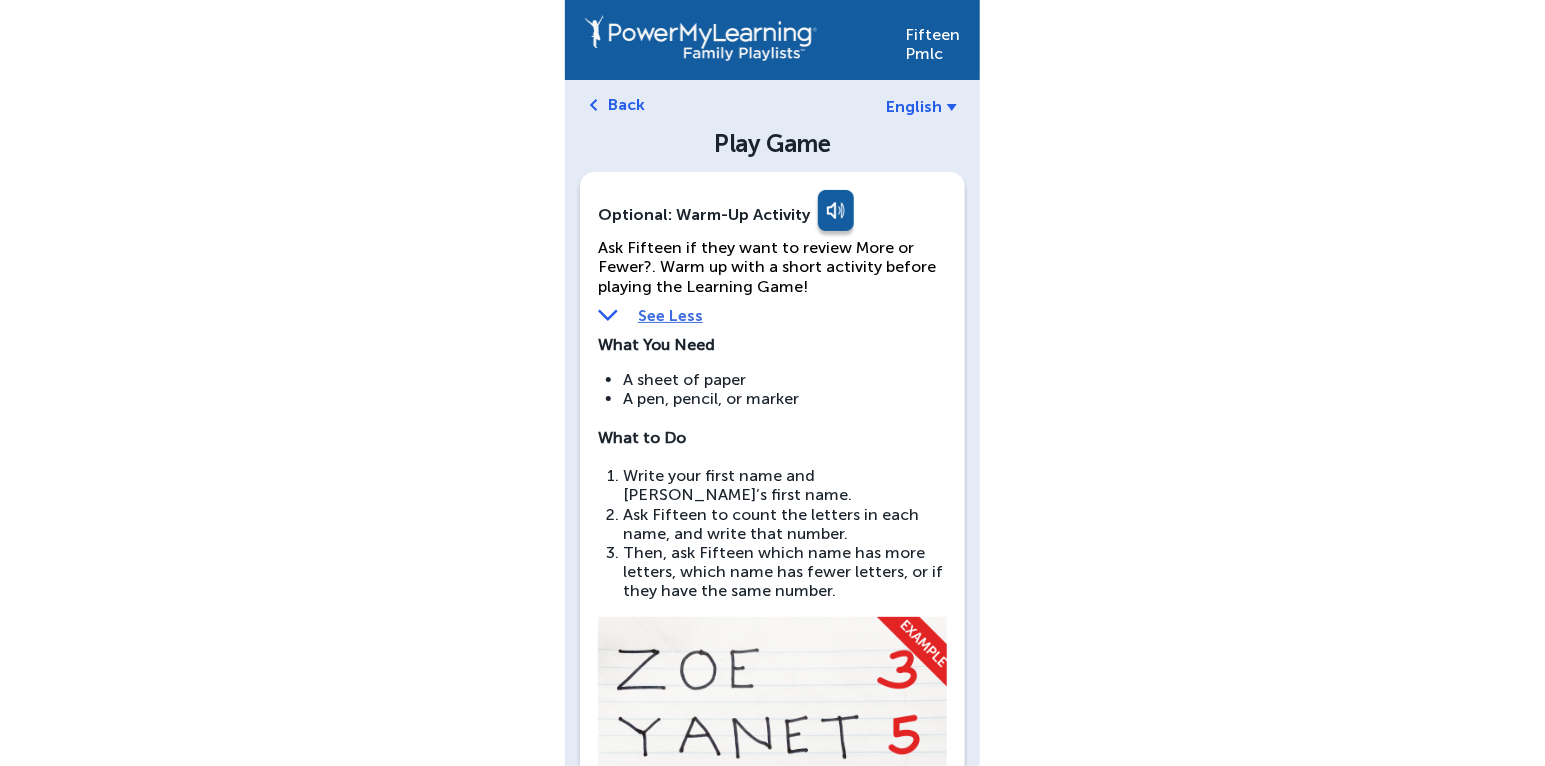 click on "See Less" at bounding box center (772, 315) 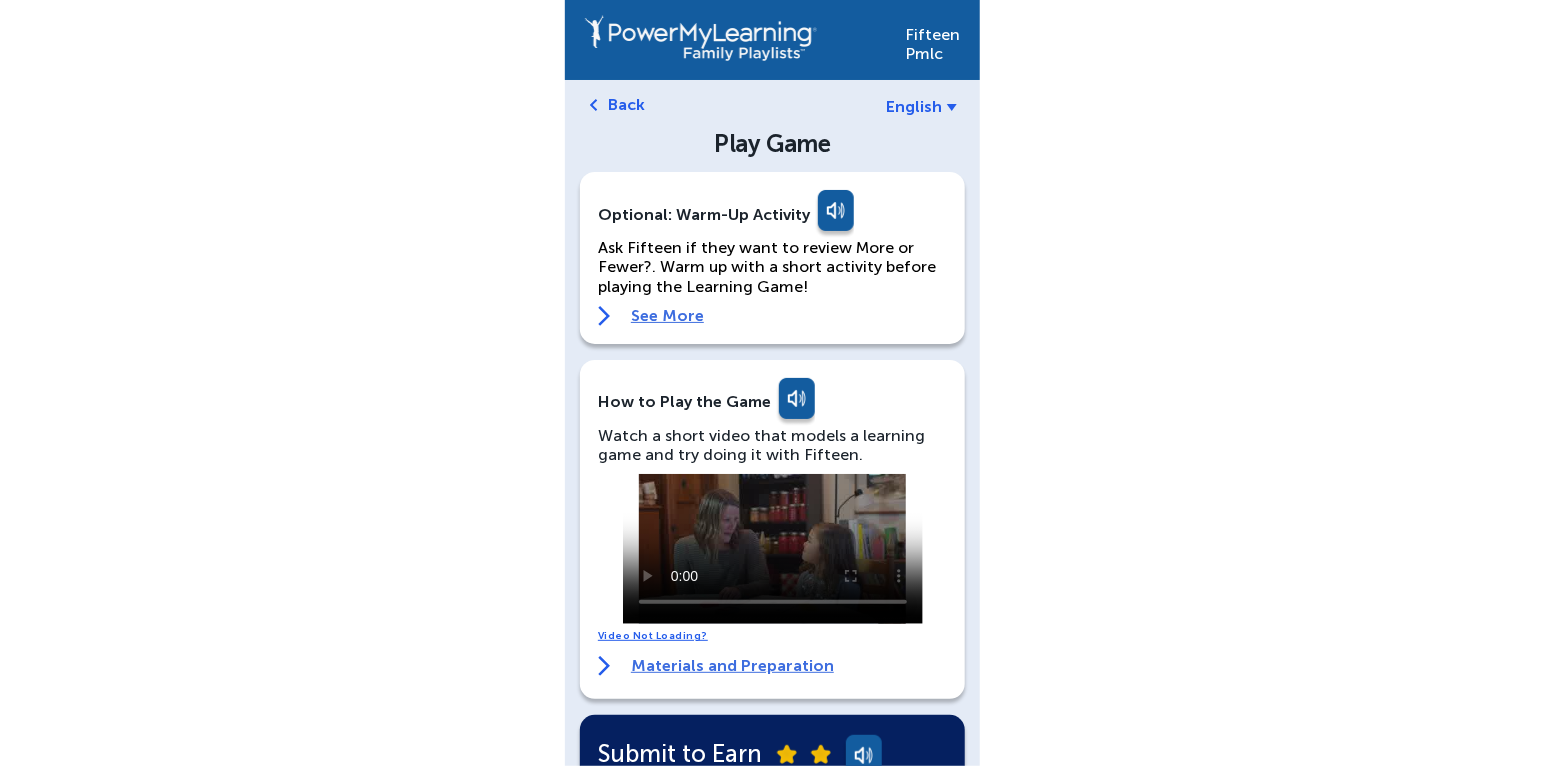 click at bounding box center (795, 402) 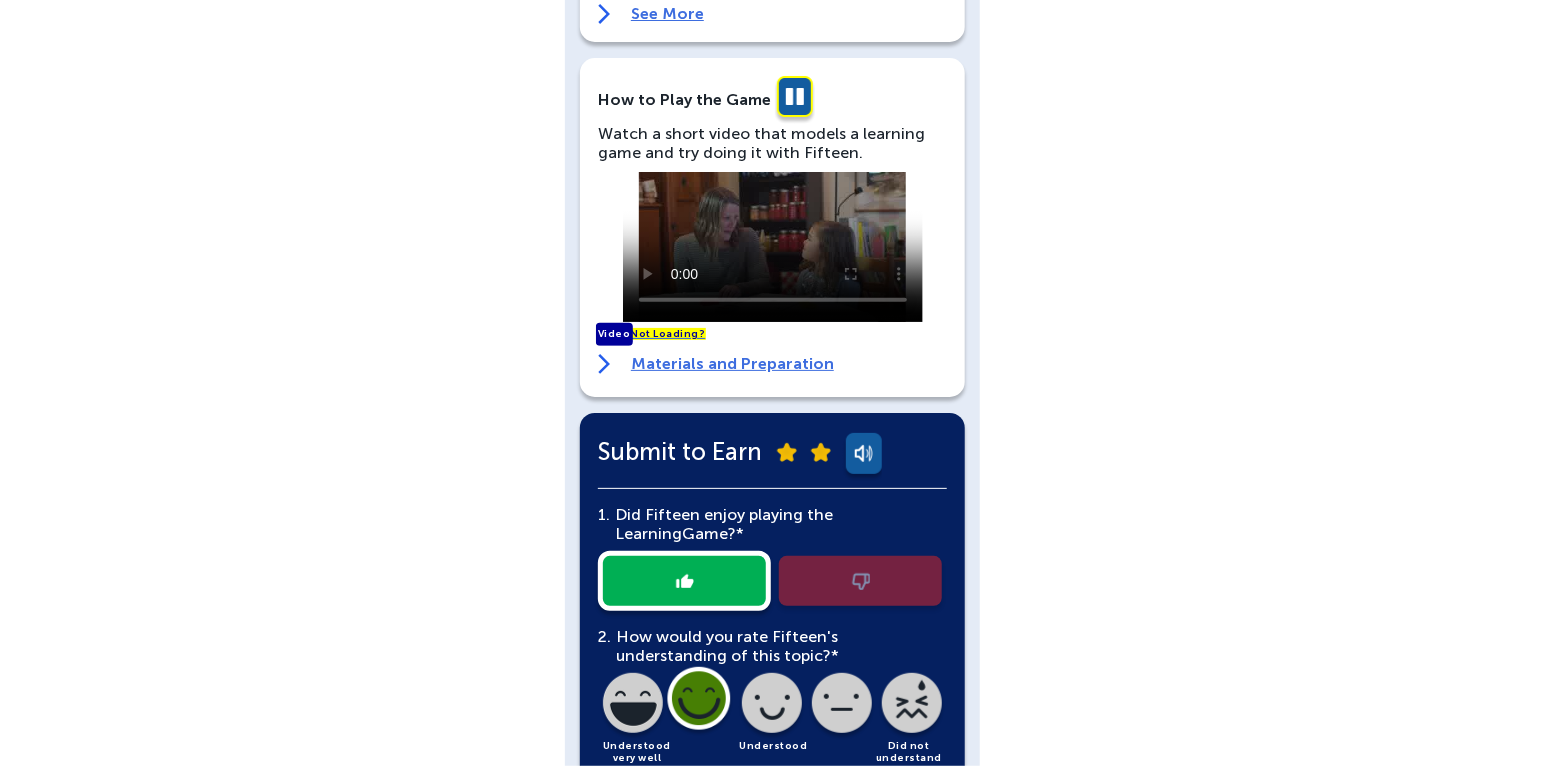 scroll, scrollTop: 0, scrollLeft: 0, axis: both 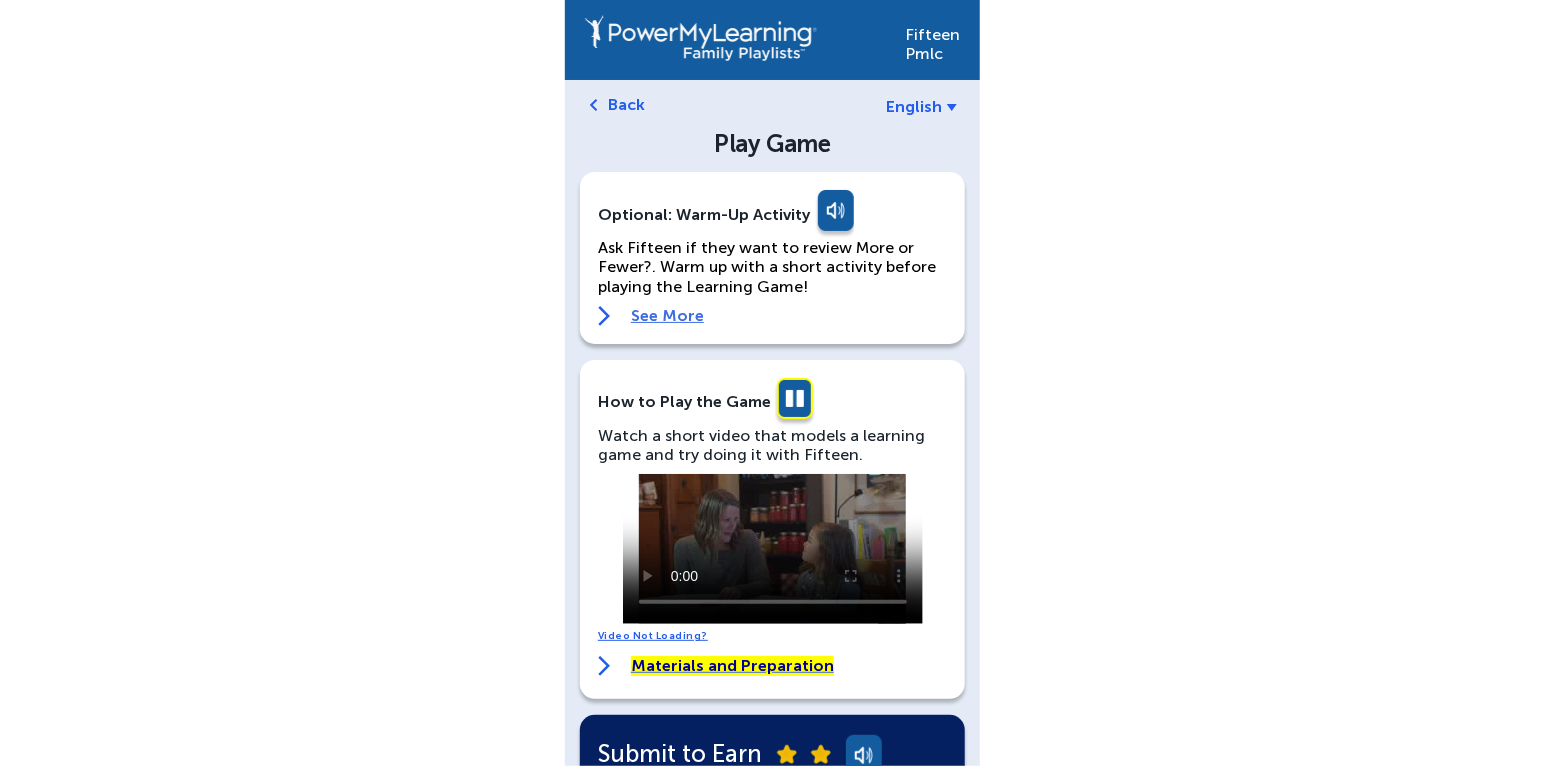 click on "Back" 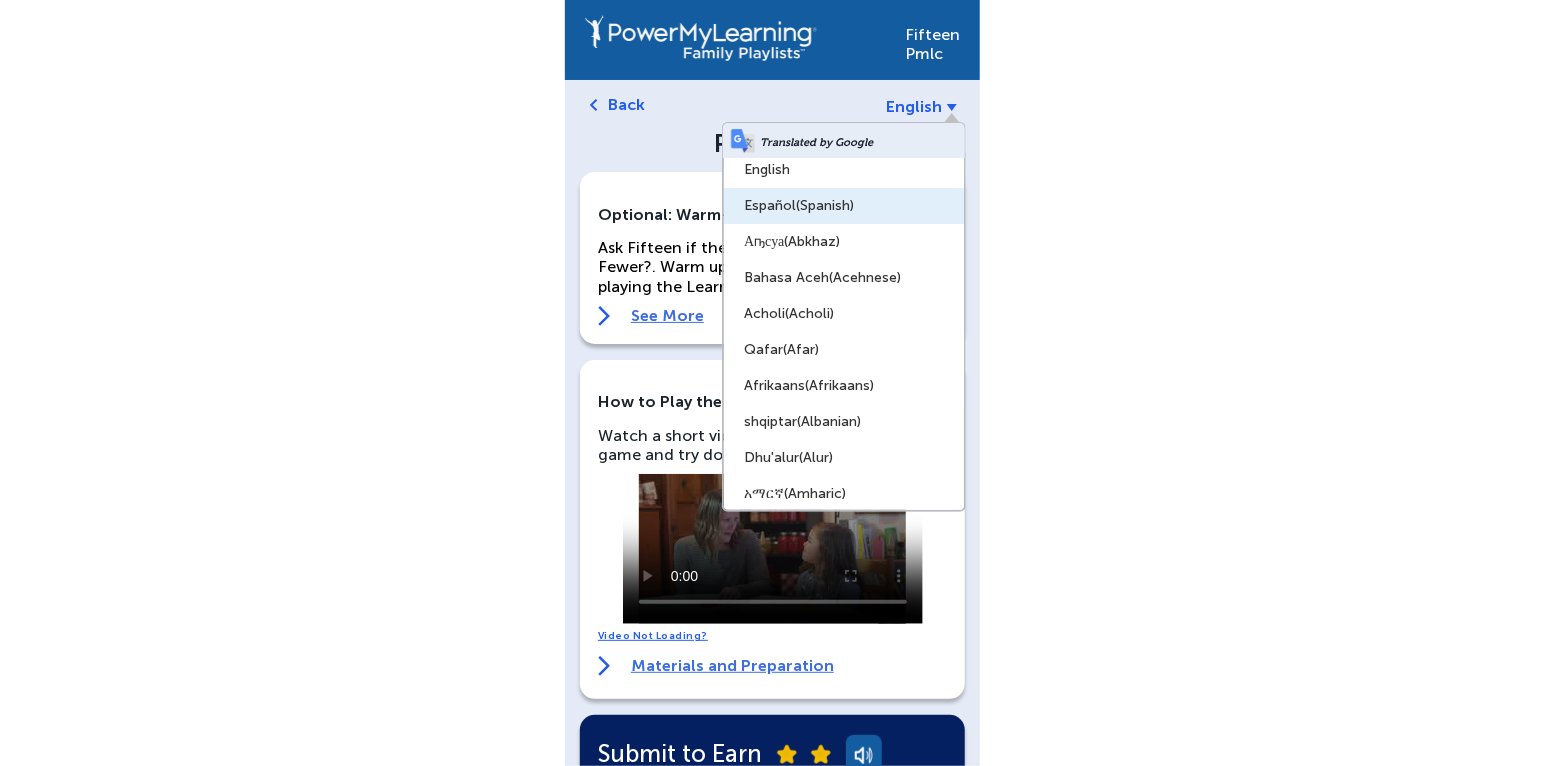 click on "(Spanish)" at bounding box center (825, 205) 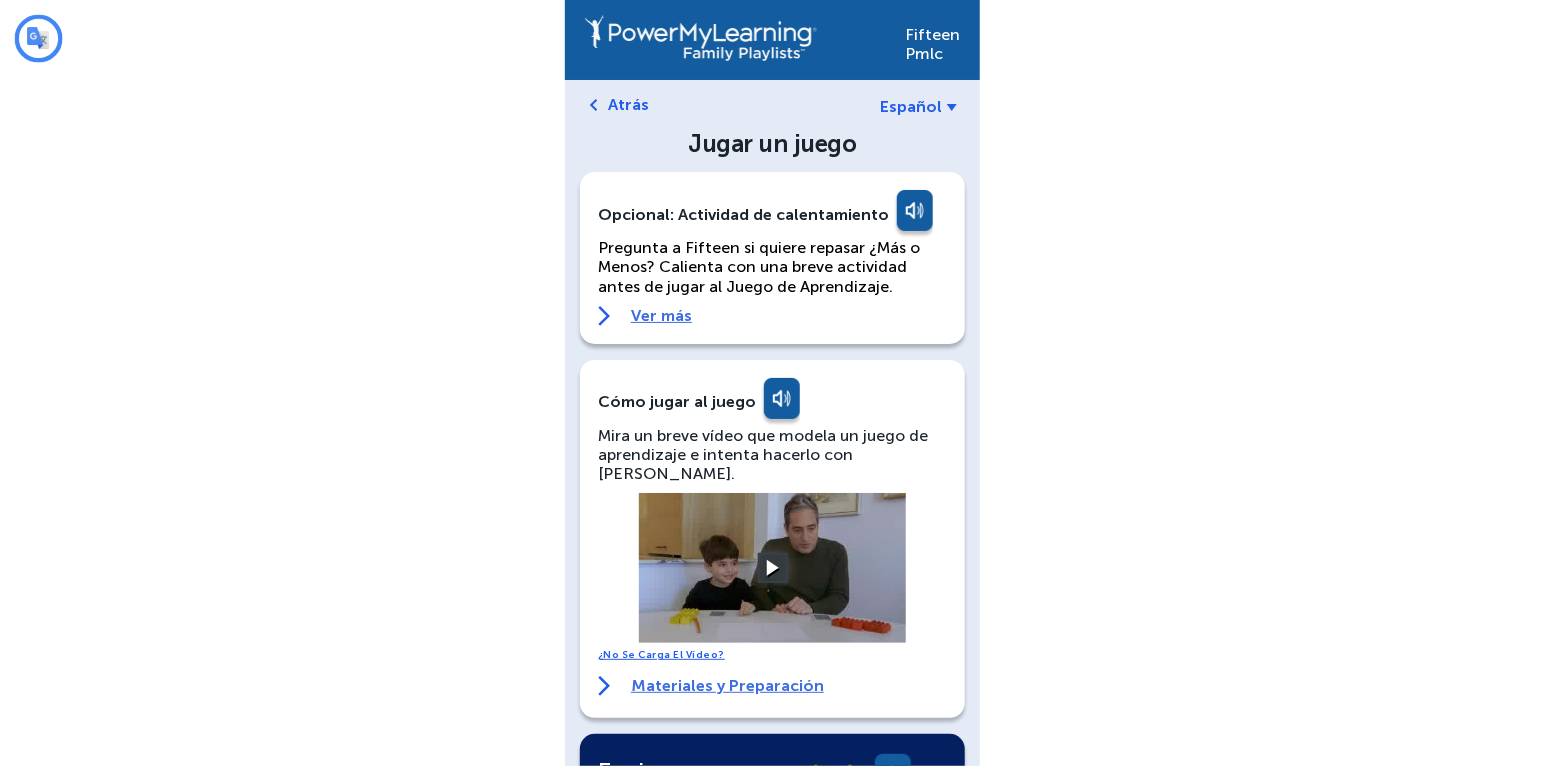 scroll, scrollTop: 0, scrollLeft: 0, axis: both 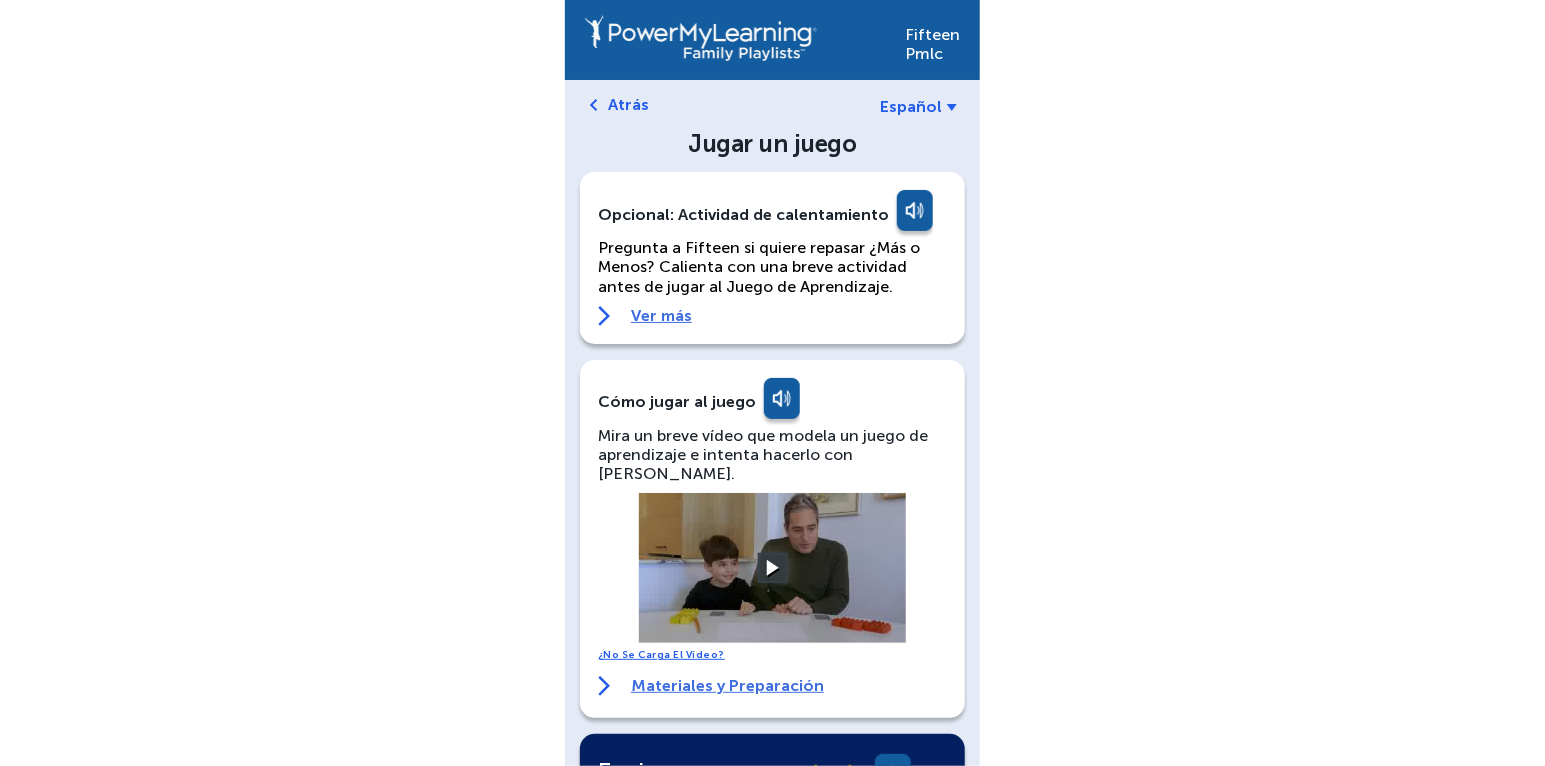 click on "Español" at bounding box center (911, 106) 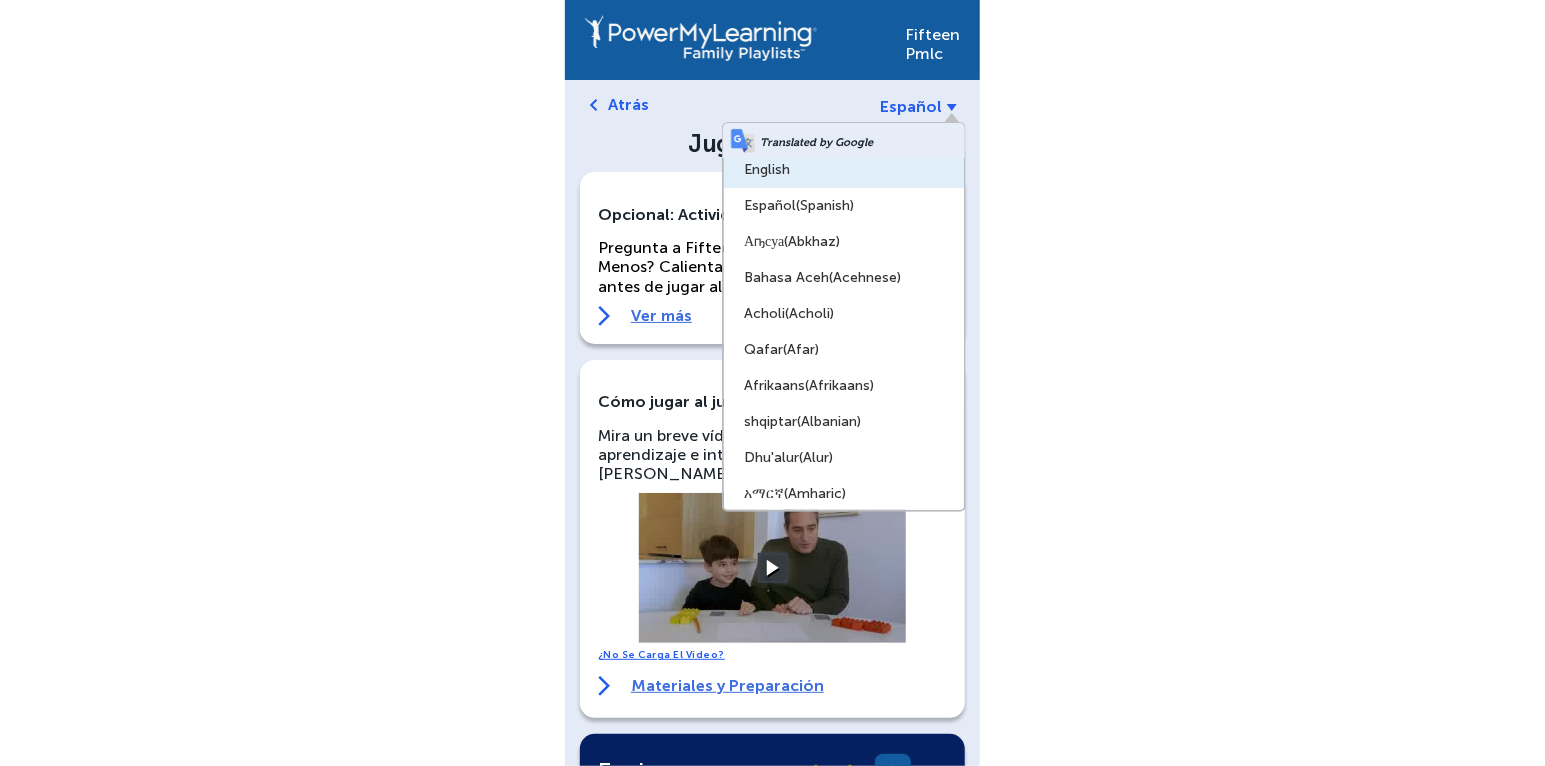 click on "English" at bounding box center [844, 170] 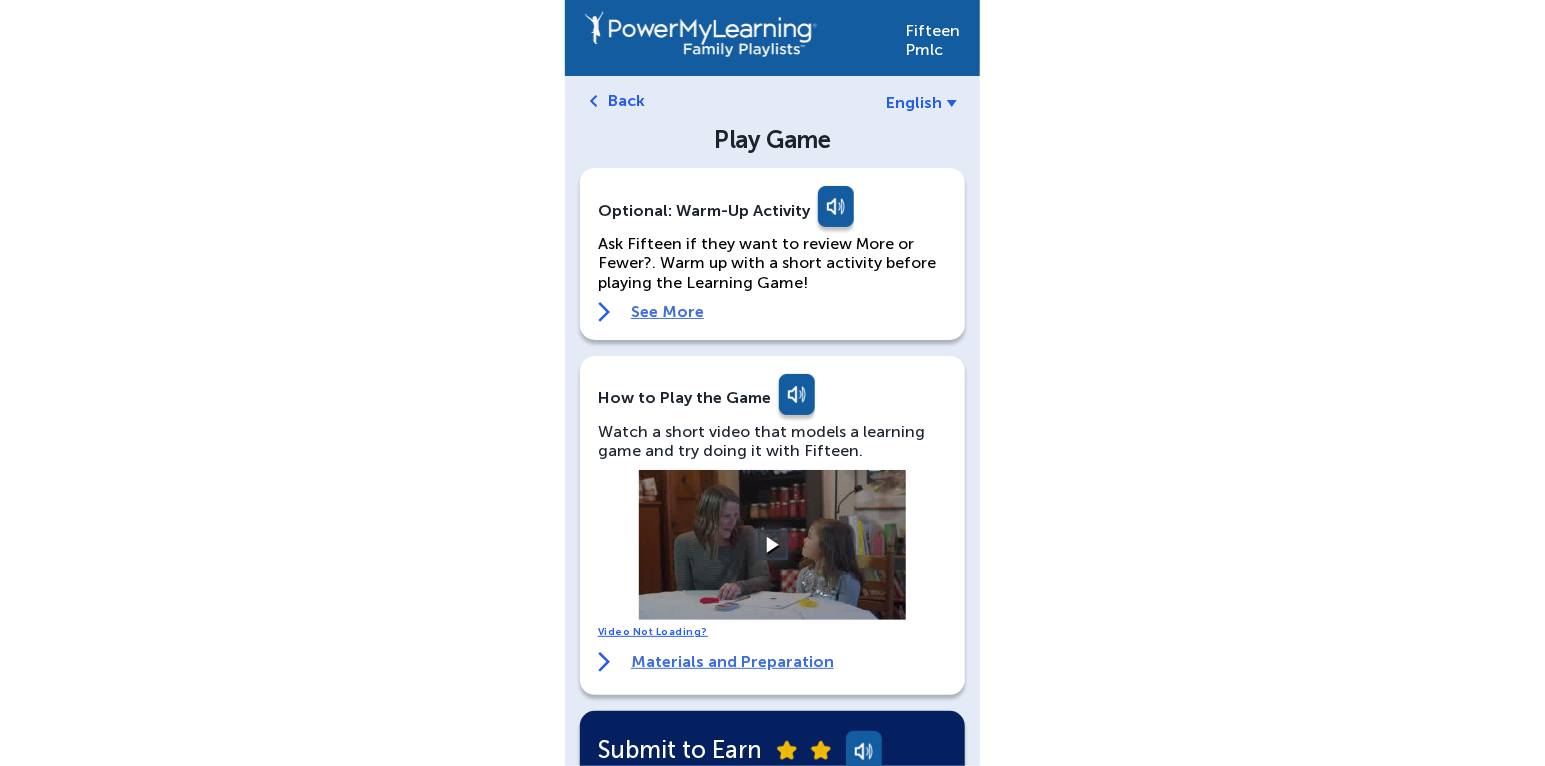 scroll, scrollTop: 0, scrollLeft: 0, axis: both 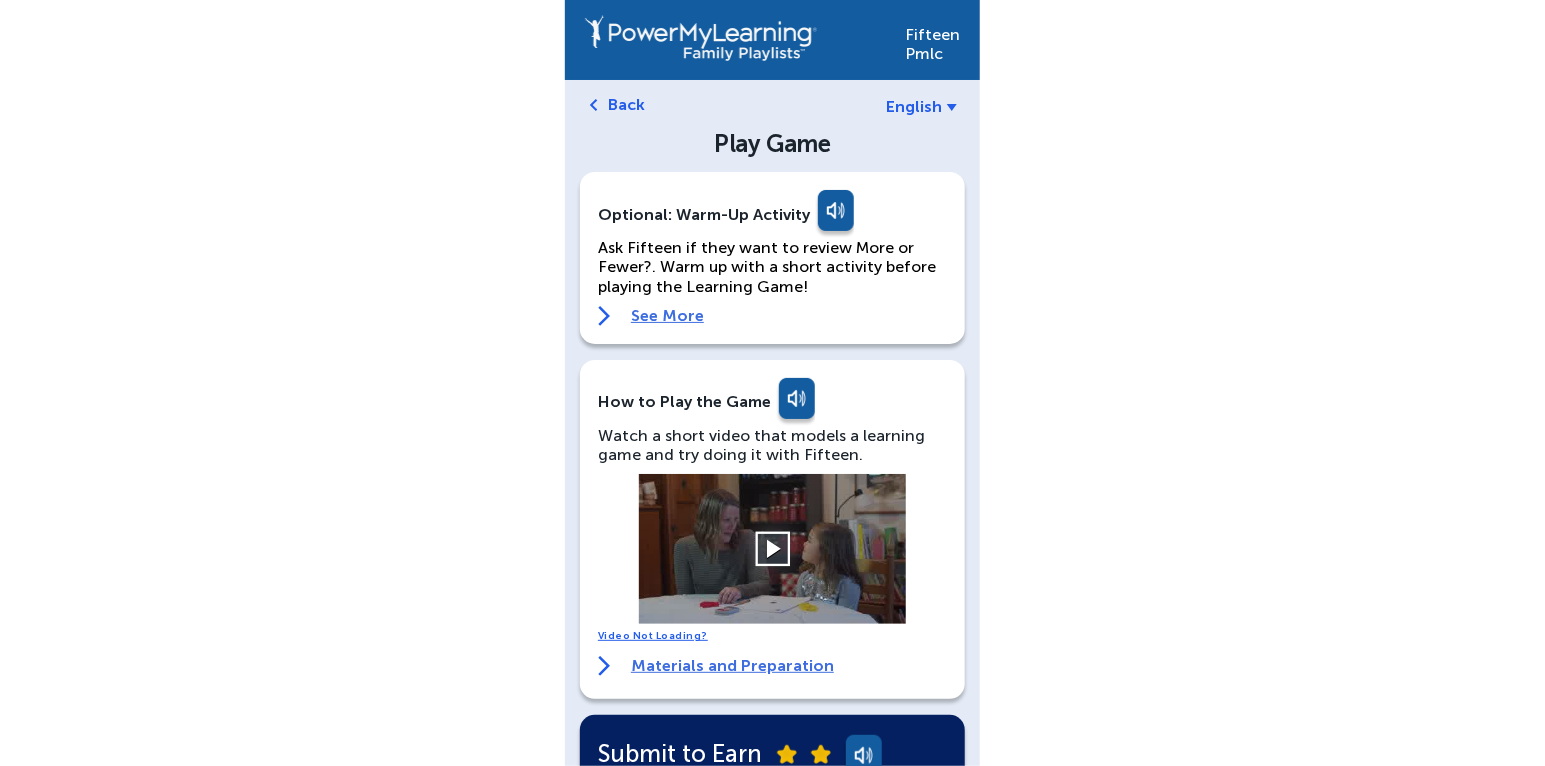 click at bounding box center [772, 549] 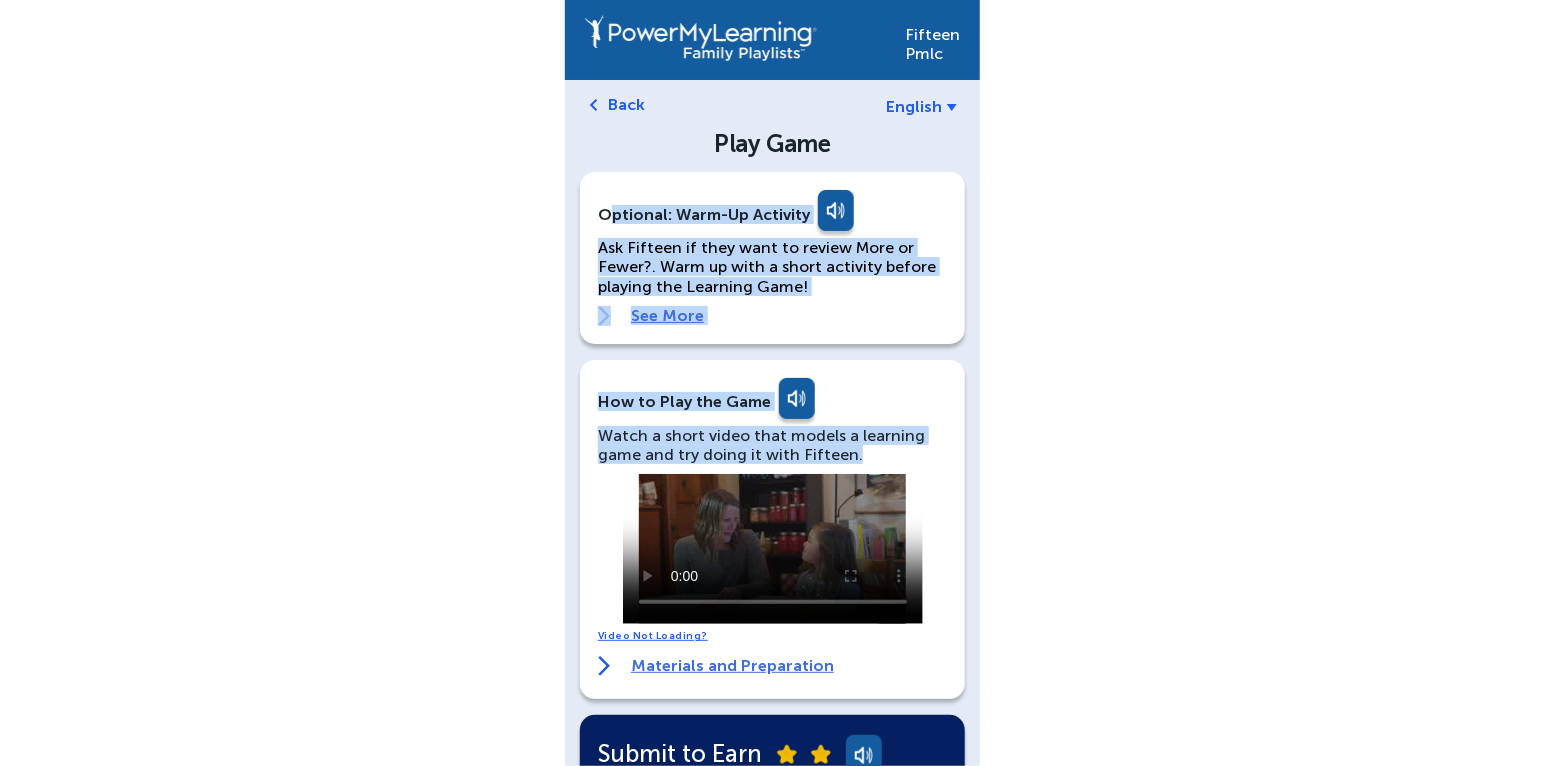drag, startPoint x: 625, startPoint y: 205, endPoint x: 899, endPoint y: 451, distance: 368.22818 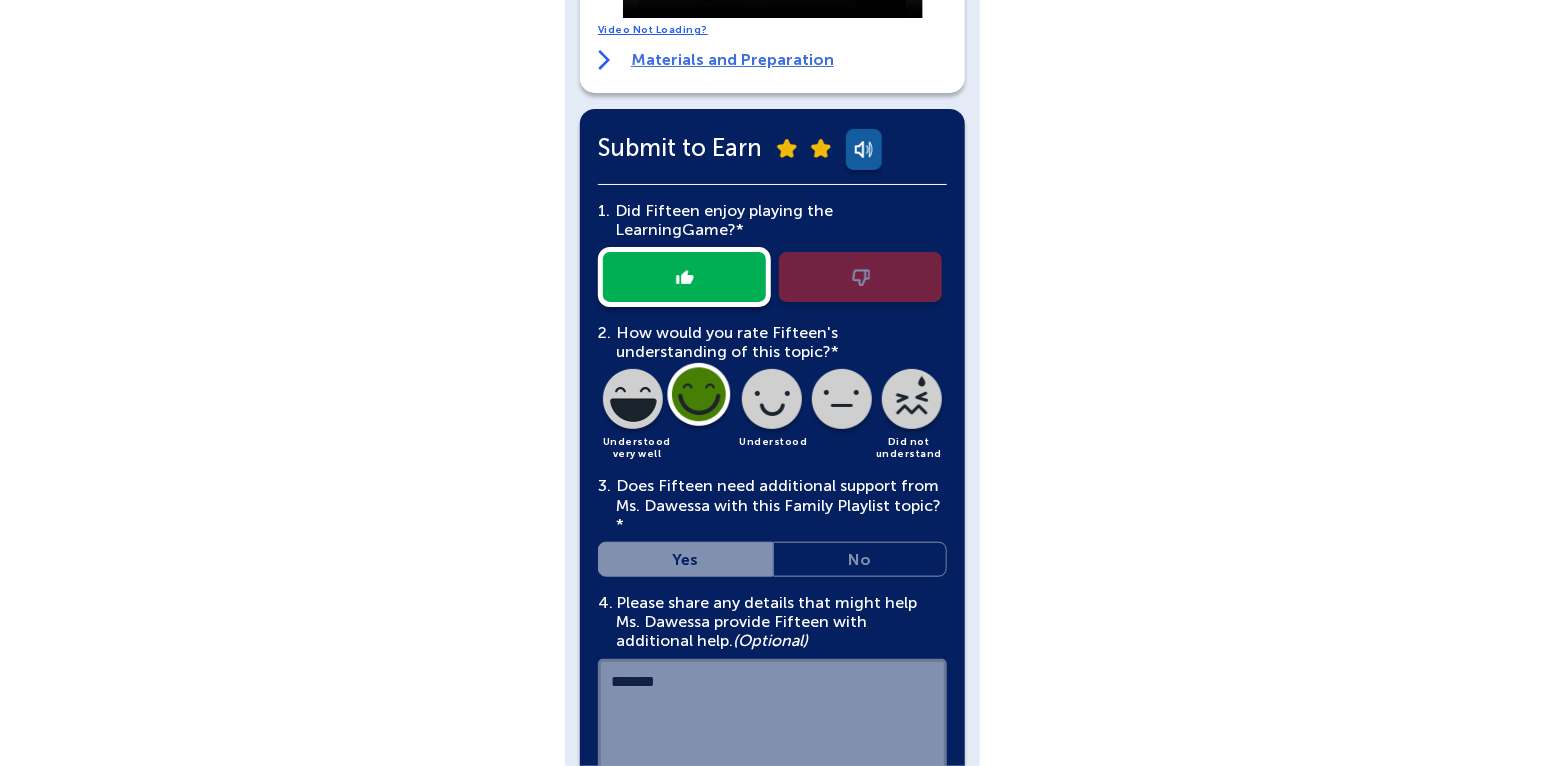 scroll, scrollTop: 0, scrollLeft: 0, axis: both 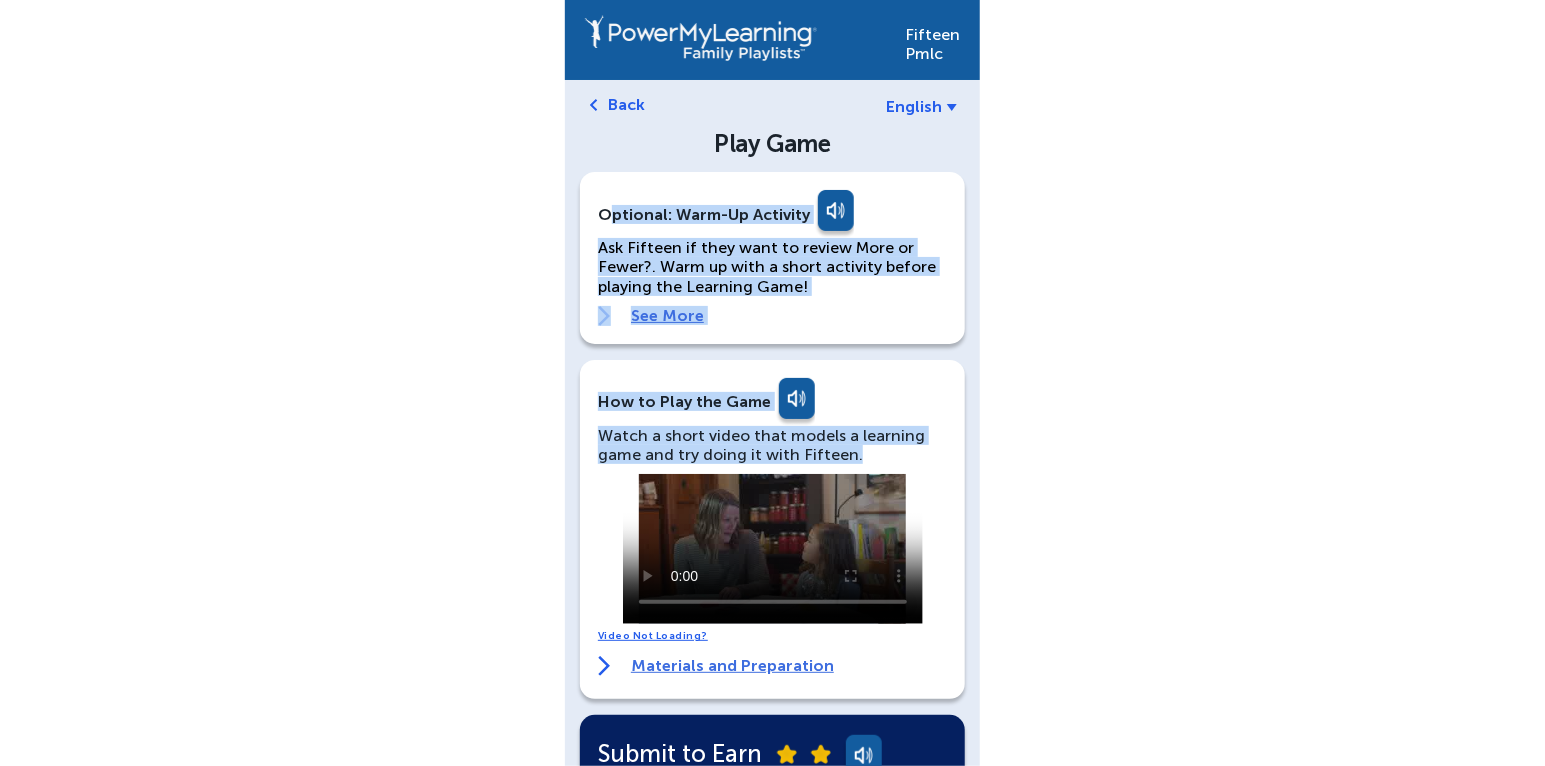 copy on "Optional: Warm-Up Activity  Ask Fifteen if they want to review More or Fewer?. Warm up with a short activity before playing the Learning Game!  See More How to Play the Game Watch a short video that models a learning game and try doing it with Fifteen." 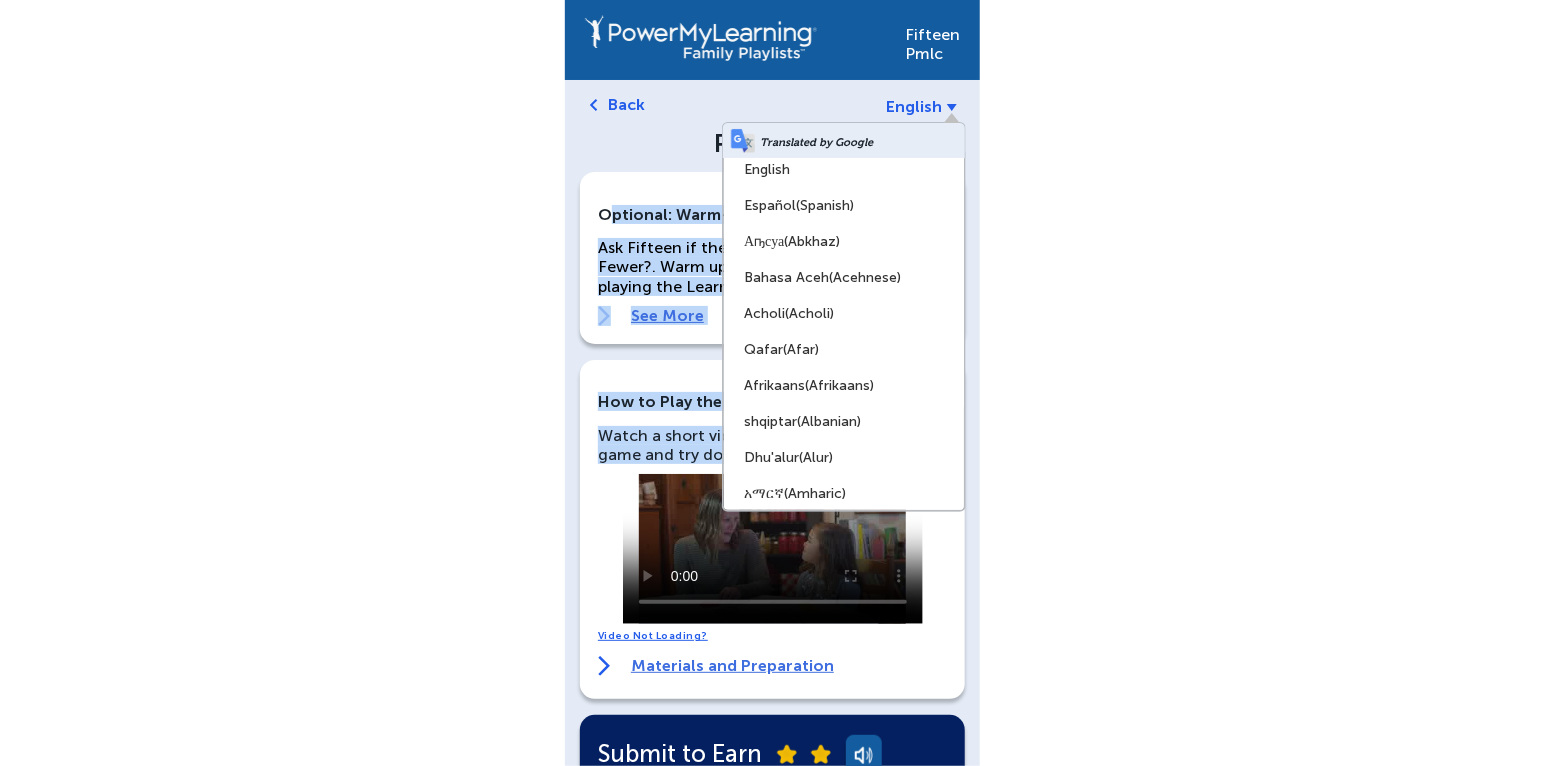 click on "Español  (Spanish)" at bounding box center [844, 206] 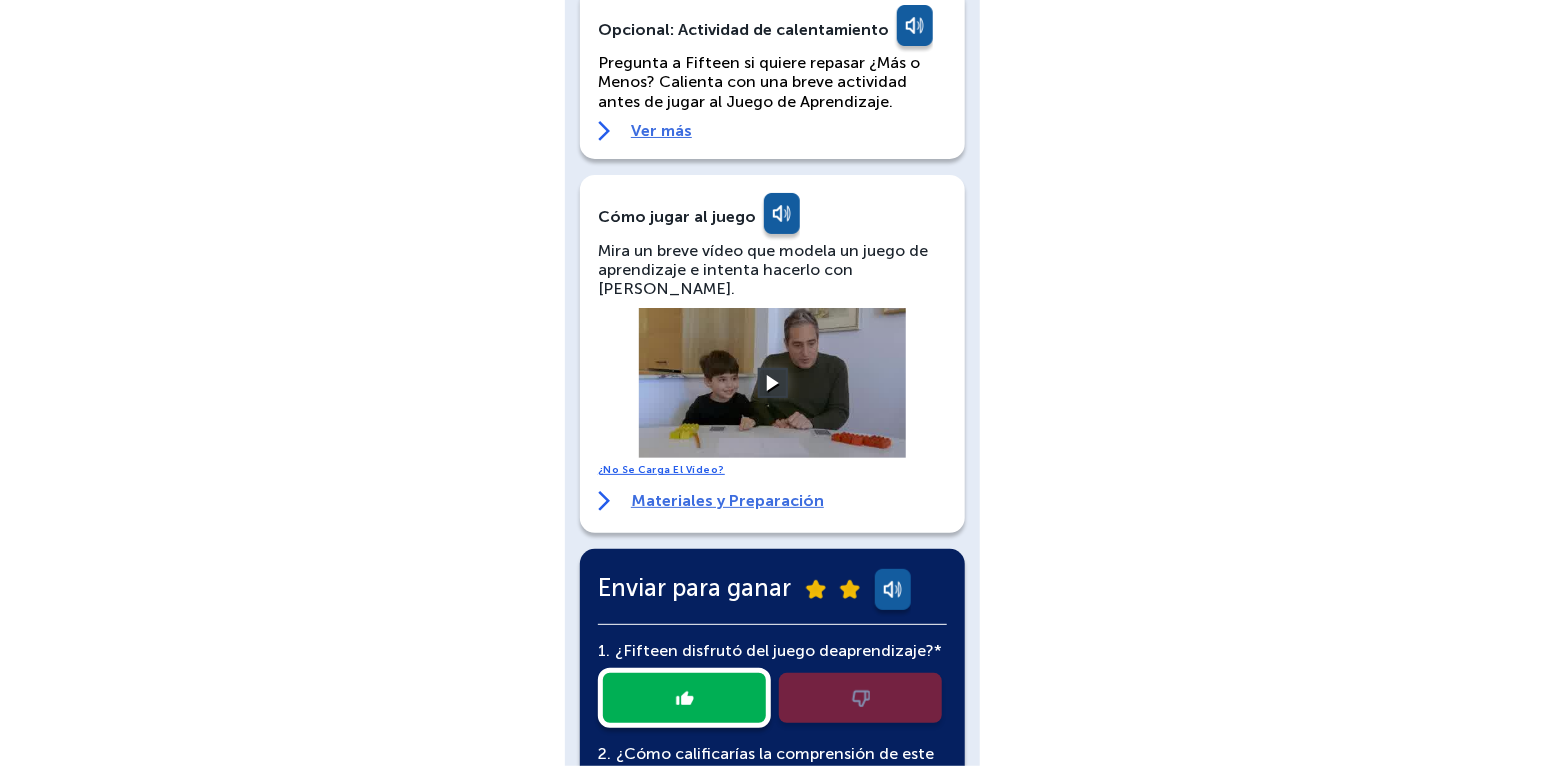 scroll, scrollTop: 103, scrollLeft: 0, axis: vertical 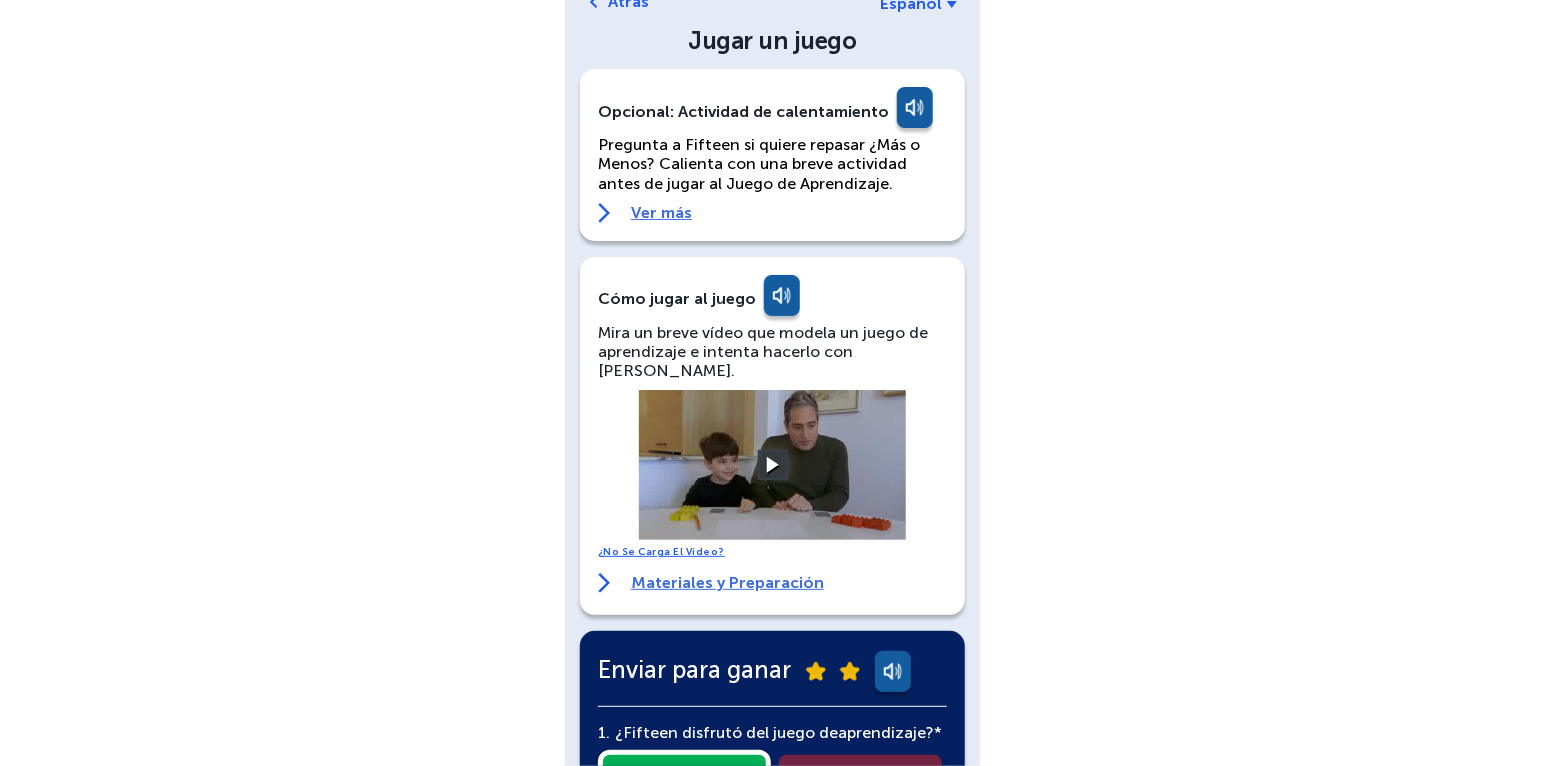 drag, startPoint x: 601, startPoint y: 203, endPoint x: 880, endPoint y: 564, distance: 456.24774 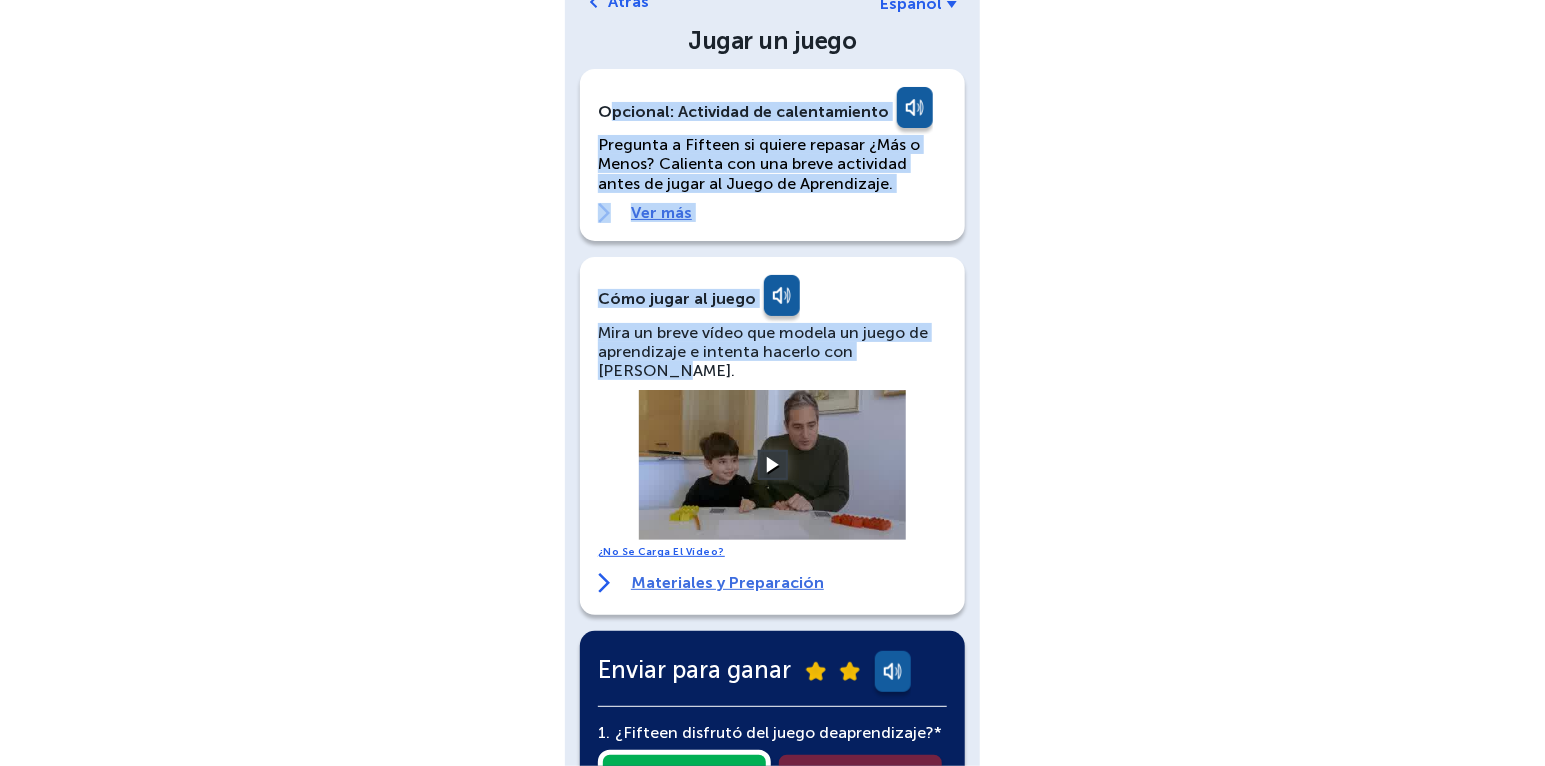 drag, startPoint x: 922, startPoint y: 348, endPoint x: 600, endPoint y: 72, distance: 424.09906 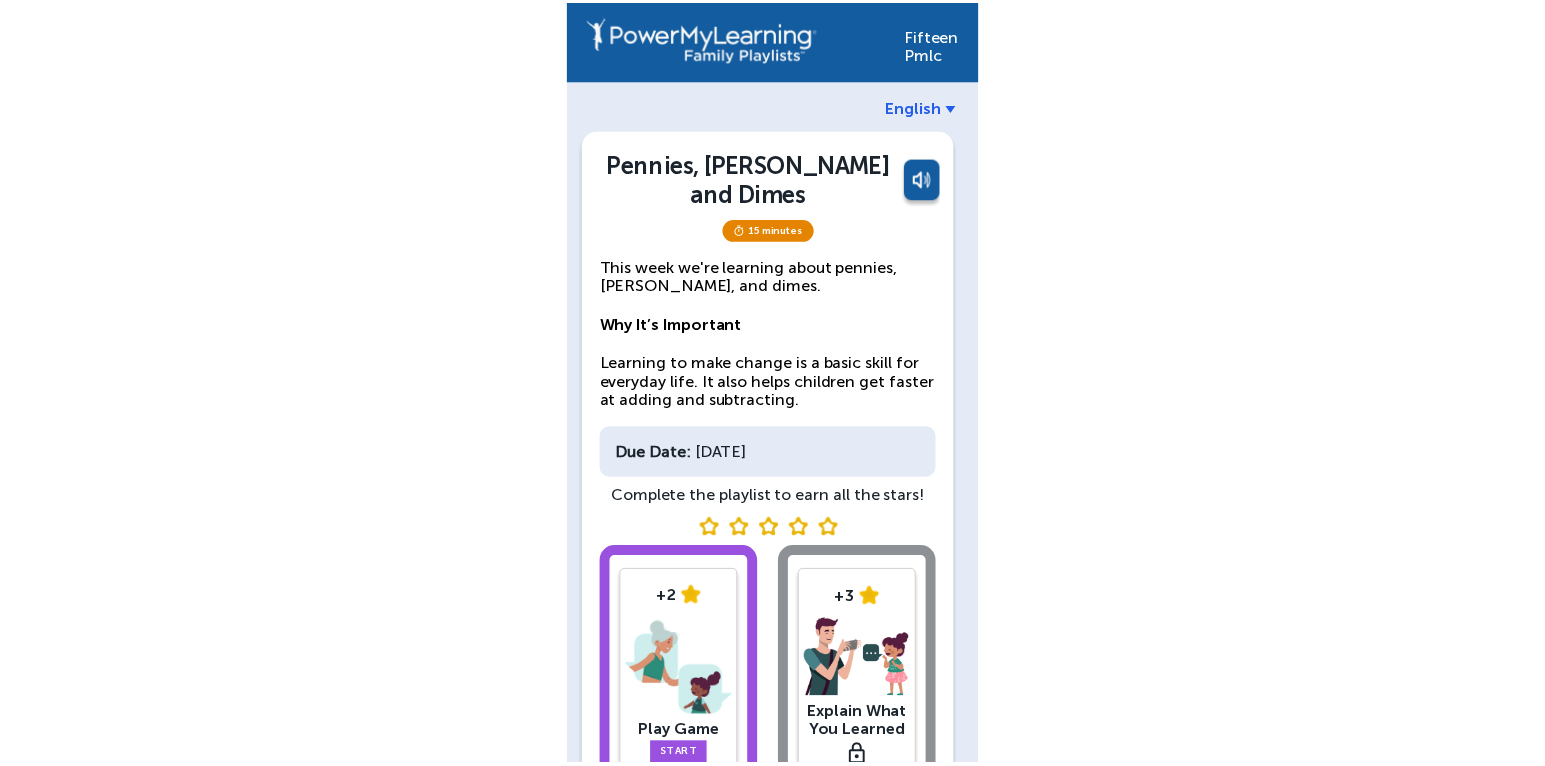 scroll, scrollTop: 0, scrollLeft: 0, axis: both 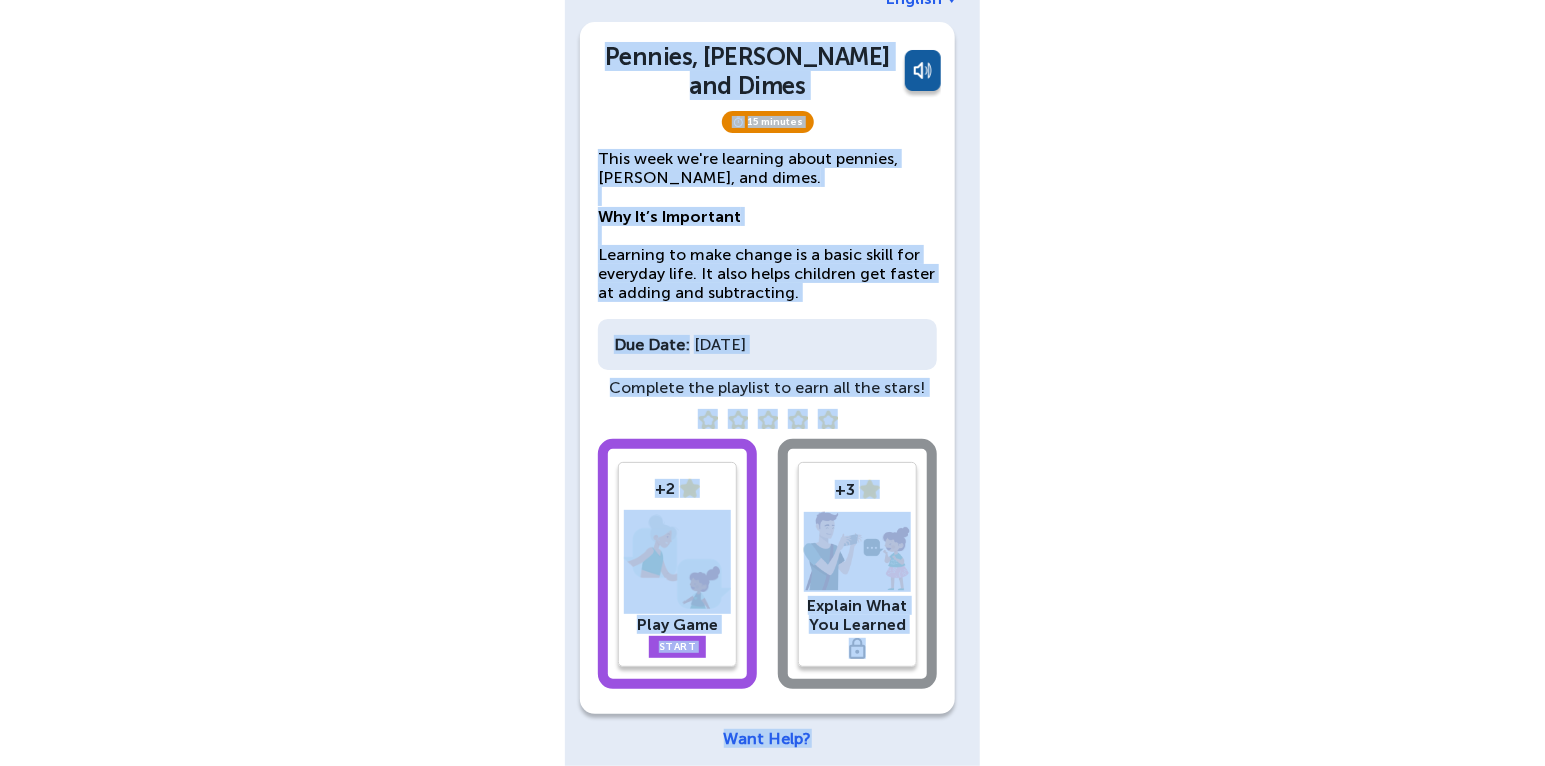 drag, startPoint x: 604, startPoint y: 166, endPoint x: 878, endPoint y: 796, distance: 687.00507 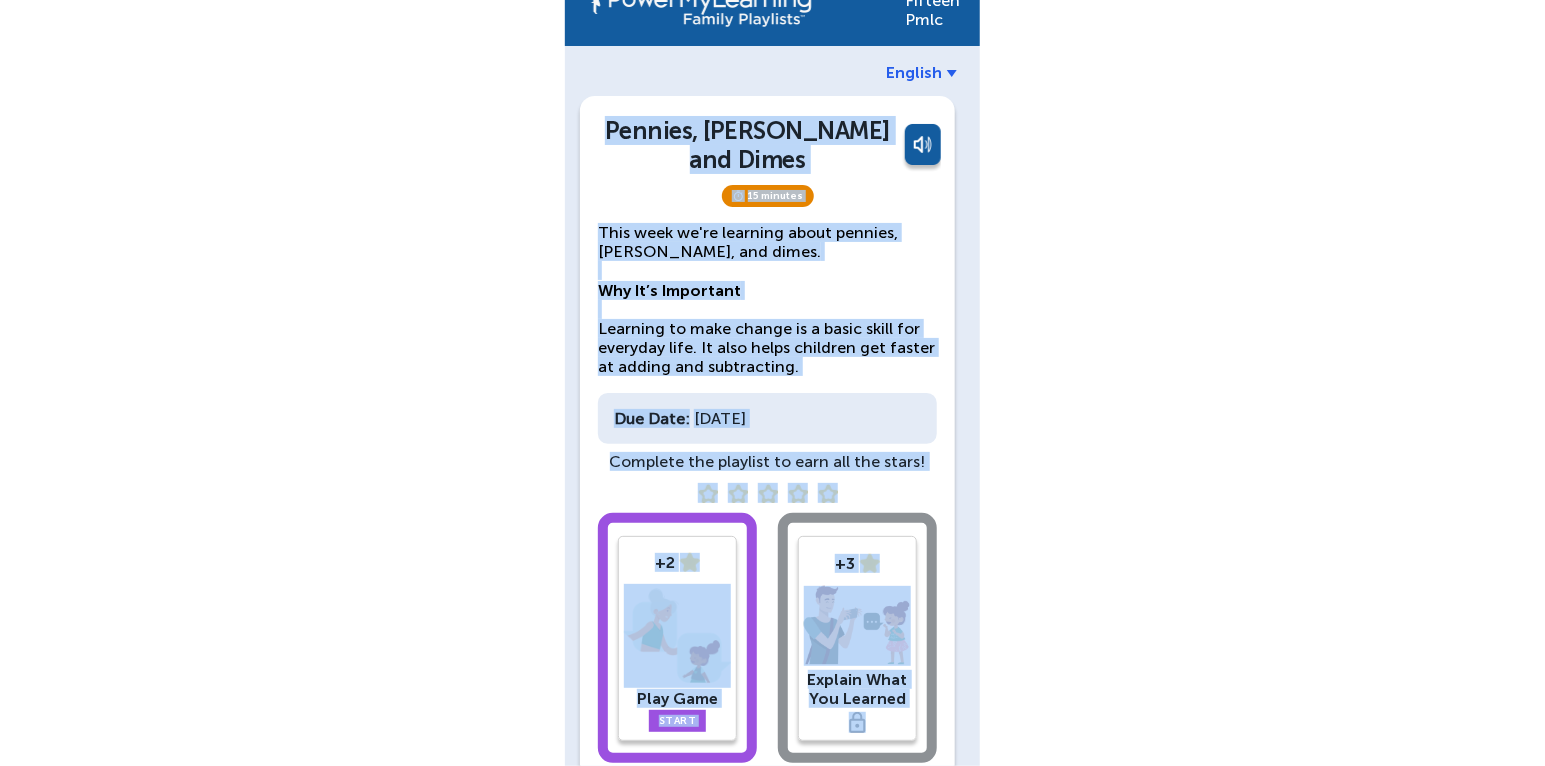 scroll, scrollTop: 0, scrollLeft: 0, axis: both 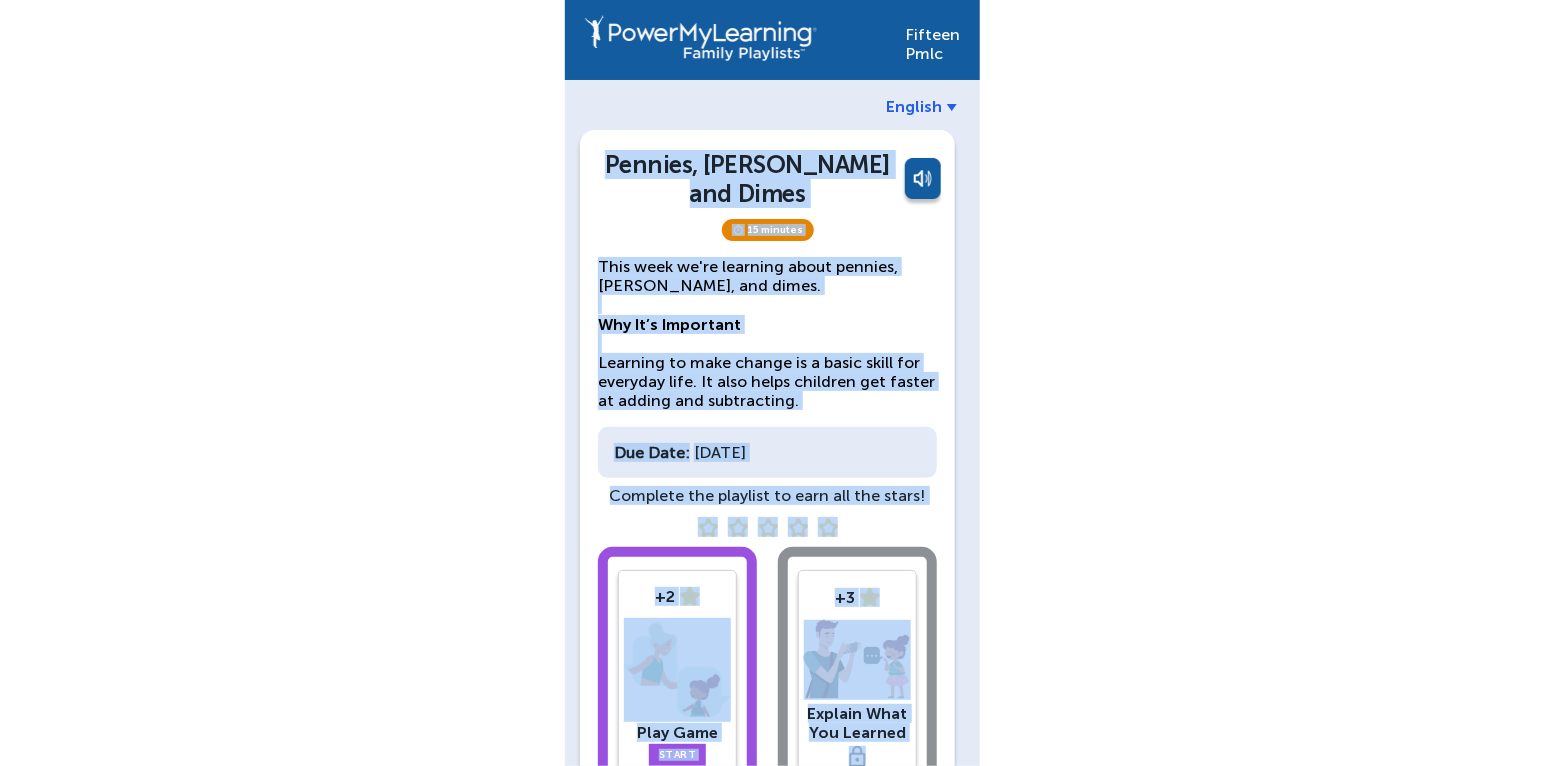 click on "English" at bounding box center (914, 106) 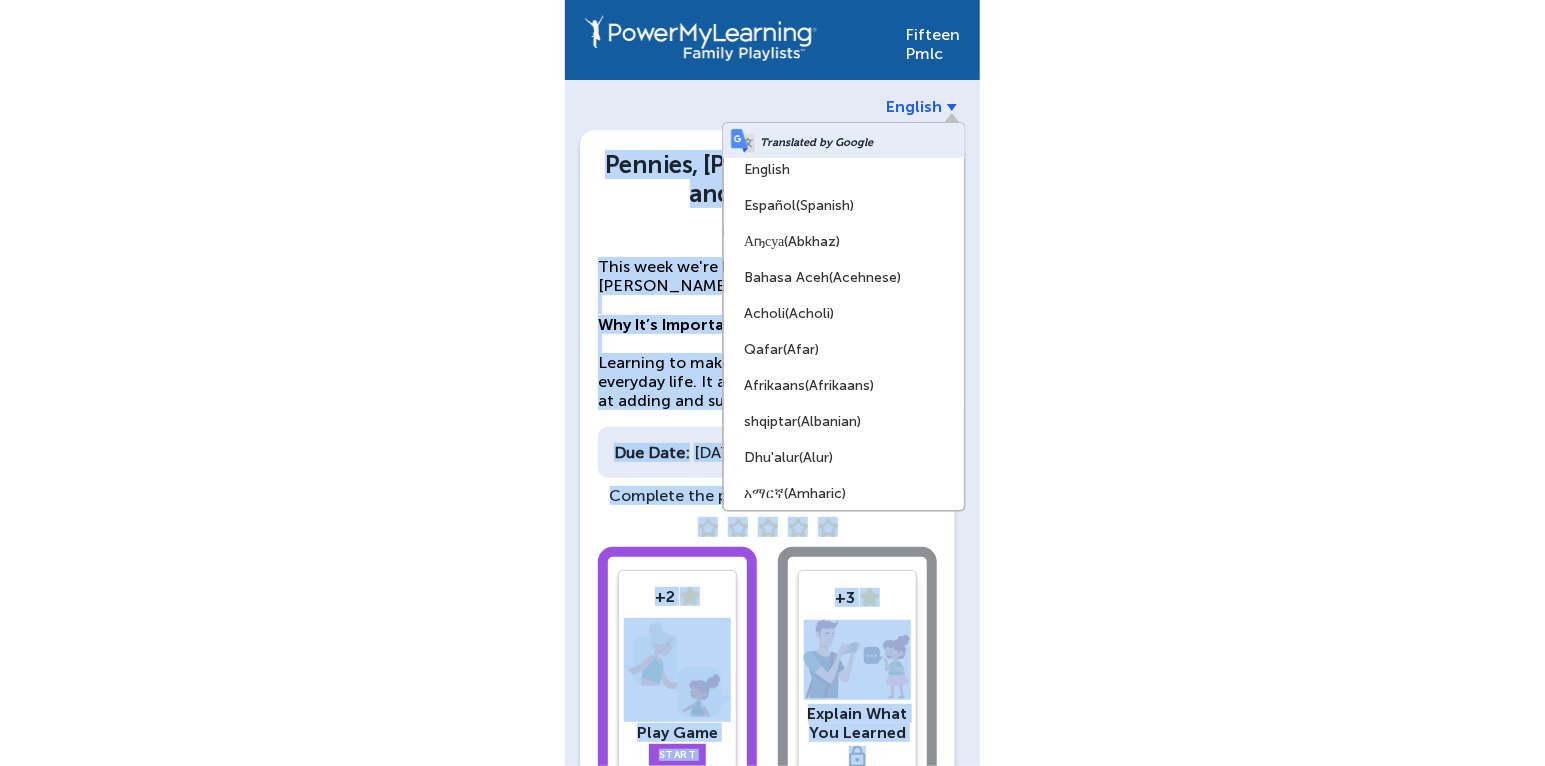 click on "(Spanish)" at bounding box center (825, 205) 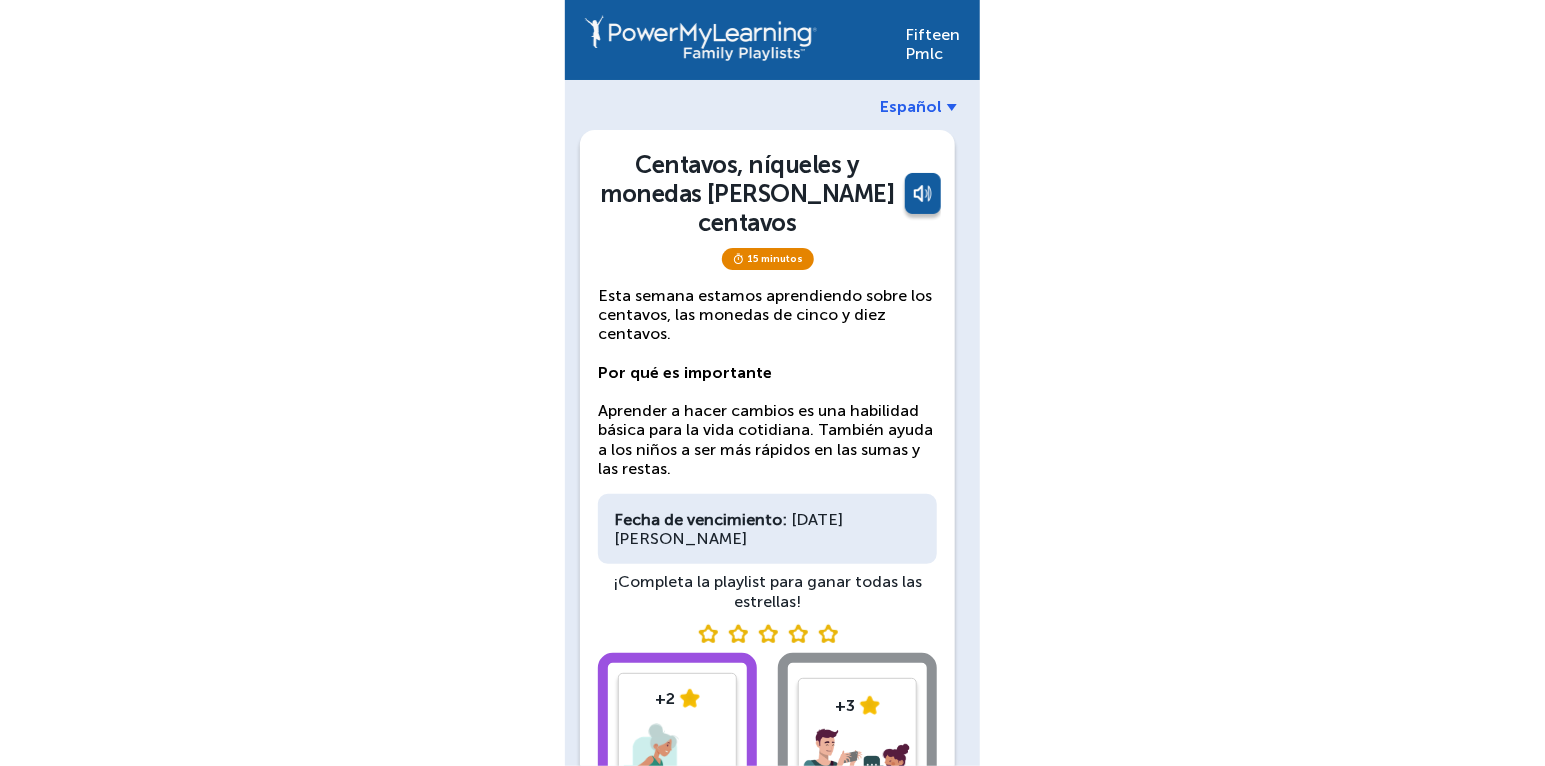 scroll, scrollTop: 0, scrollLeft: 0, axis: both 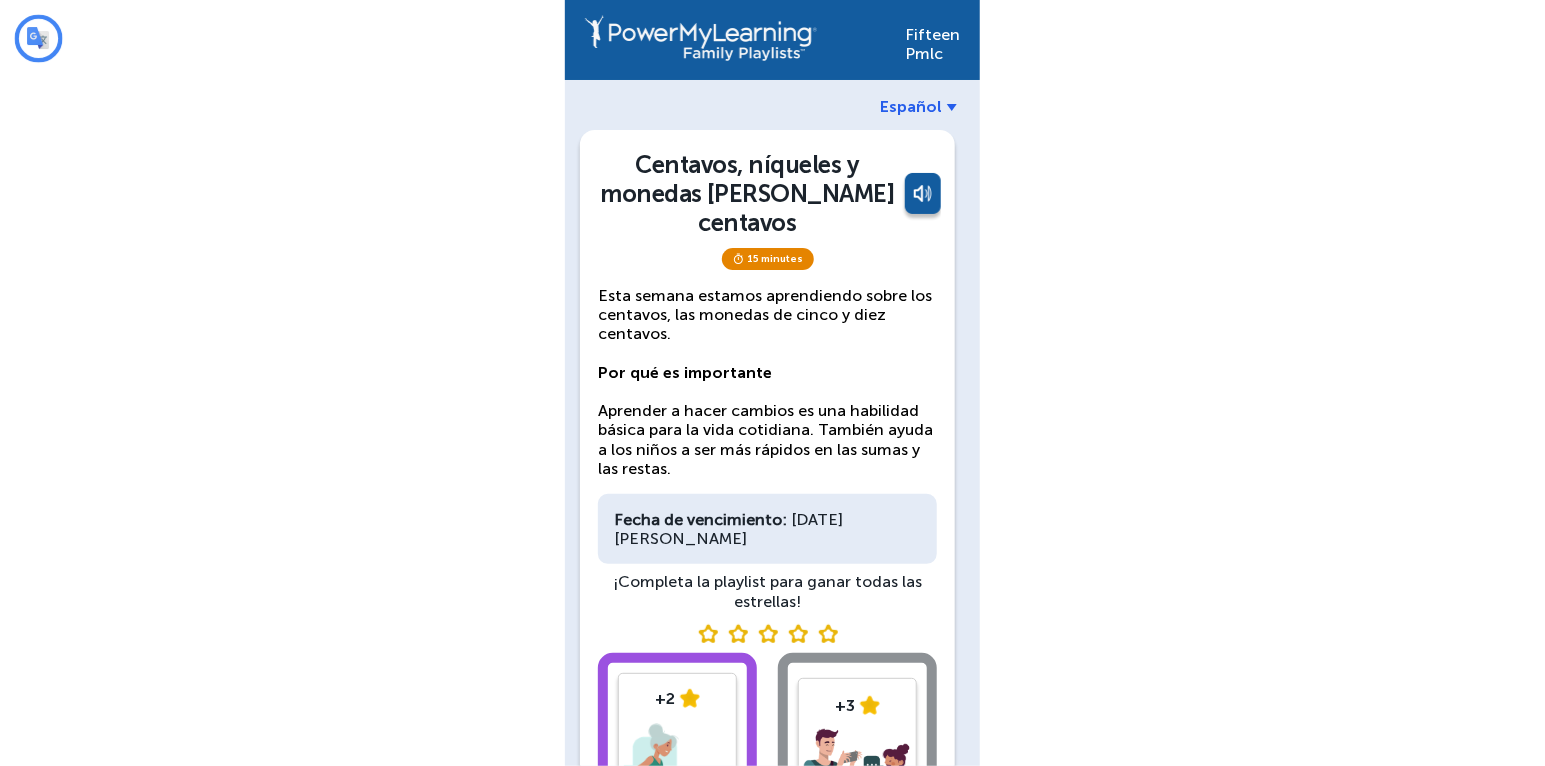 copy 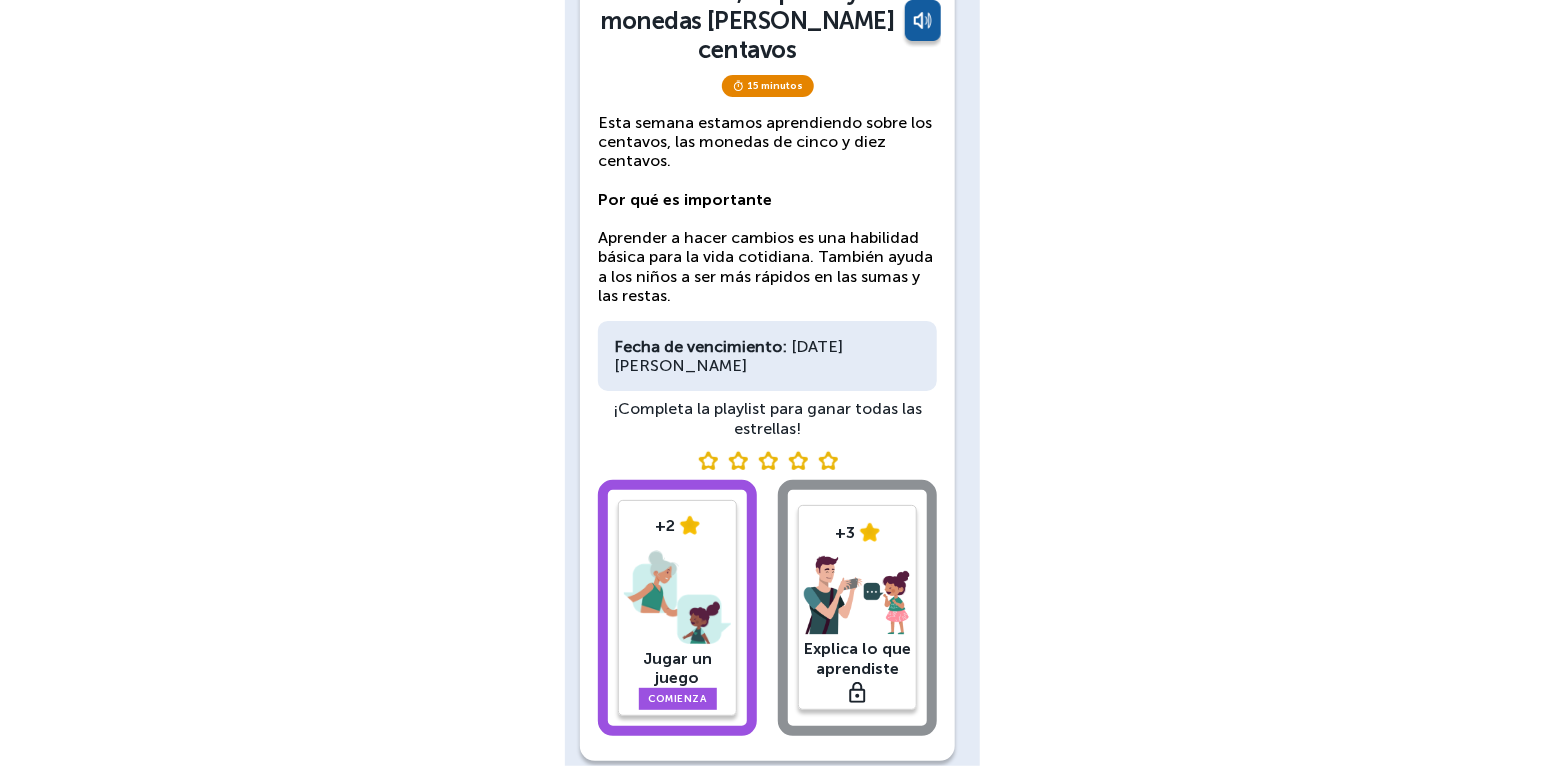 scroll, scrollTop: 206, scrollLeft: 0, axis: vertical 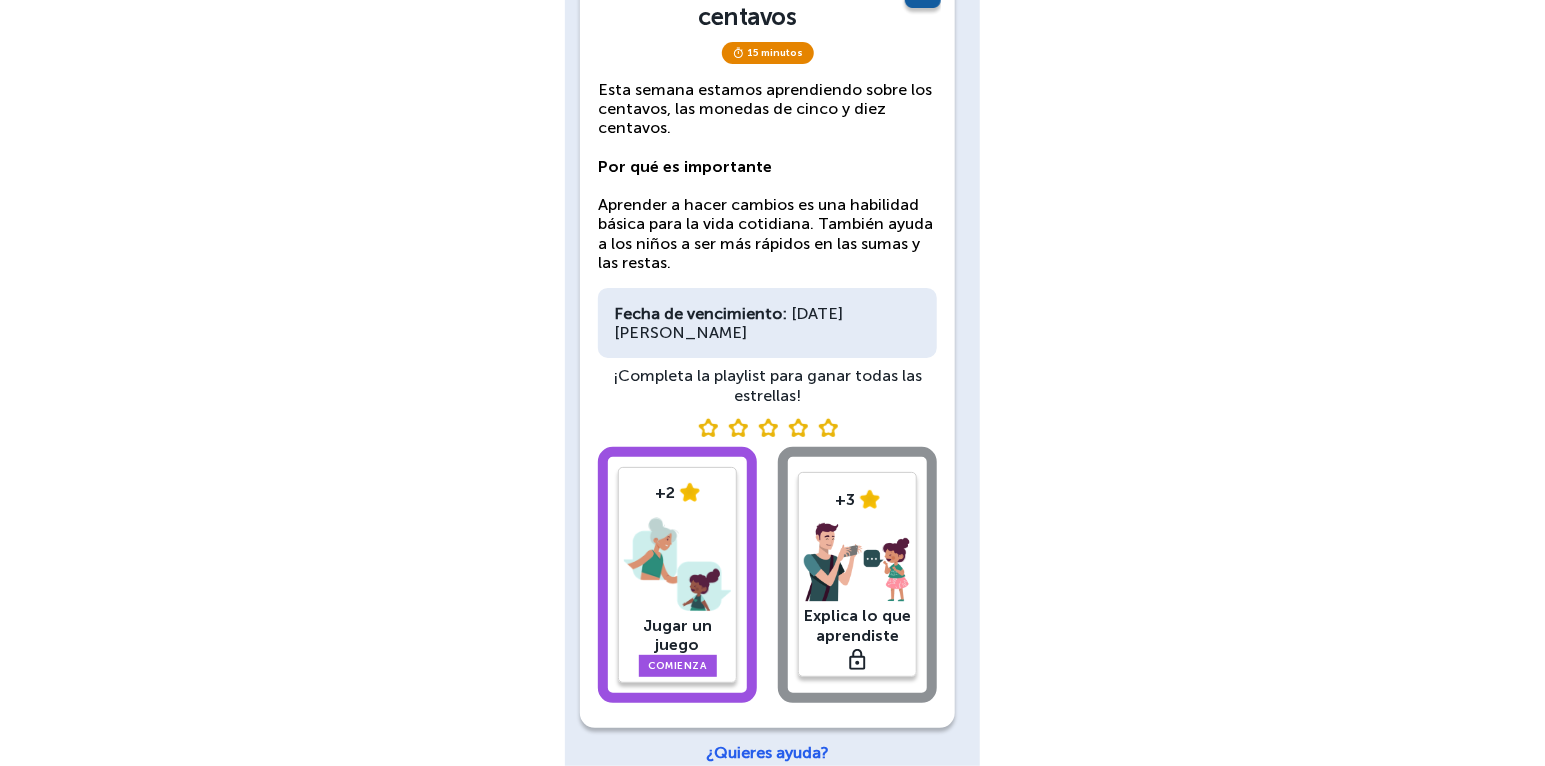click on "Fifteen Pmlc Español Centavos, níqueles y monedas [PERSON_NAME] centavos 15 minutos
Esta semana estamos aprendiendo sobre los centavos, las monedas de cinco y diez centavos. Por qué es importante Aprender a hacer cambios es una habilidad básica para la vida cotidiana. También ayuda a los niños a ser más rápidos en las sumas y las restas. Fecha de vencimiento:  [DATE][PERSON_NAME]   ¡Completa la playlist para ganar todas las estrellas!  +2 Jugar un juego Comienza +3 Explica lo que aprendiste ¿Quieres ayuda?" at bounding box center [772, 295] 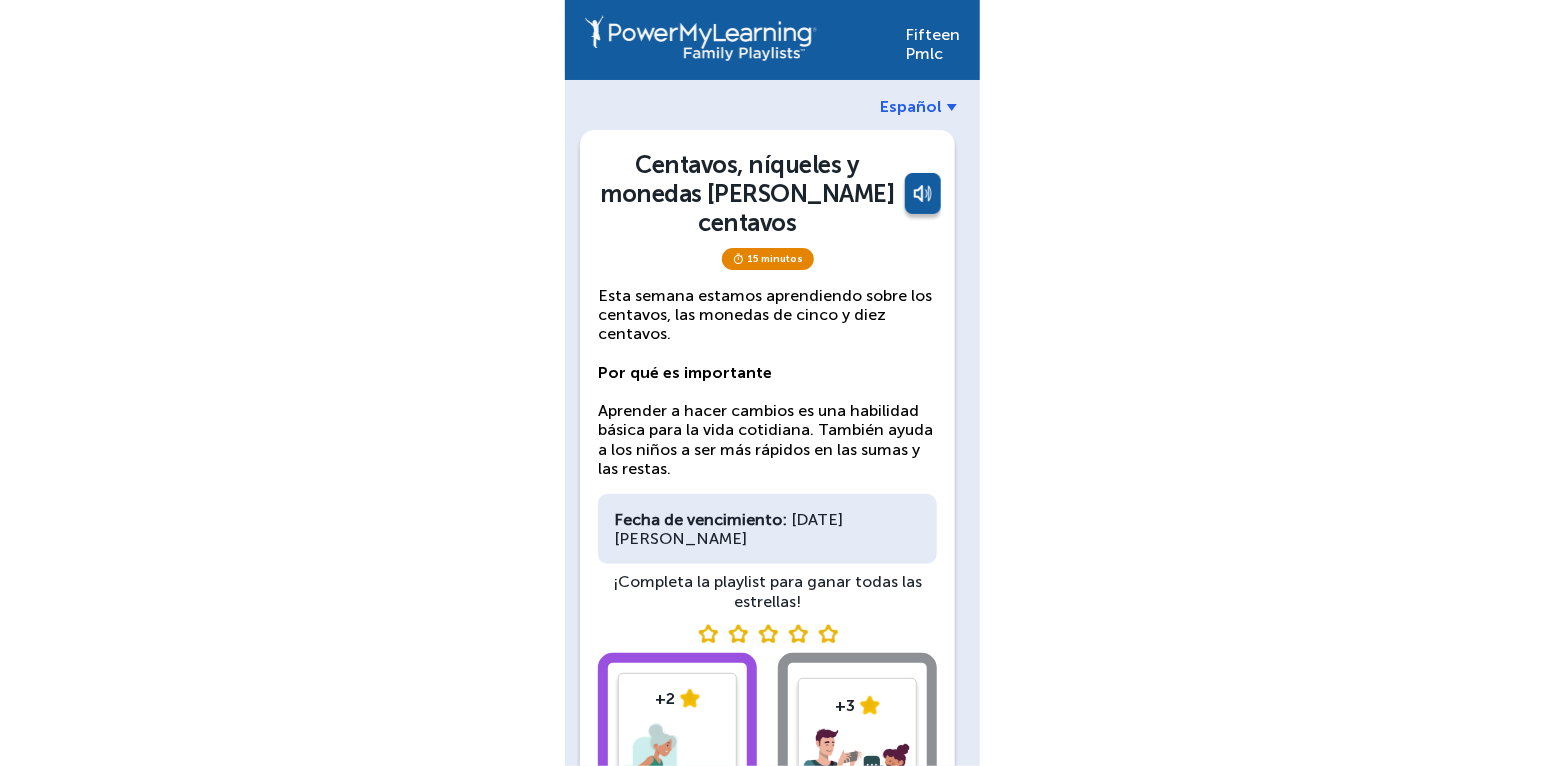 scroll, scrollTop: 206, scrollLeft: 0, axis: vertical 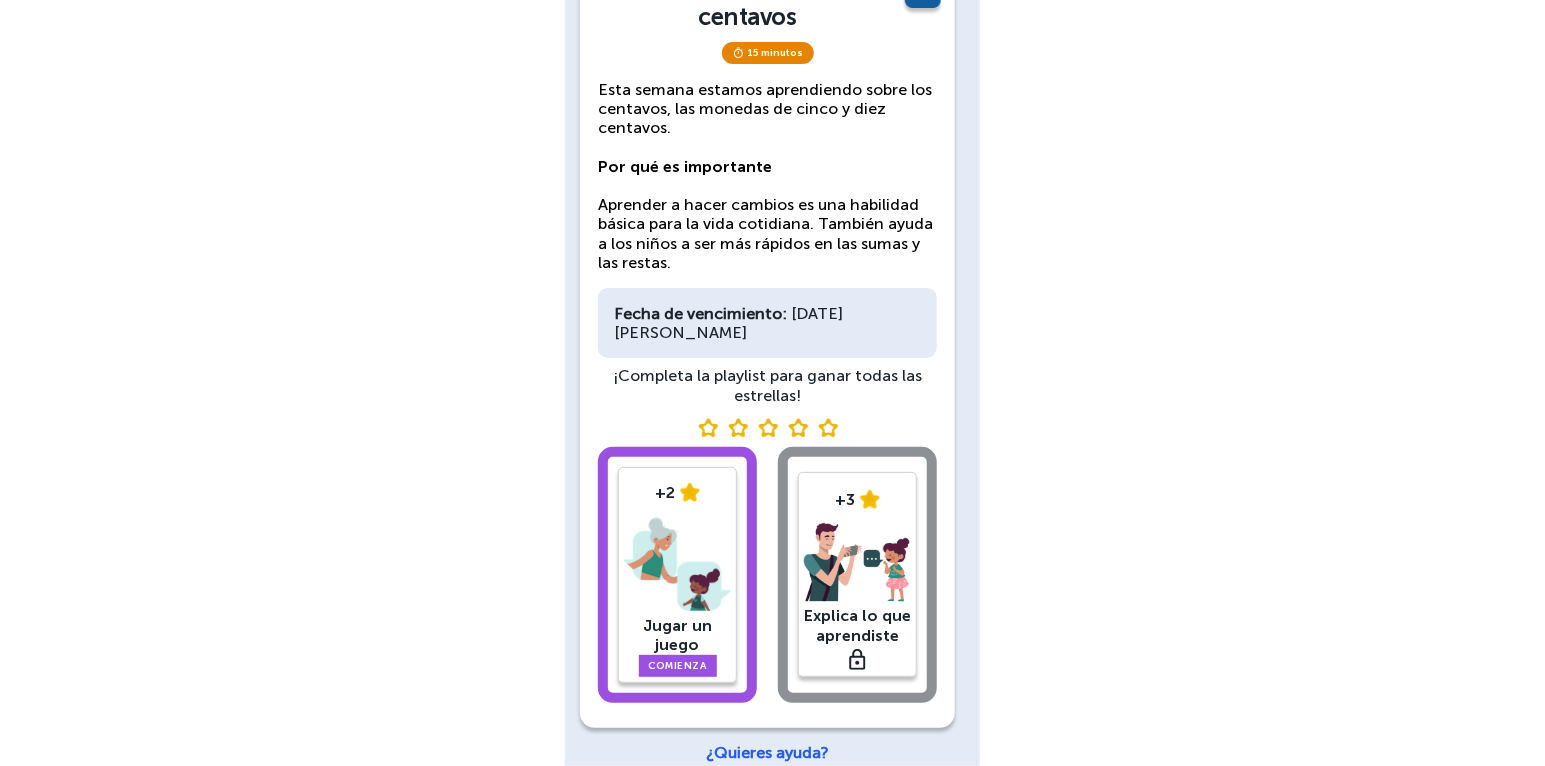 click 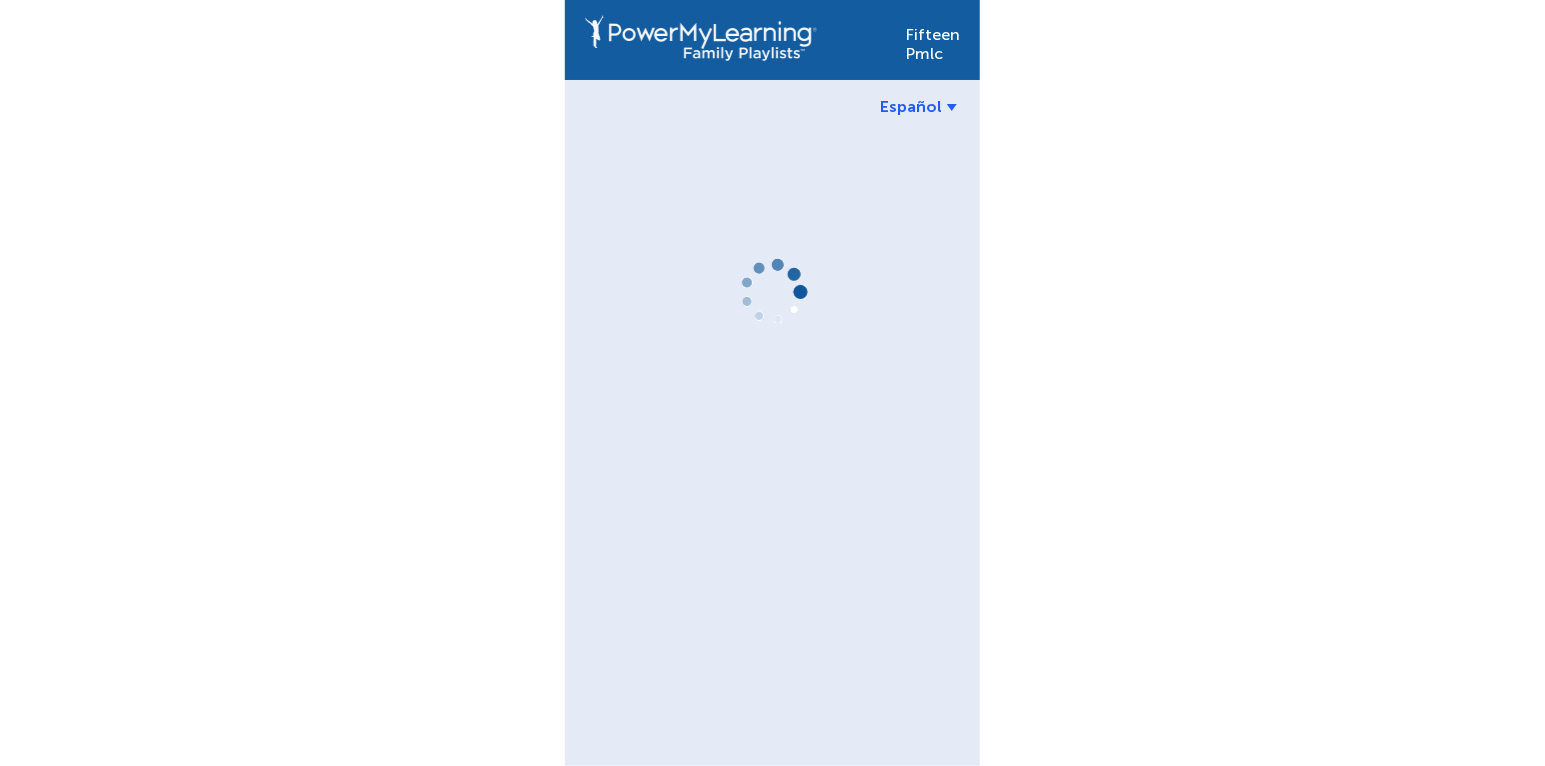 scroll, scrollTop: 0, scrollLeft: 0, axis: both 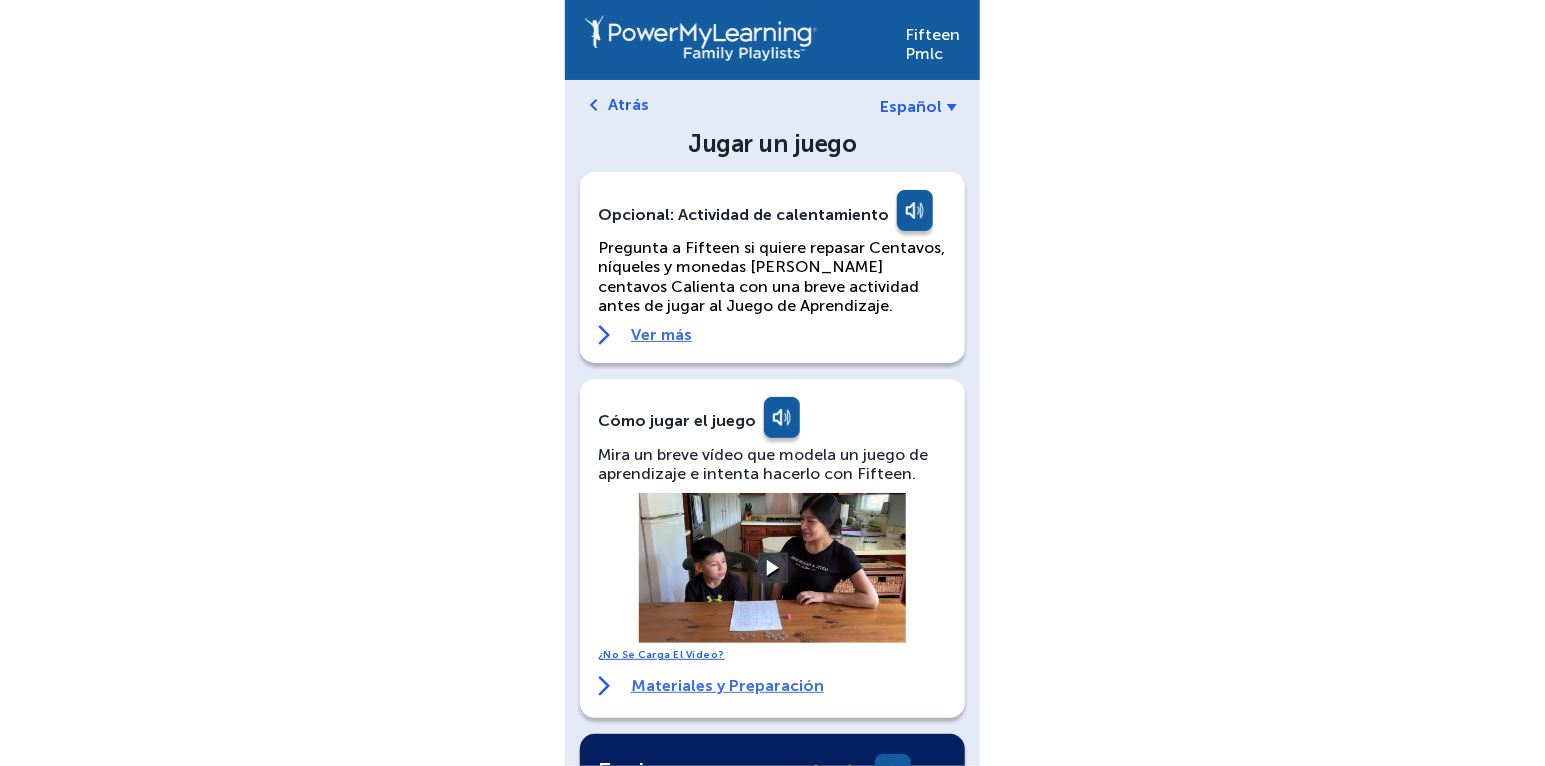 click on "Atrás" 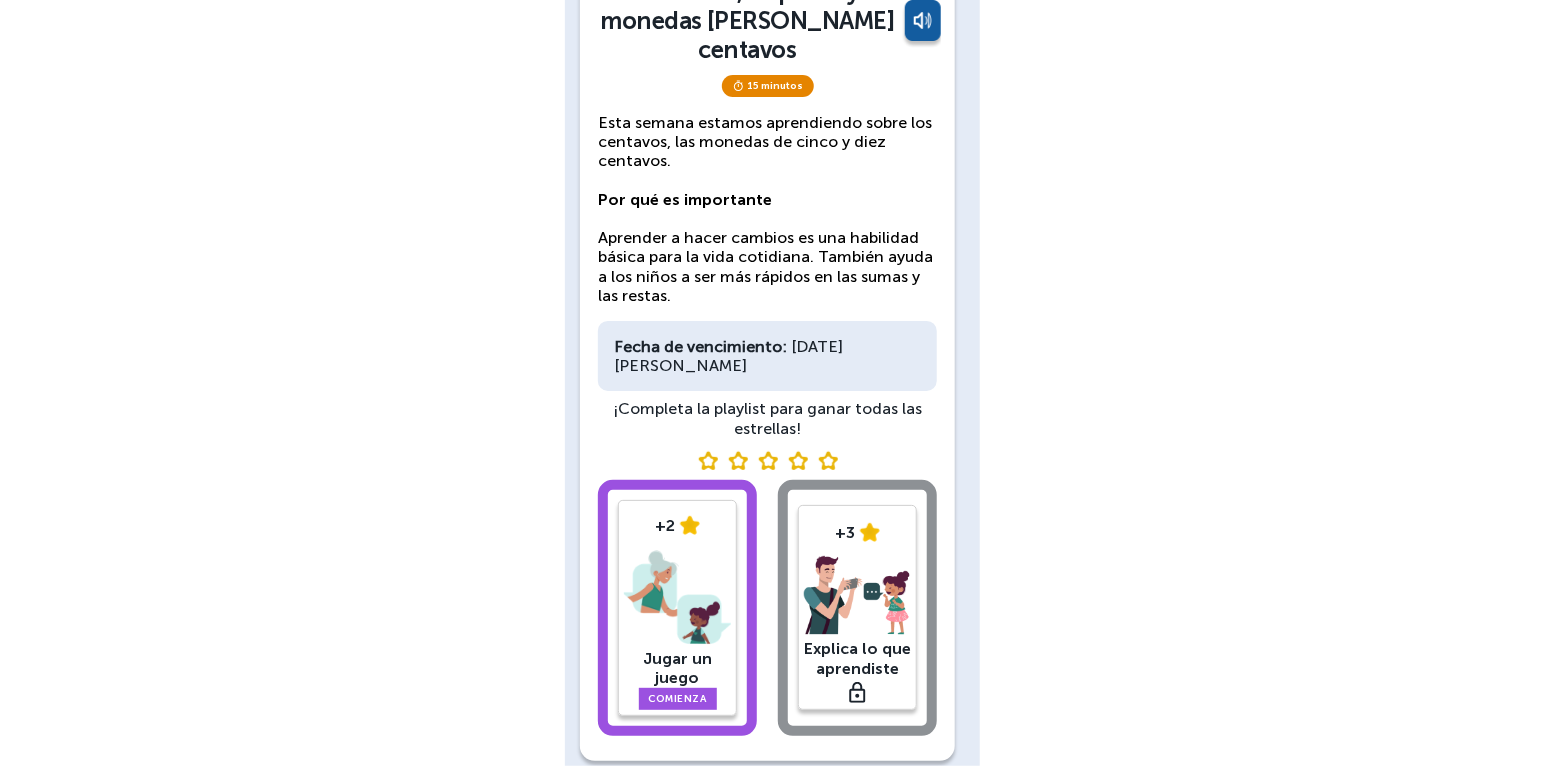 scroll, scrollTop: 206, scrollLeft: 0, axis: vertical 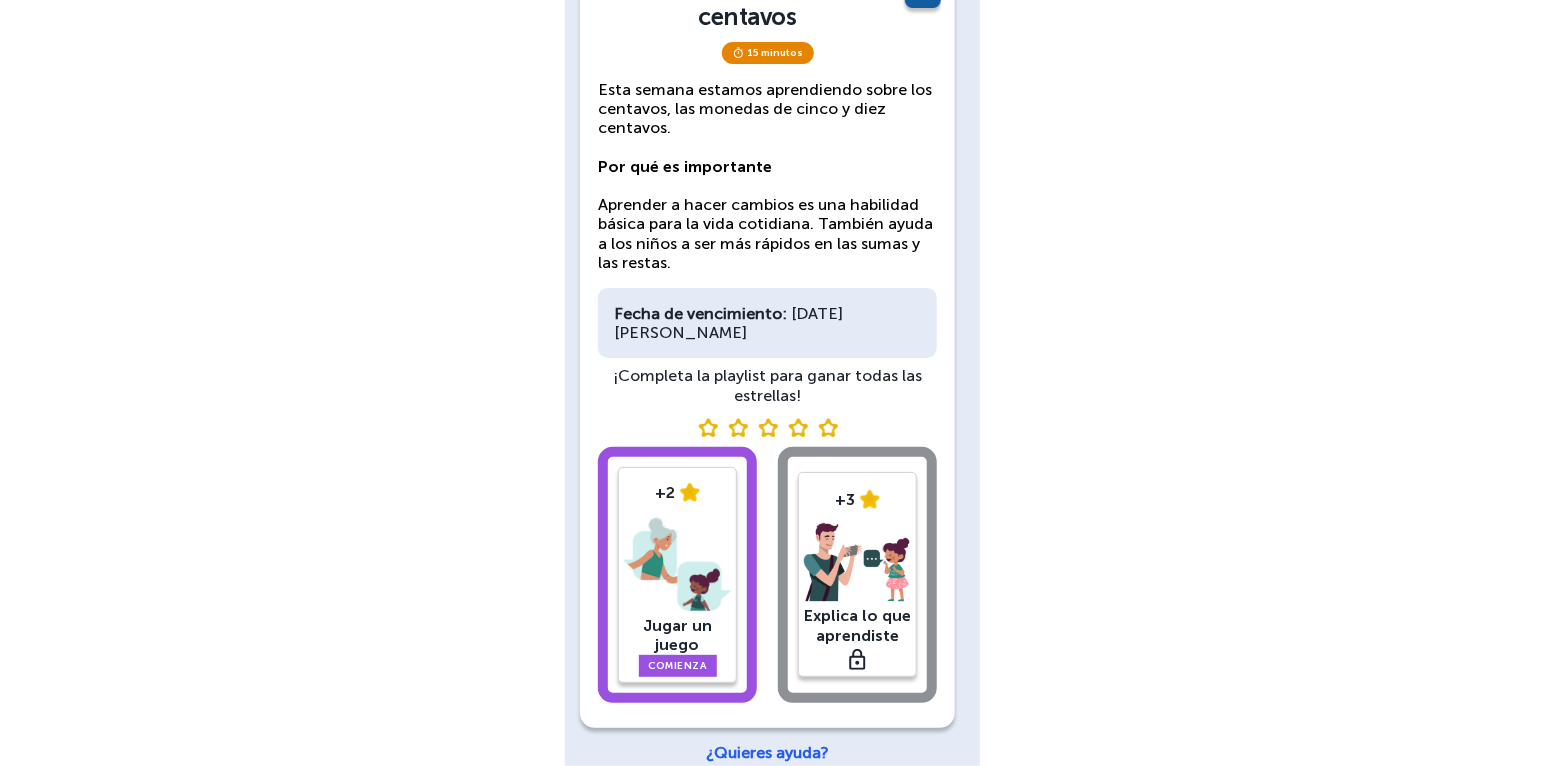 click on "¿Quieres ayuda?" 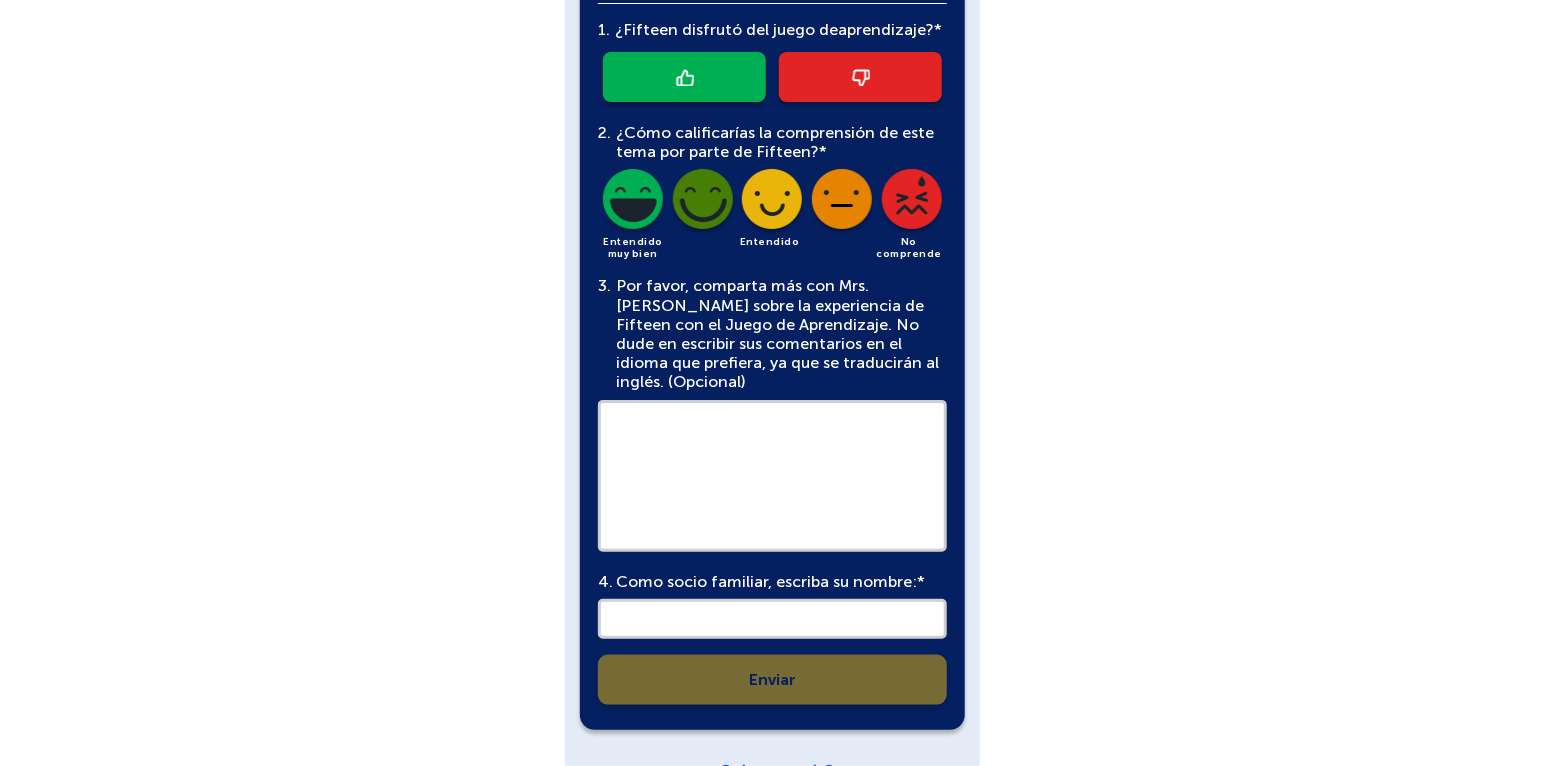scroll, scrollTop: 834, scrollLeft: 0, axis: vertical 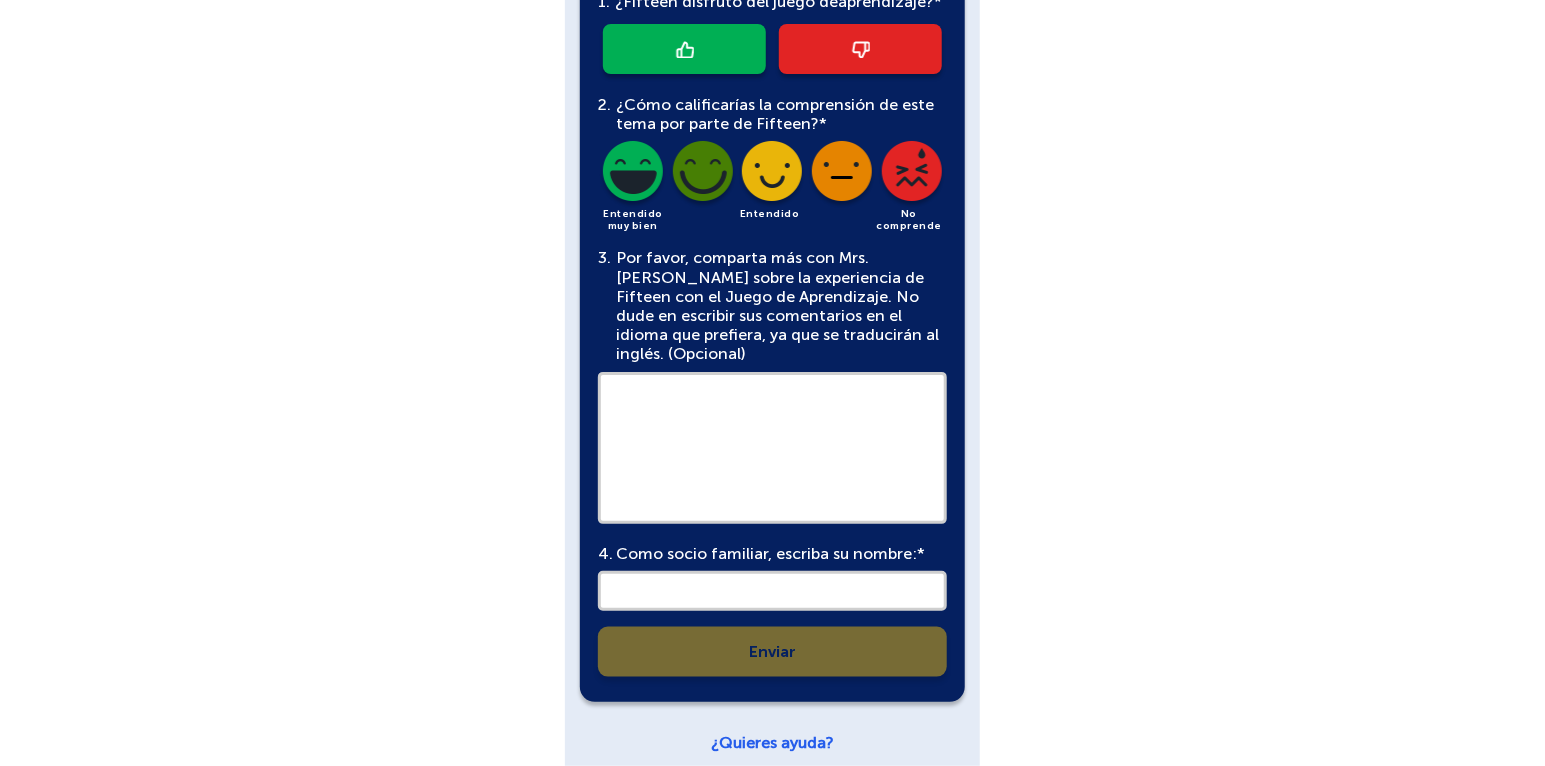 click on "¿Quieres ayuda?" 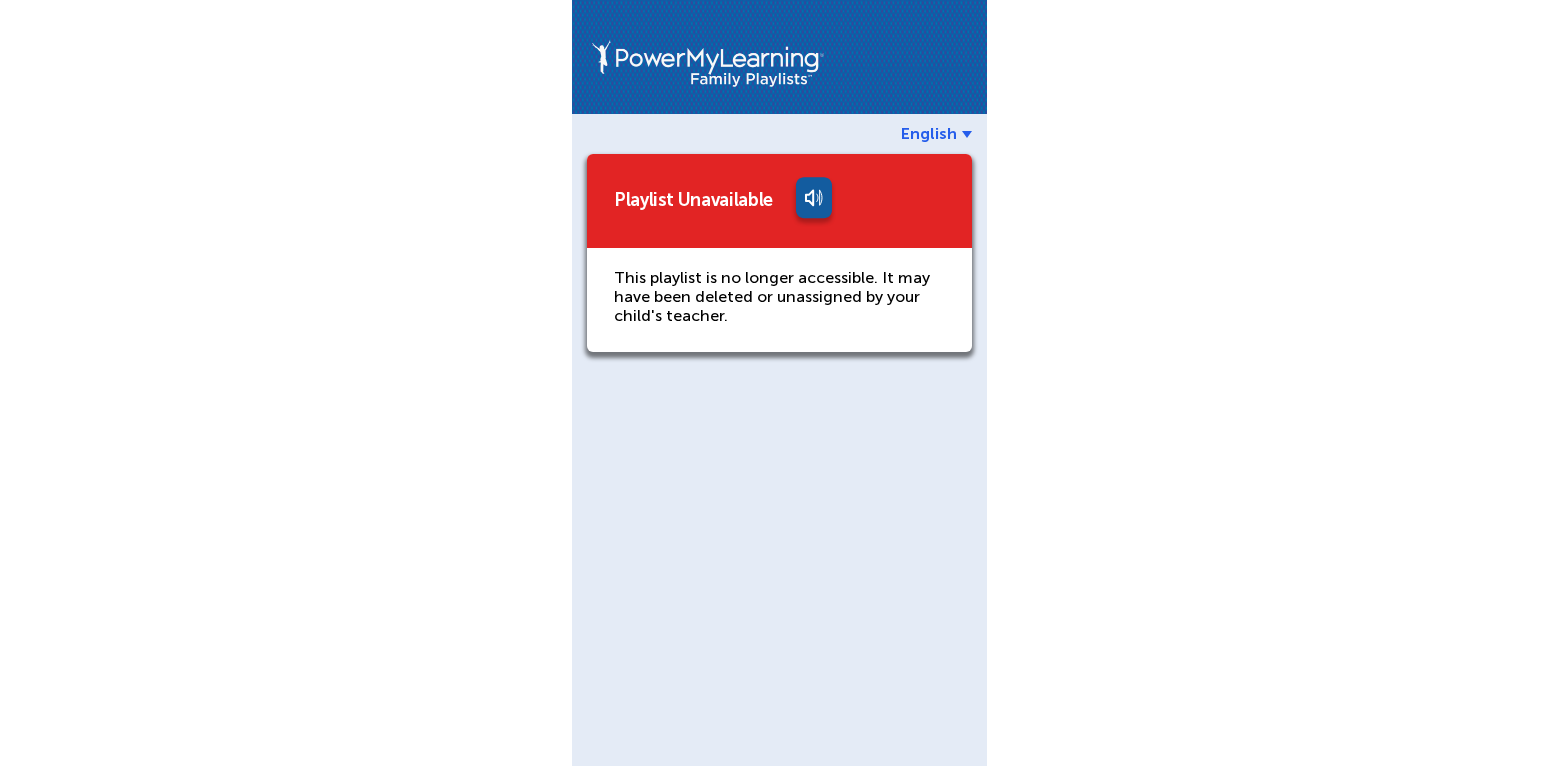 scroll, scrollTop: 0, scrollLeft: 0, axis: both 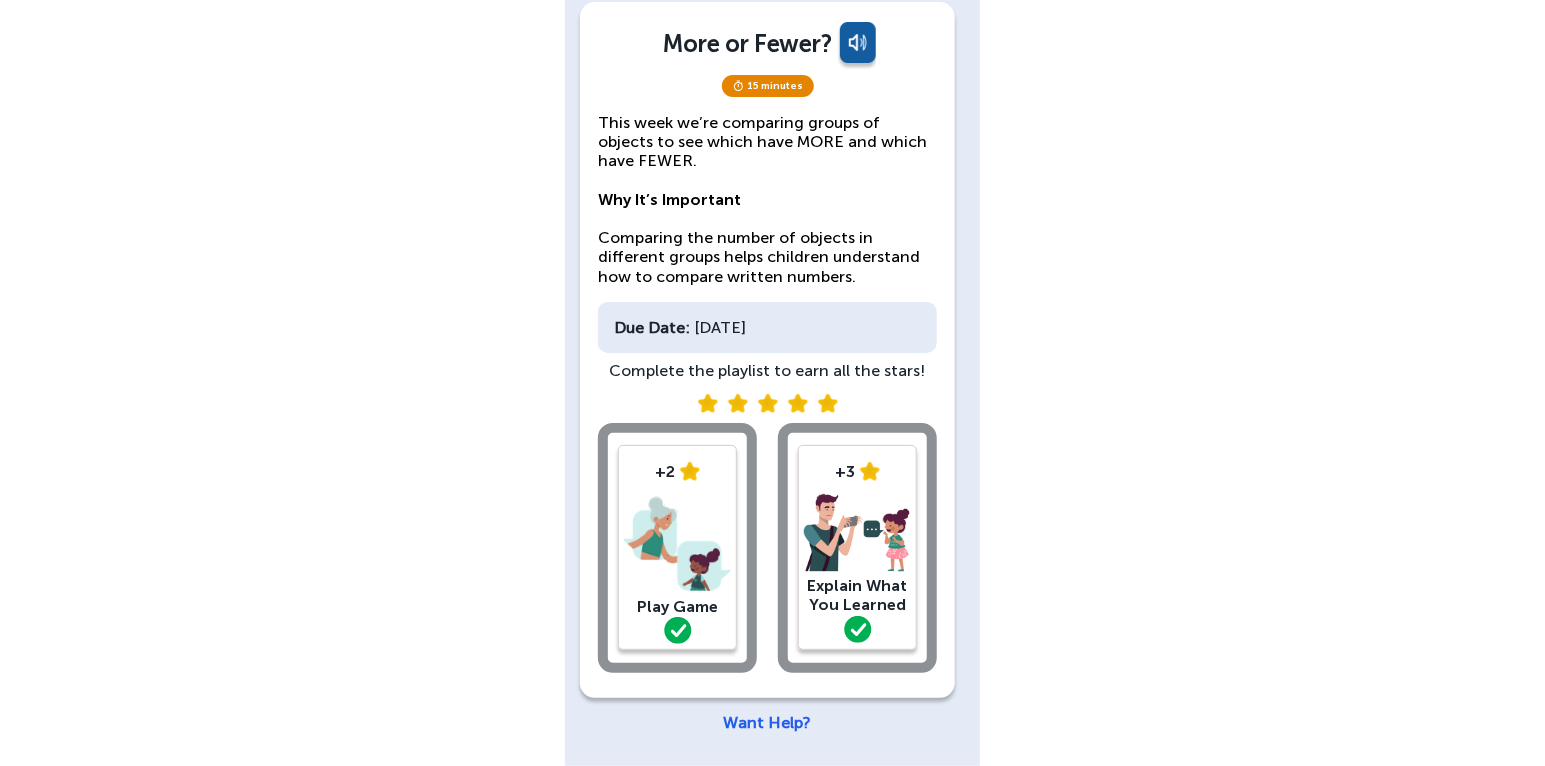 click on "Want Help?" 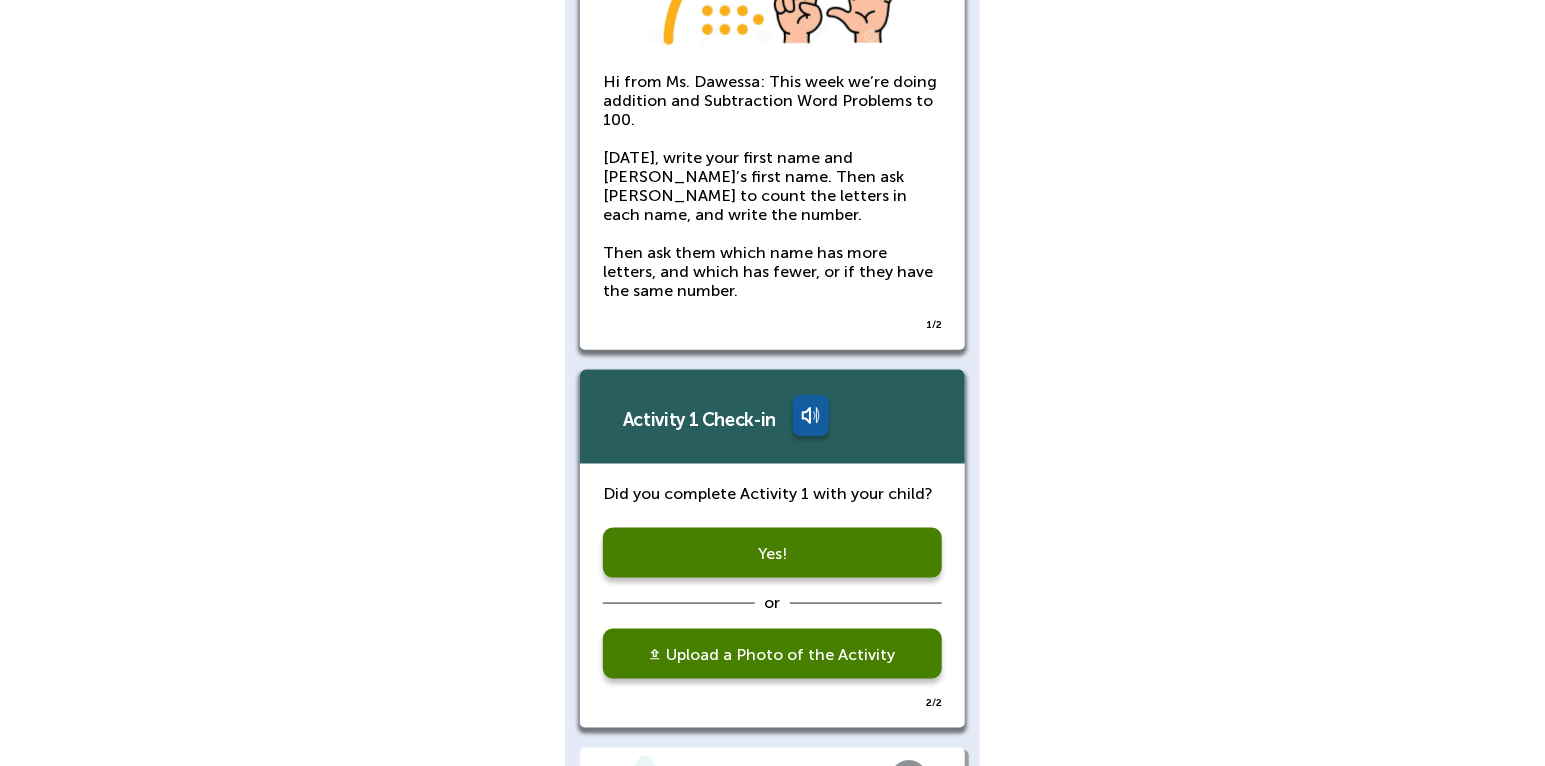 scroll, scrollTop: 1207, scrollLeft: 0, axis: vertical 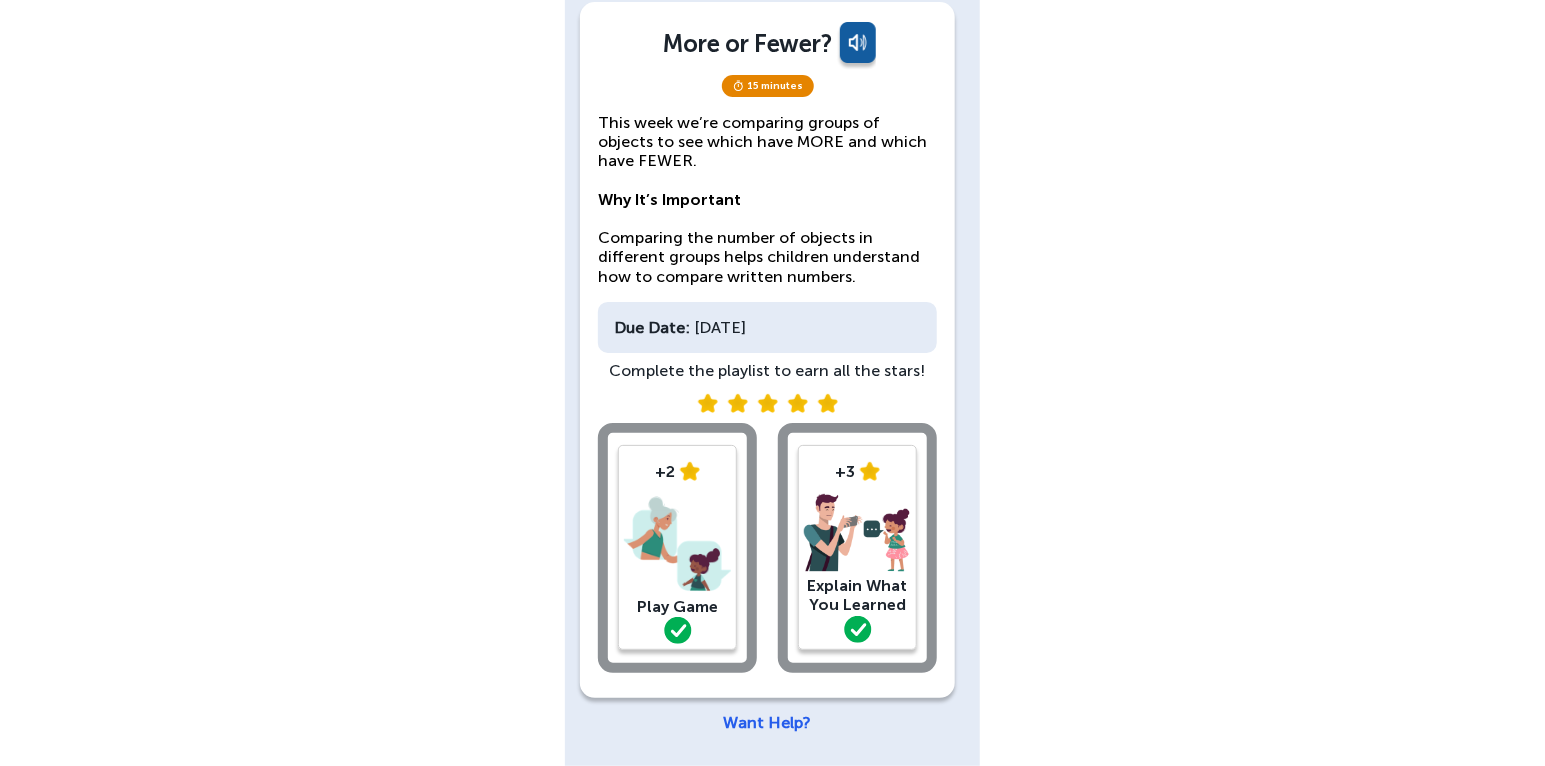 click on "Fifteen Pmlc English More or Fewer?  15 minutes This week we’re comparing groups of objects to see which have MORE and which have FEWER. Why It’s Important Comparing the number of objects in different groups helps children understand how to compare written numbers. Due Date:  [DATE]   Complete the playlist to earn all the stars!  +2 Play Game +3 Explain What You Learned Want Help?" at bounding box center [772, 319] 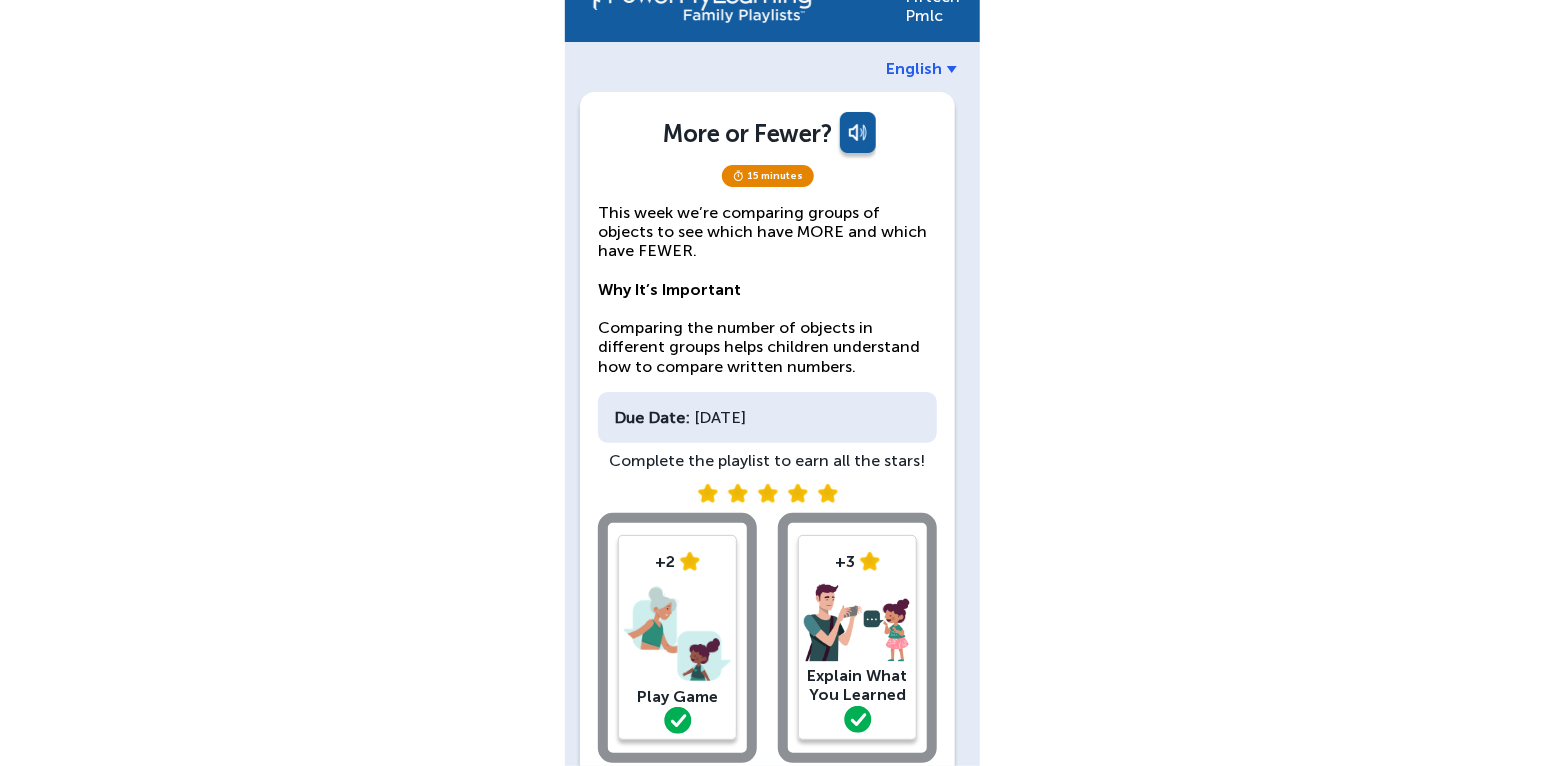 scroll, scrollTop: 0, scrollLeft: 0, axis: both 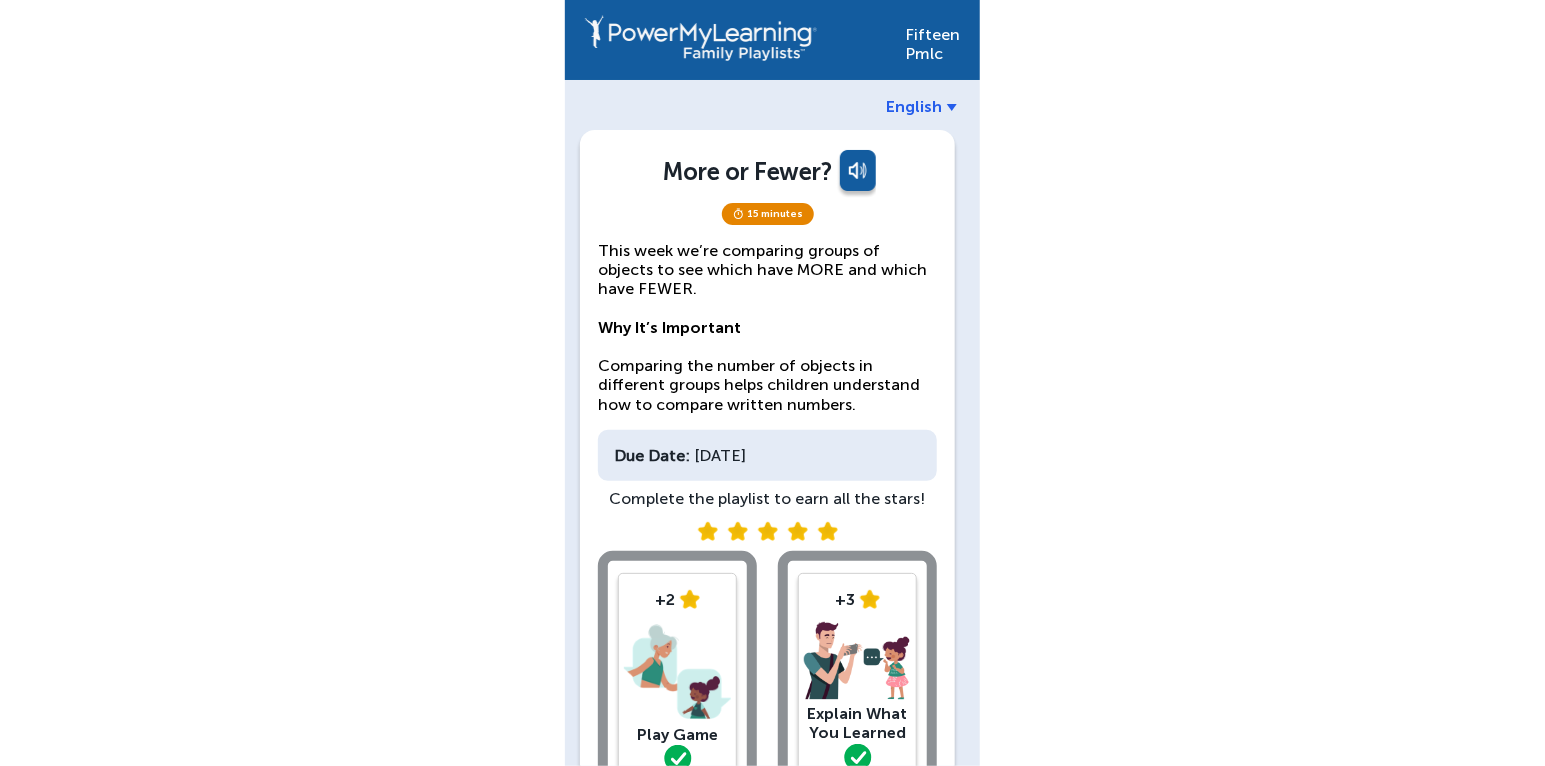 click on "Fifteen Pmlc English More or Fewer?  15 minutes This week we’re comparing groups of objects to see which have MORE and which have FEWER. Why It’s Important Comparing the number of objects in different groups helps children understand how to compare written numbers. Due Date:  Thursday, January 4   Complete the playlist to earn all the stars!  +2 Play Game +3 Explain What You Learned Want Help?" at bounding box center [772, 447] 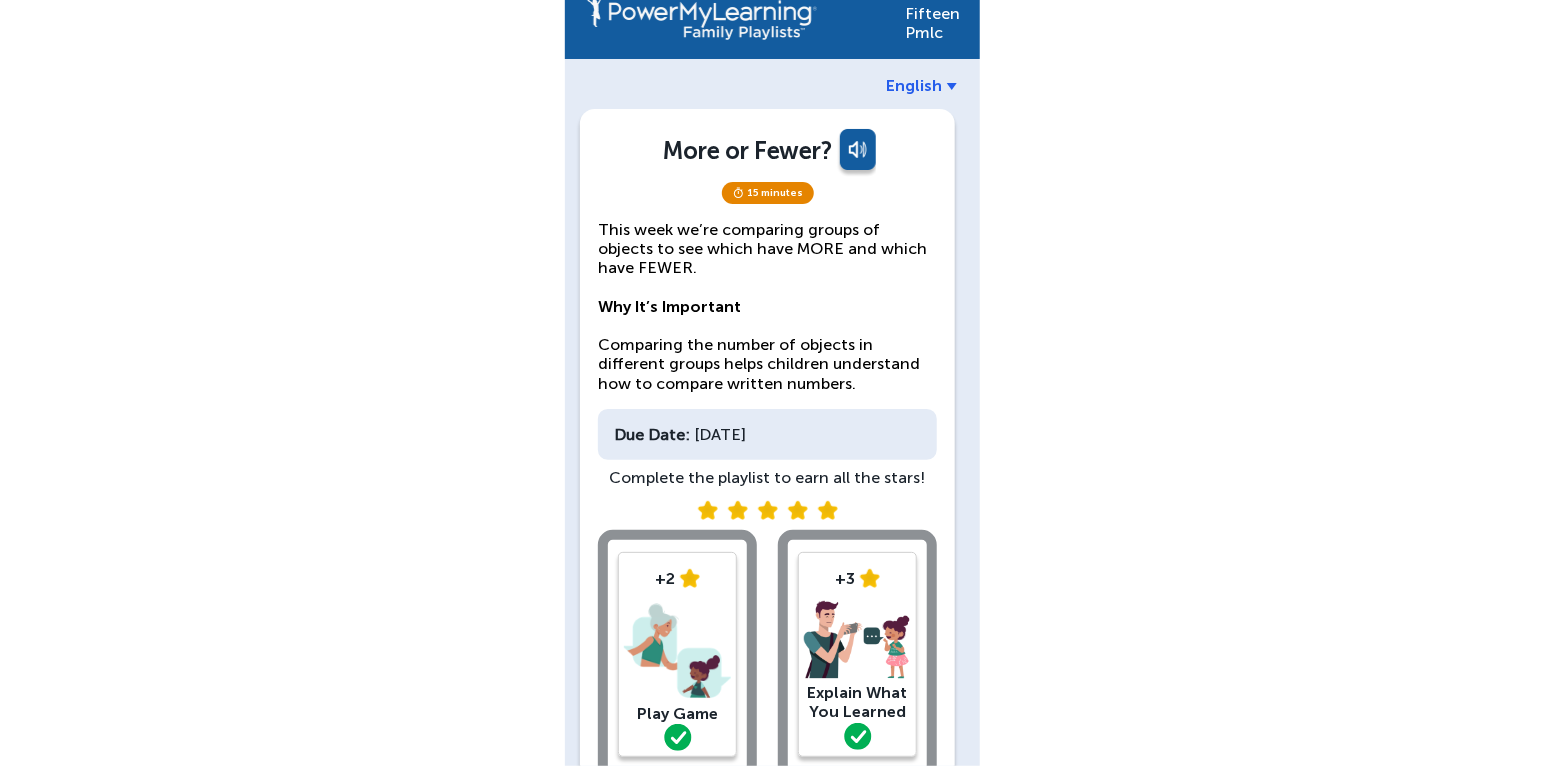 scroll, scrollTop: 0, scrollLeft: 0, axis: both 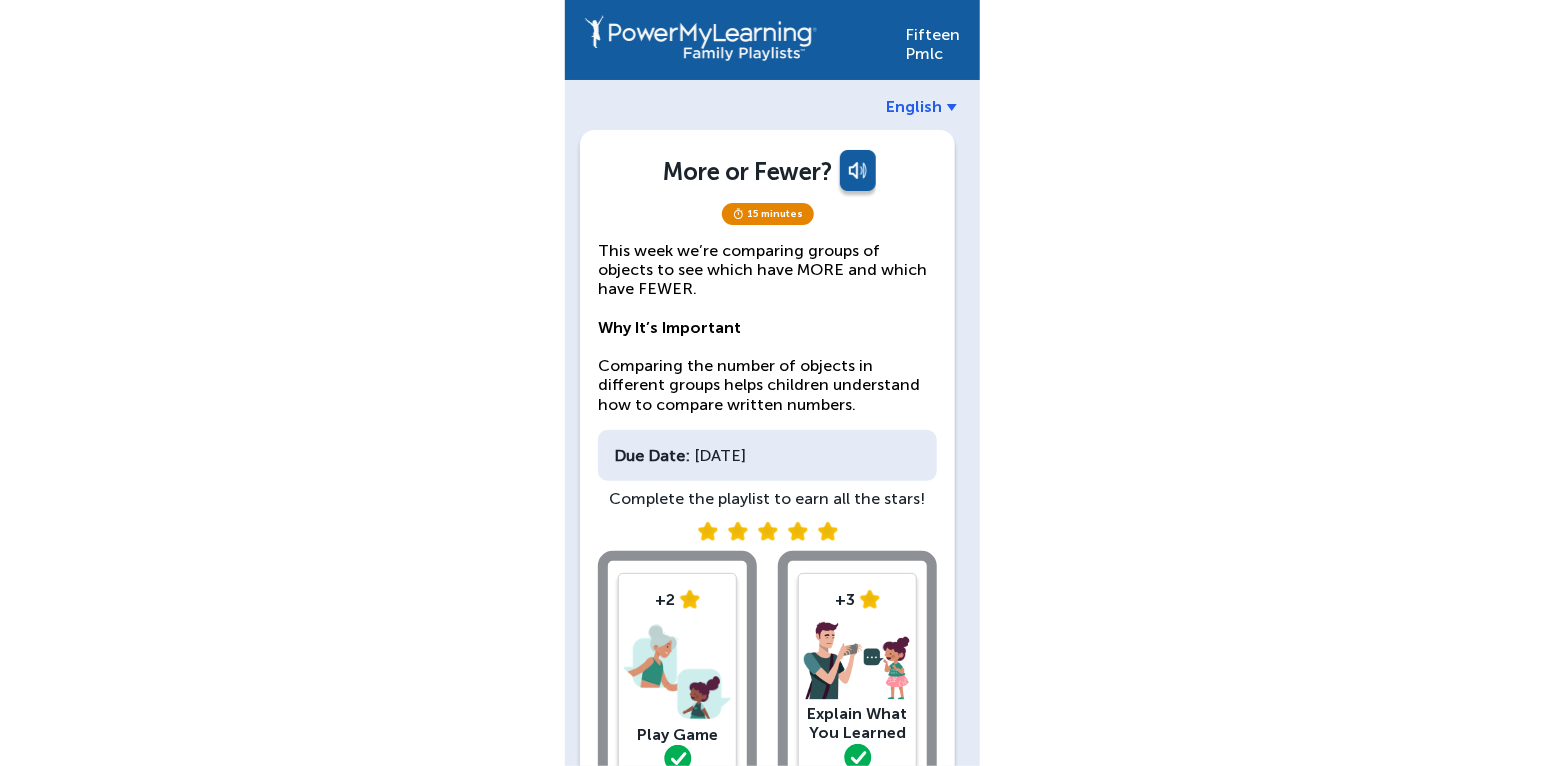 click on "Fifteen Pmlc English More or Fewer?  15 minutes This week we’re comparing groups of objects to see which have MORE and which have FEWER. Why It’s Important Comparing the number of objects in different groups helps children understand how to compare written numbers. Due Date:  Thursday, January 4   Complete the playlist to earn all the stars!  +2 Play Game +3 Explain What You Learned Want Help?" at bounding box center [772, 447] 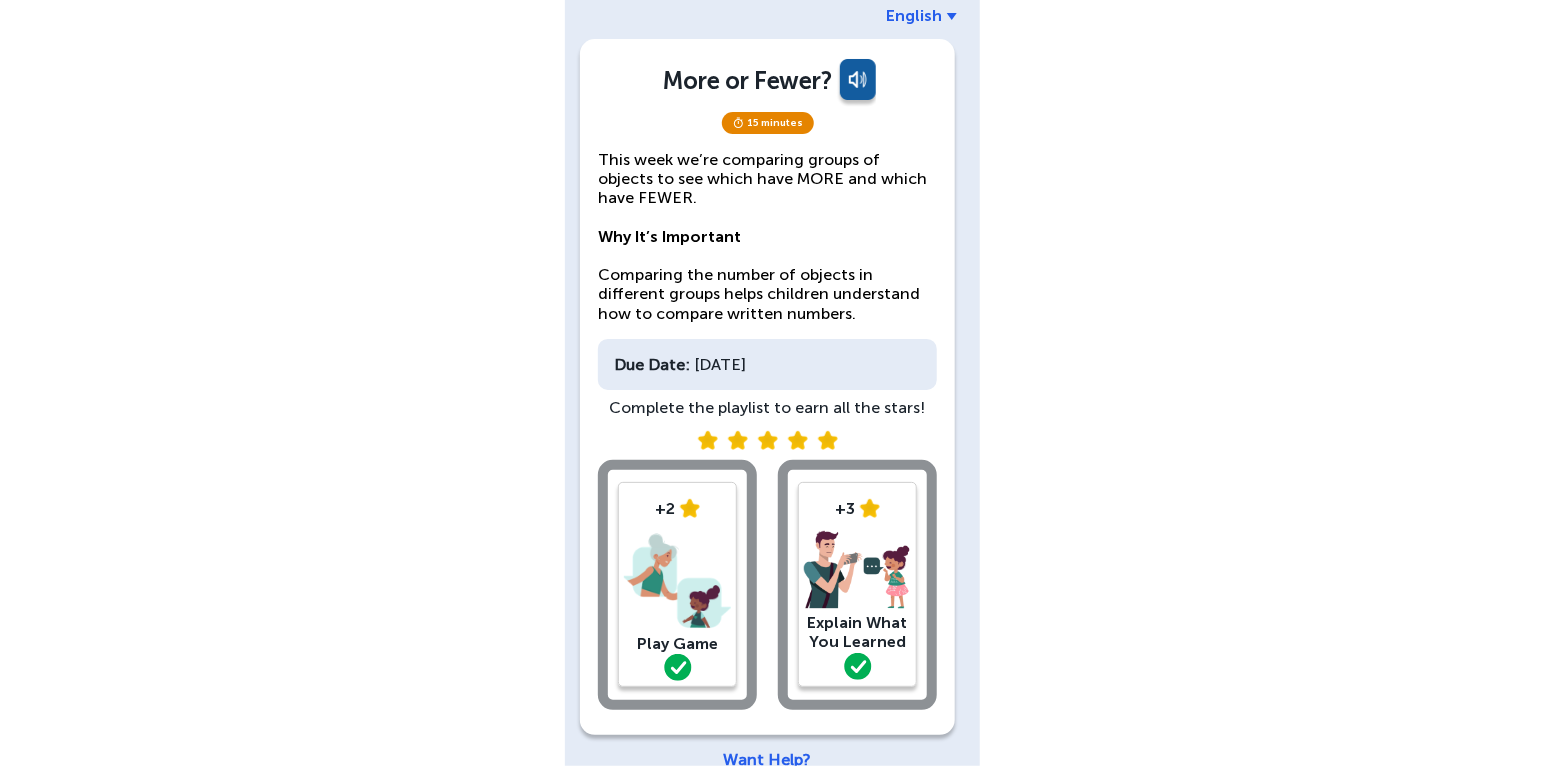 scroll, scrollTop: 128, scrollLeft: 0, axis: vertical 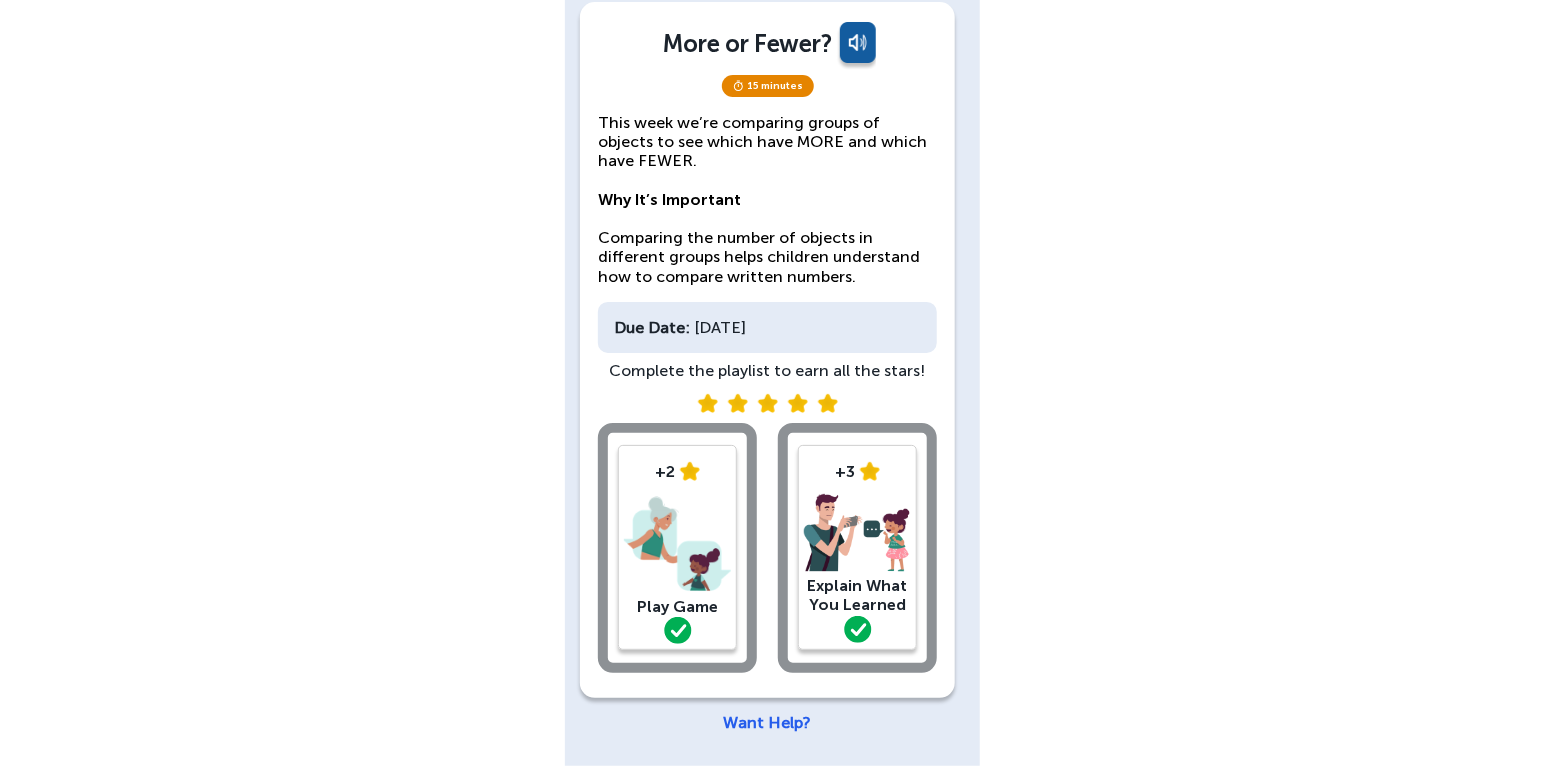 click on "Want Help?" 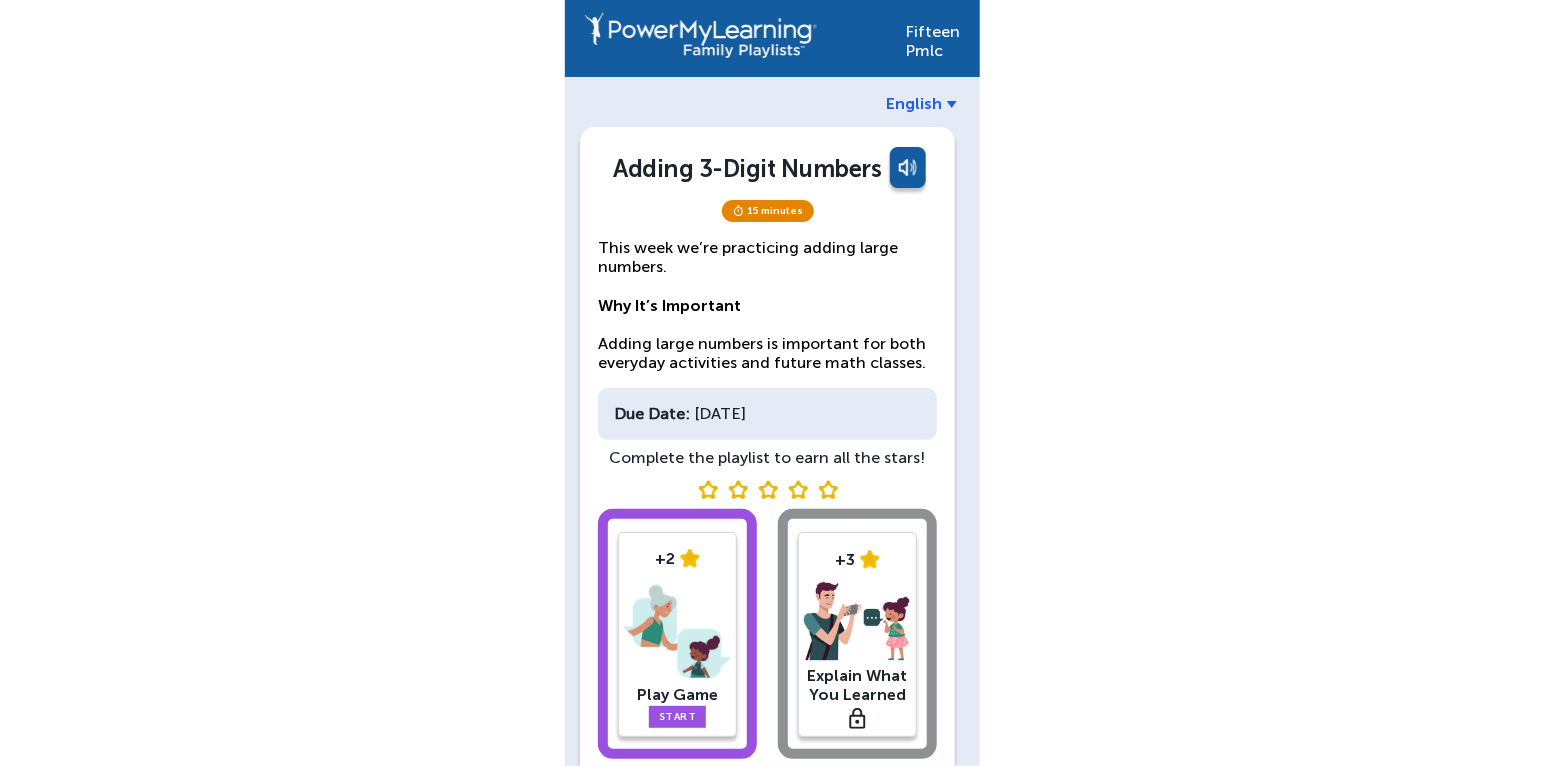 scroll, scrollTop: 0, scrollLeft: 0, axis: both 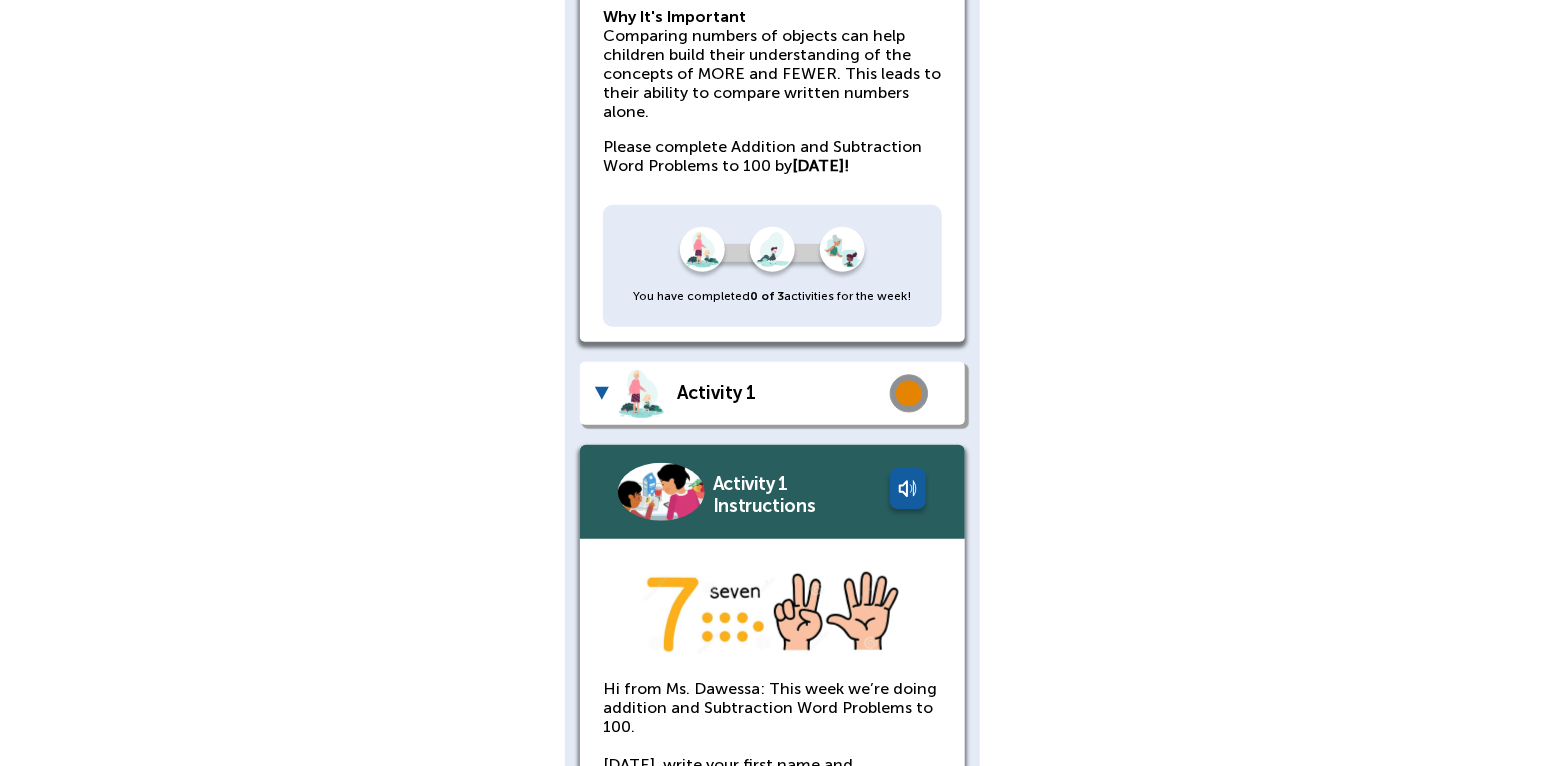 click on "Activity 1" at bounding box center (778, 393) 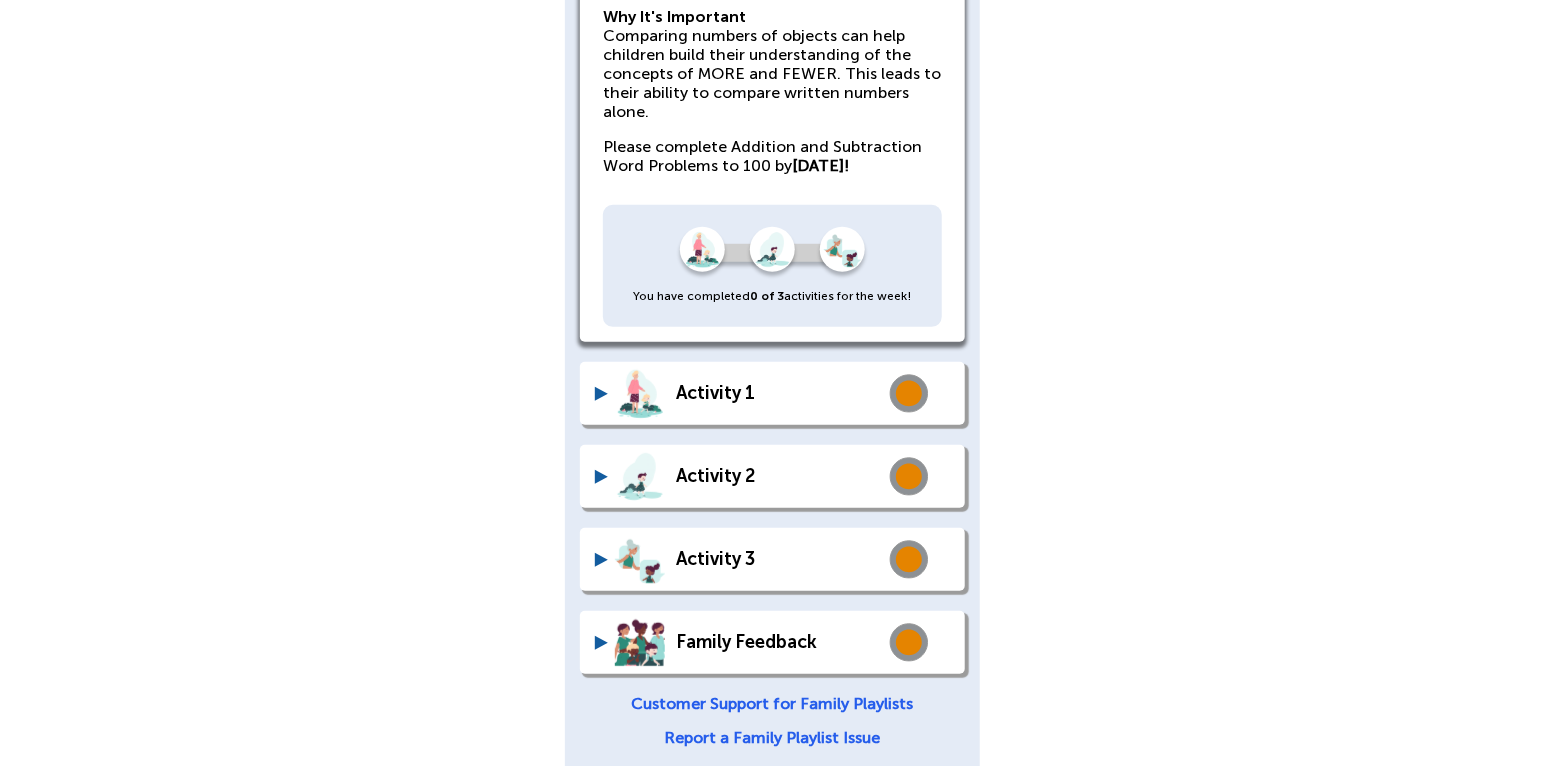 click on "Activity 1" at bounding box center (777, 393) 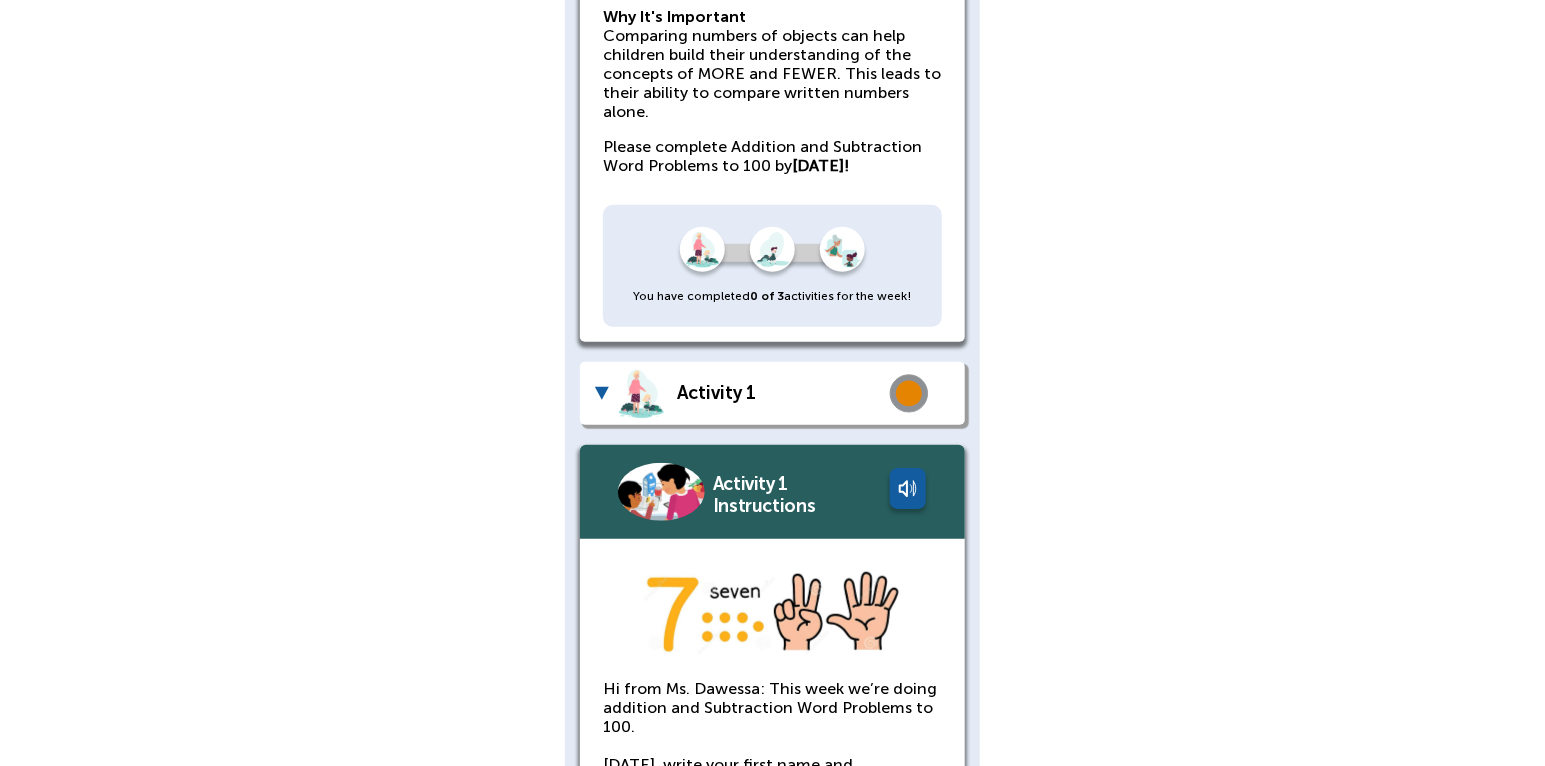 click at bounding box center [909, 393] 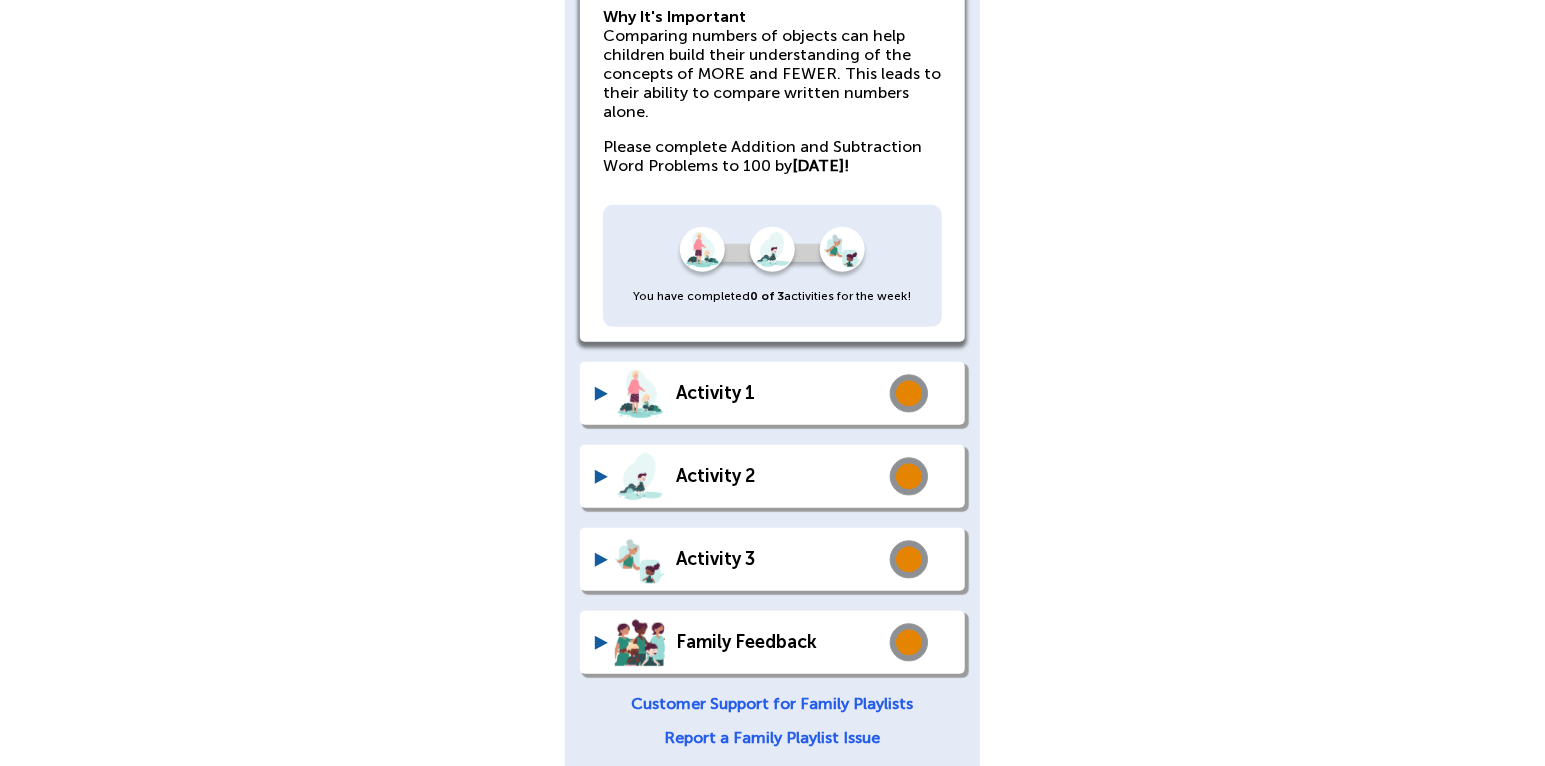 click at bounding box center (909, 393) 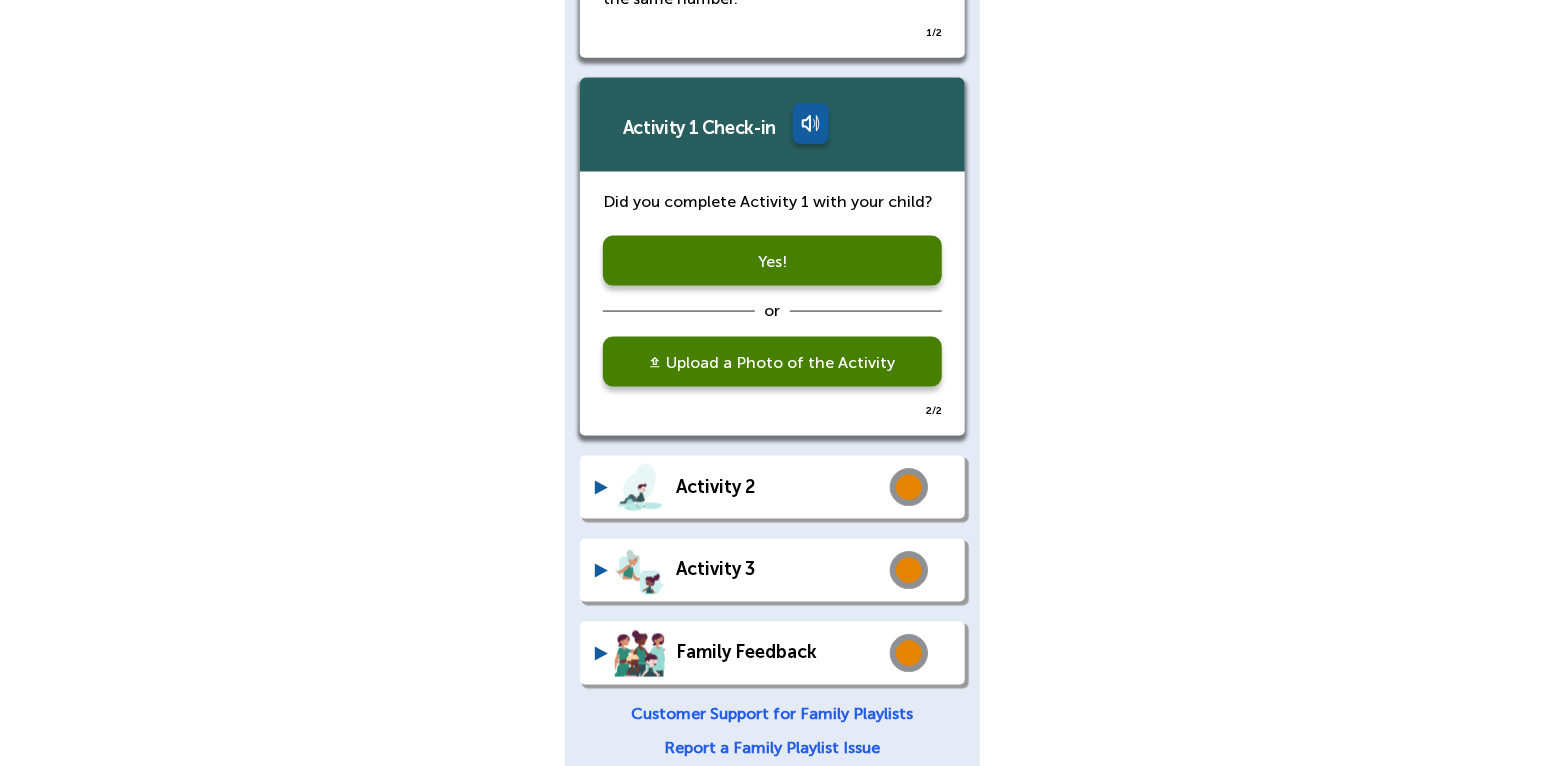 scroll, scrollTop: 1207, scrollLeft: 0, axis: vertical 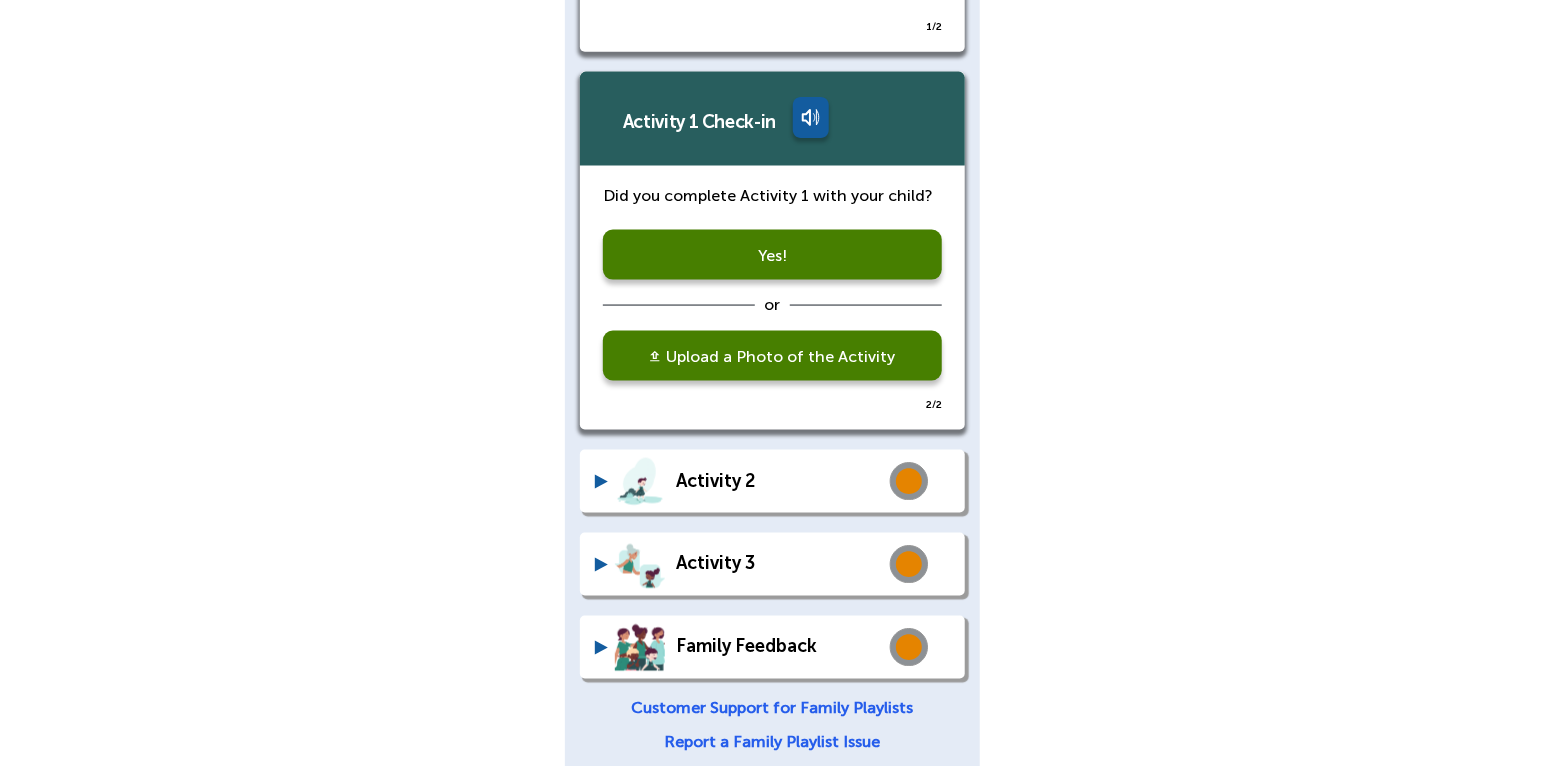 click on "Activity 2" at bounding box center [761, 481] 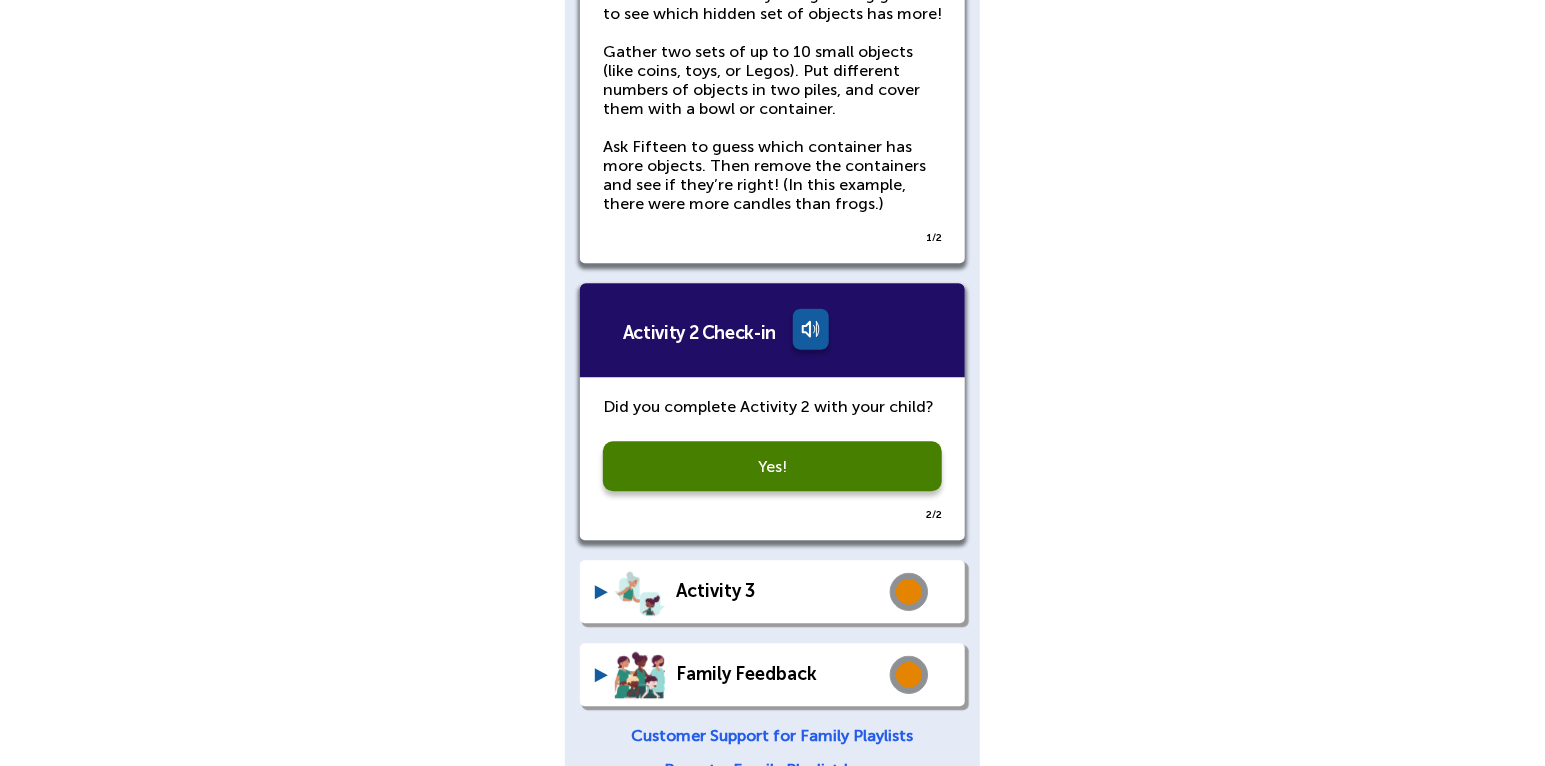 scroll, scrollTop: 2017, scrollLeft: 0, axis: vertical 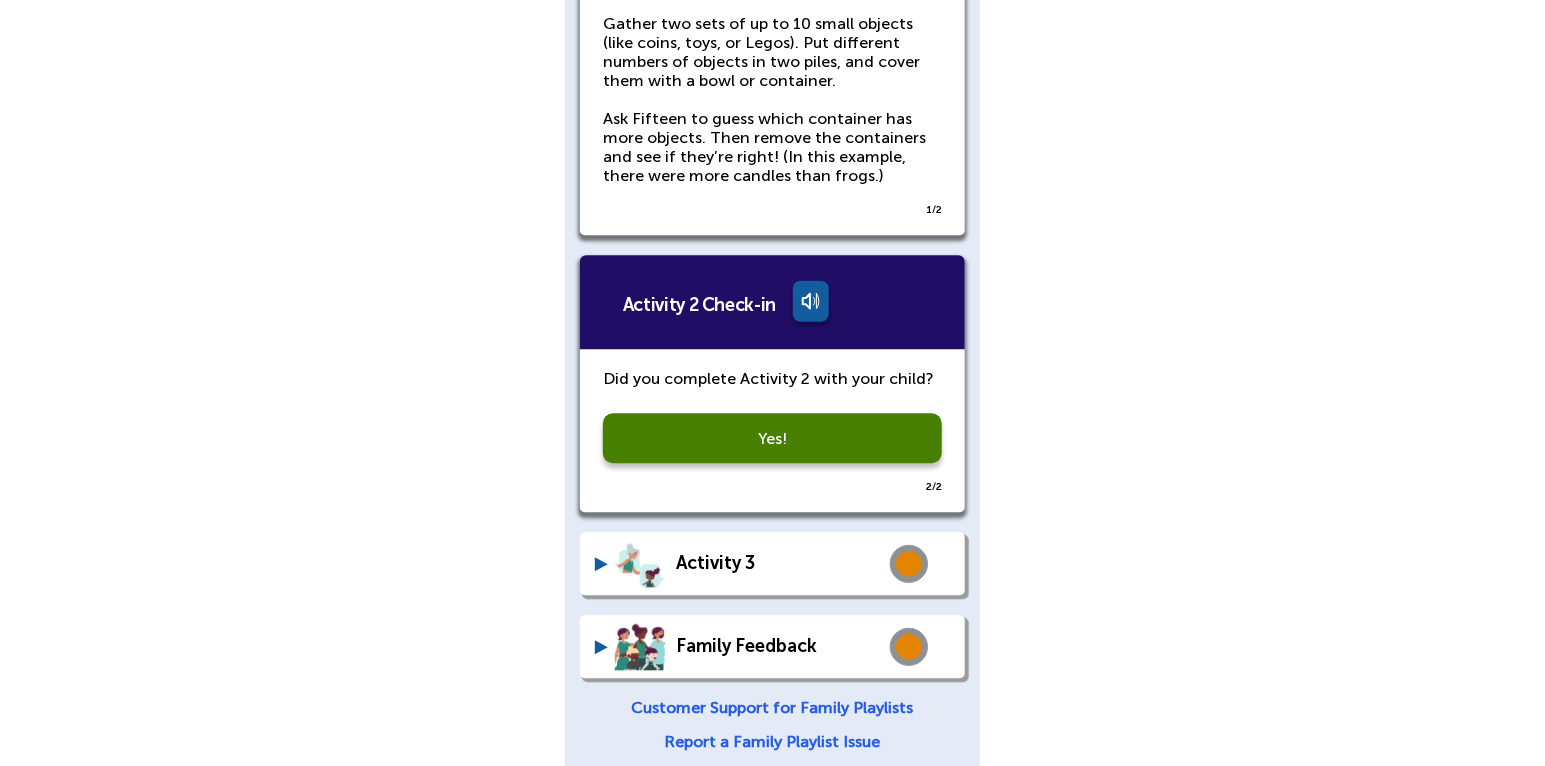 click on "Activity 3" at bounding box center (761, 563) 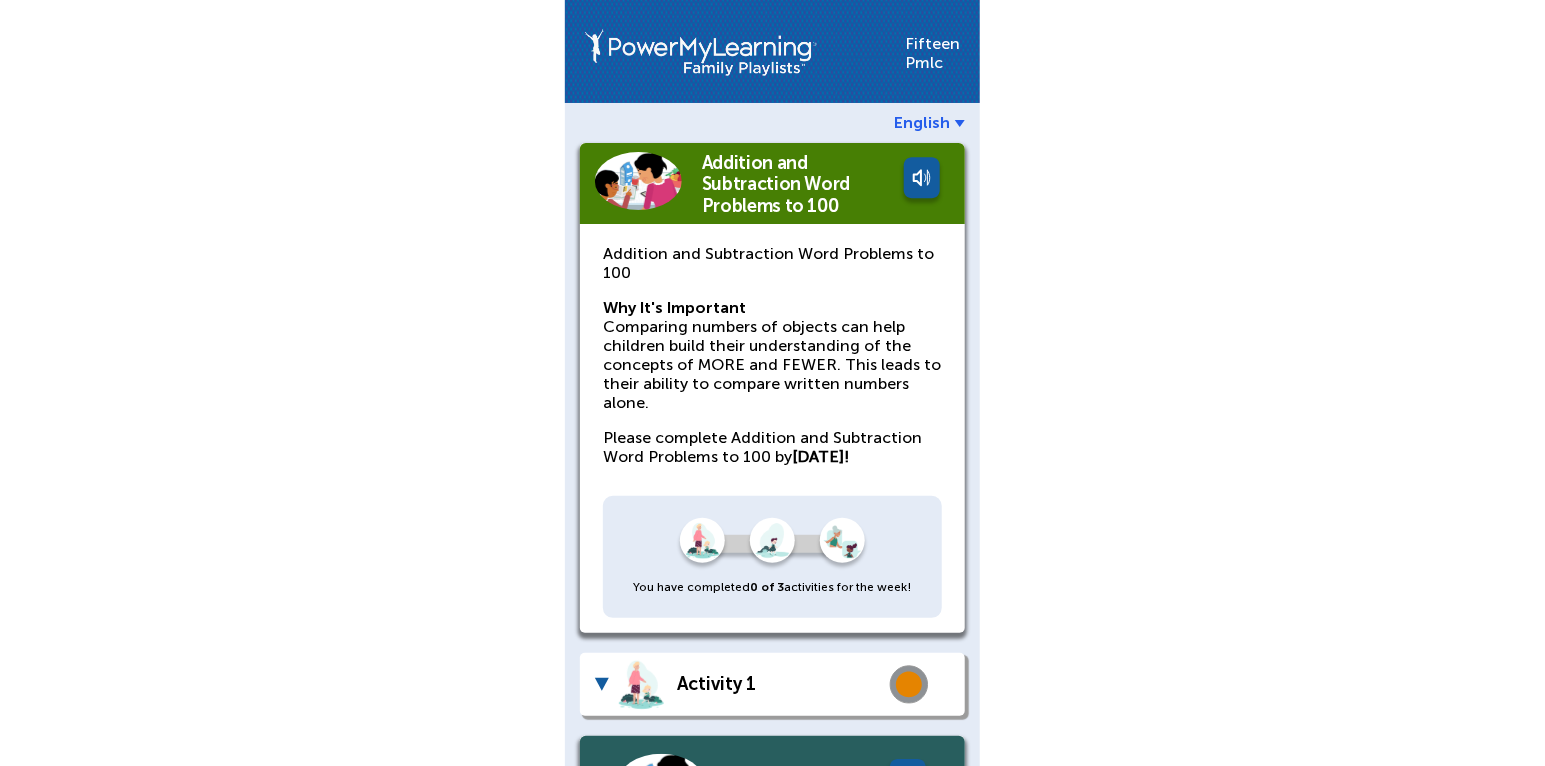 scroll, scrollTop: 0, scrollLeft: 0, axis: both 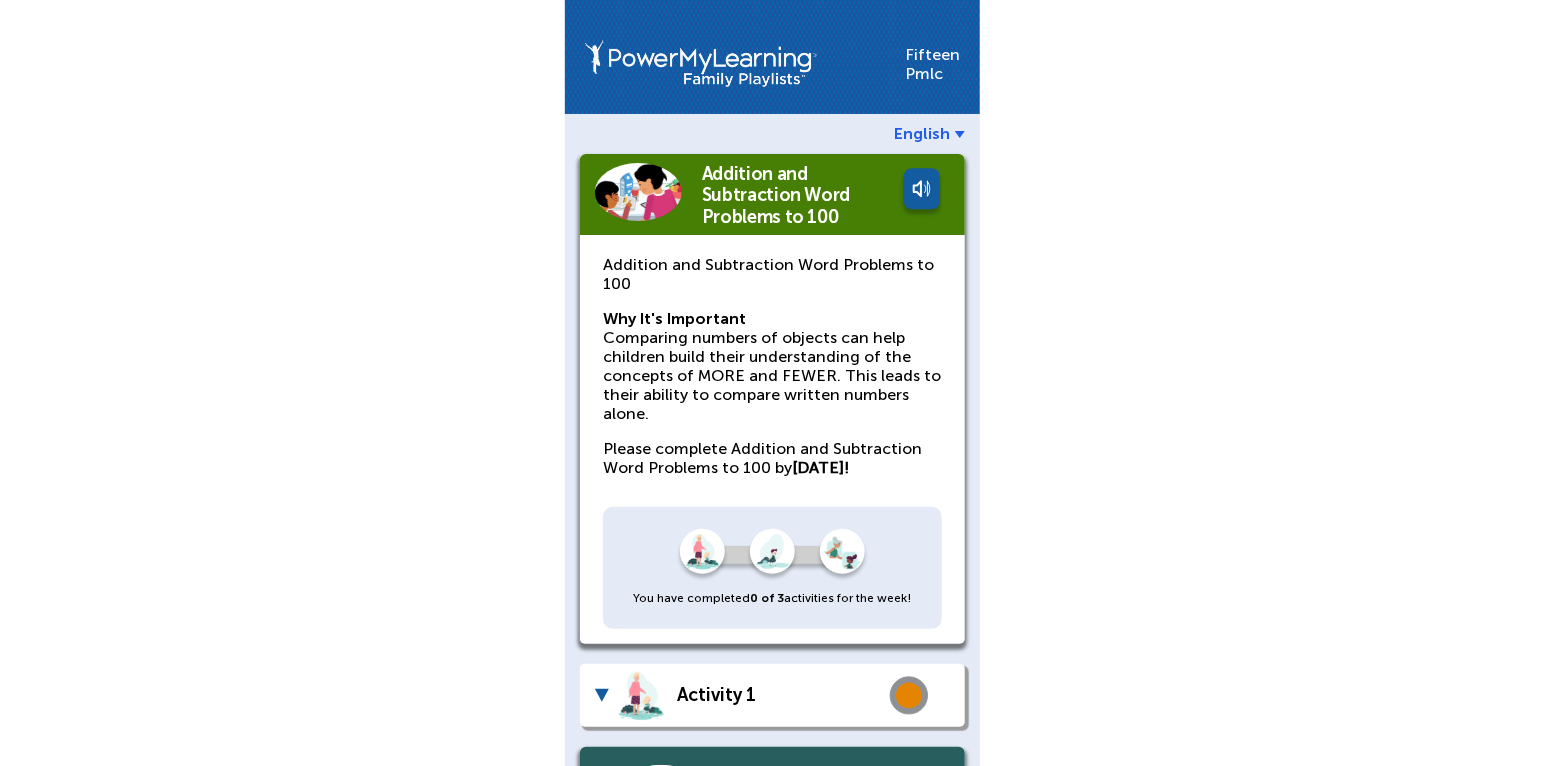 click 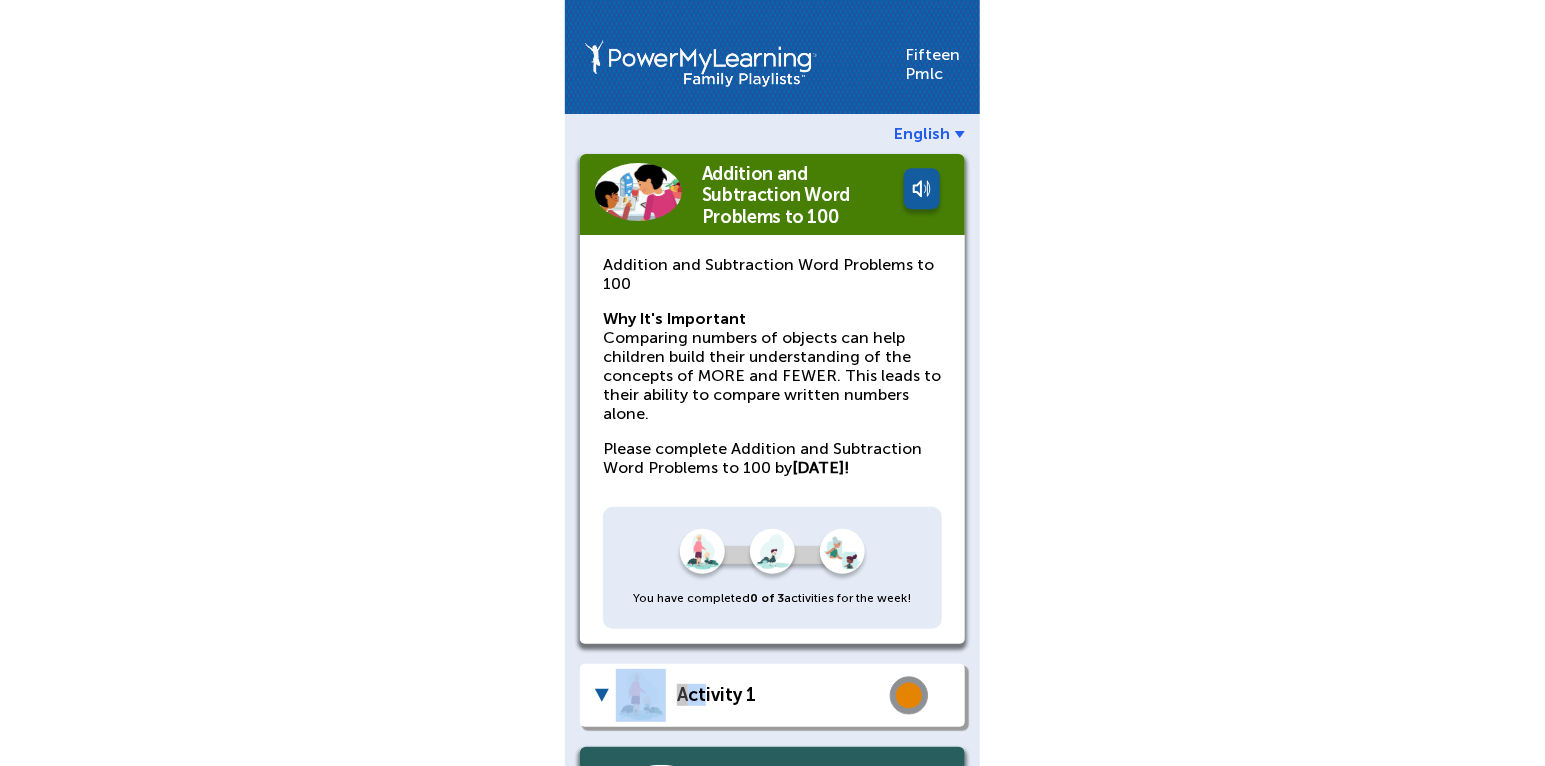 click on "Activity 1" at bounding box center [772, 695] 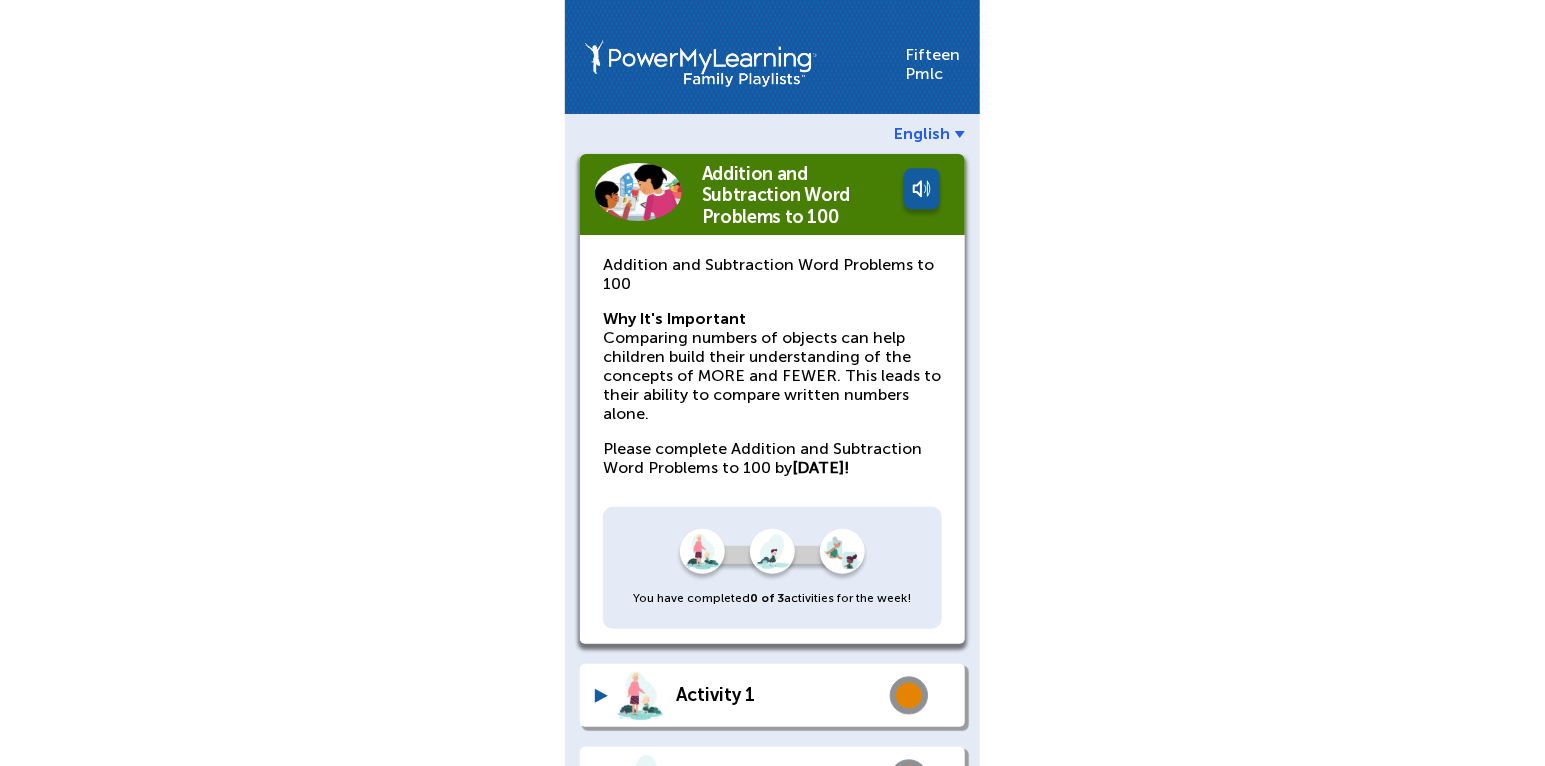 click on "Activity 1" at bounding box center [777, 695] 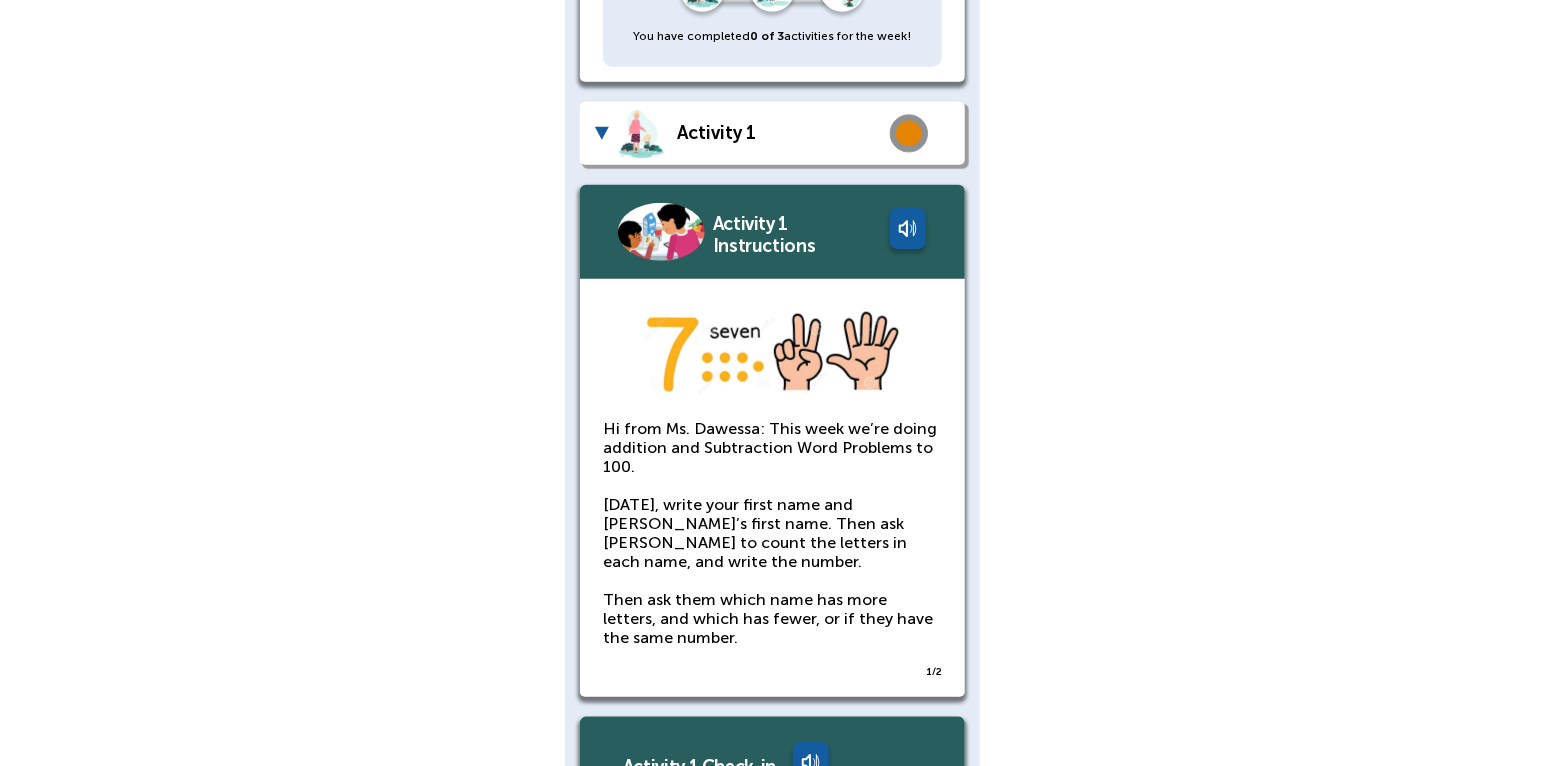 scroll, scrollTop: 0, scrollLeft: 0, axis: both 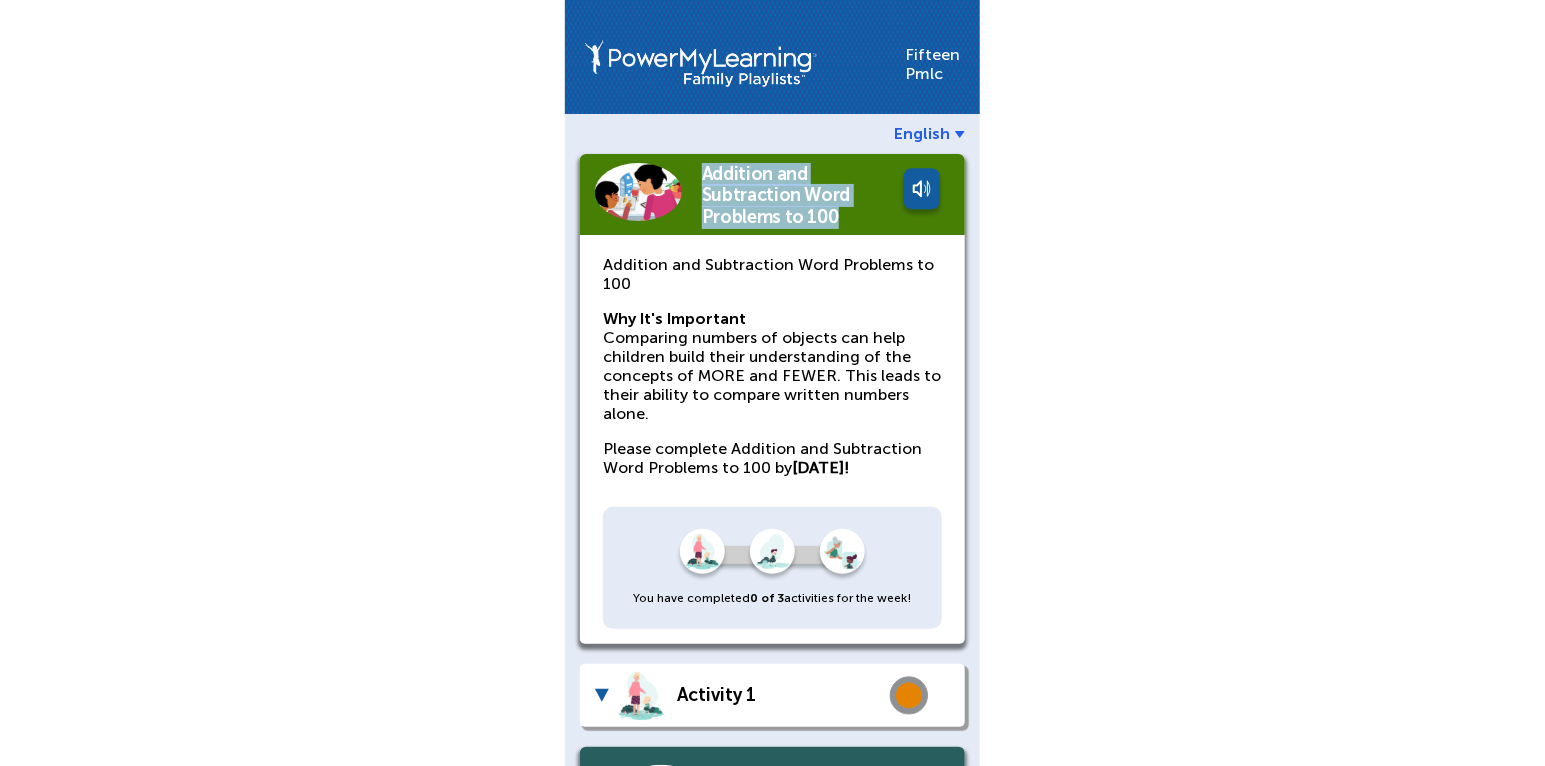 drag, startPoint x: 852, startPoint y: 217, endPoint x: 702, endPoint y: 142, distance: 167.7051 